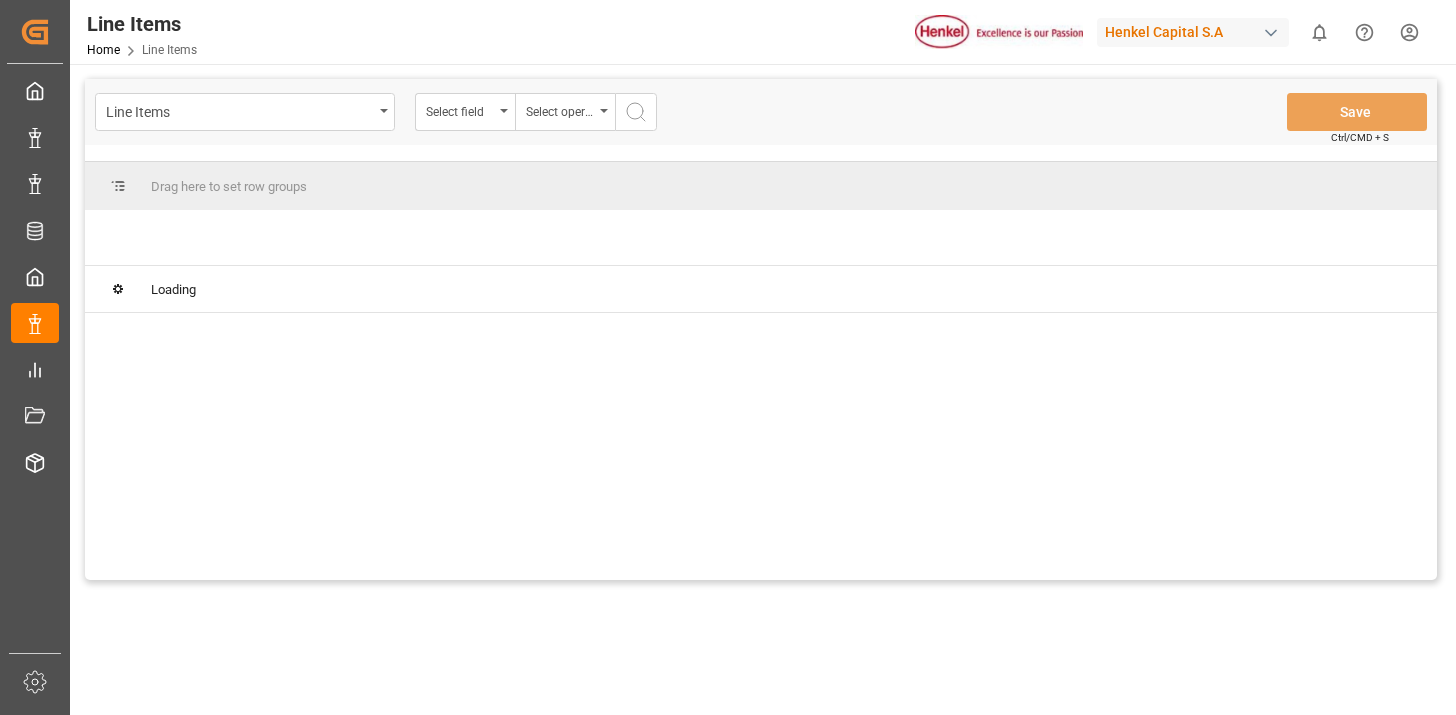 scroll, scrollTop: 0, scrollLeft: 0, axis: both 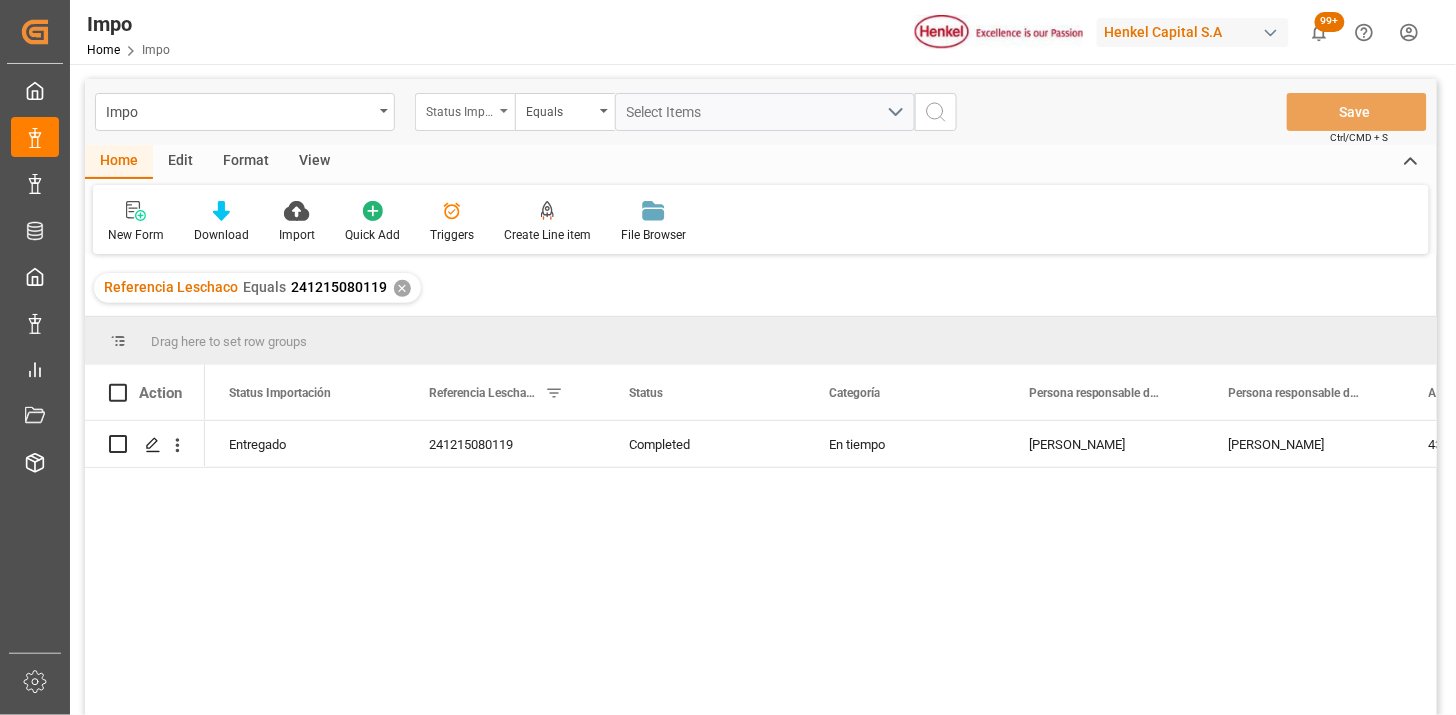 click on "Status Importación" at bounding box center [460, 109] 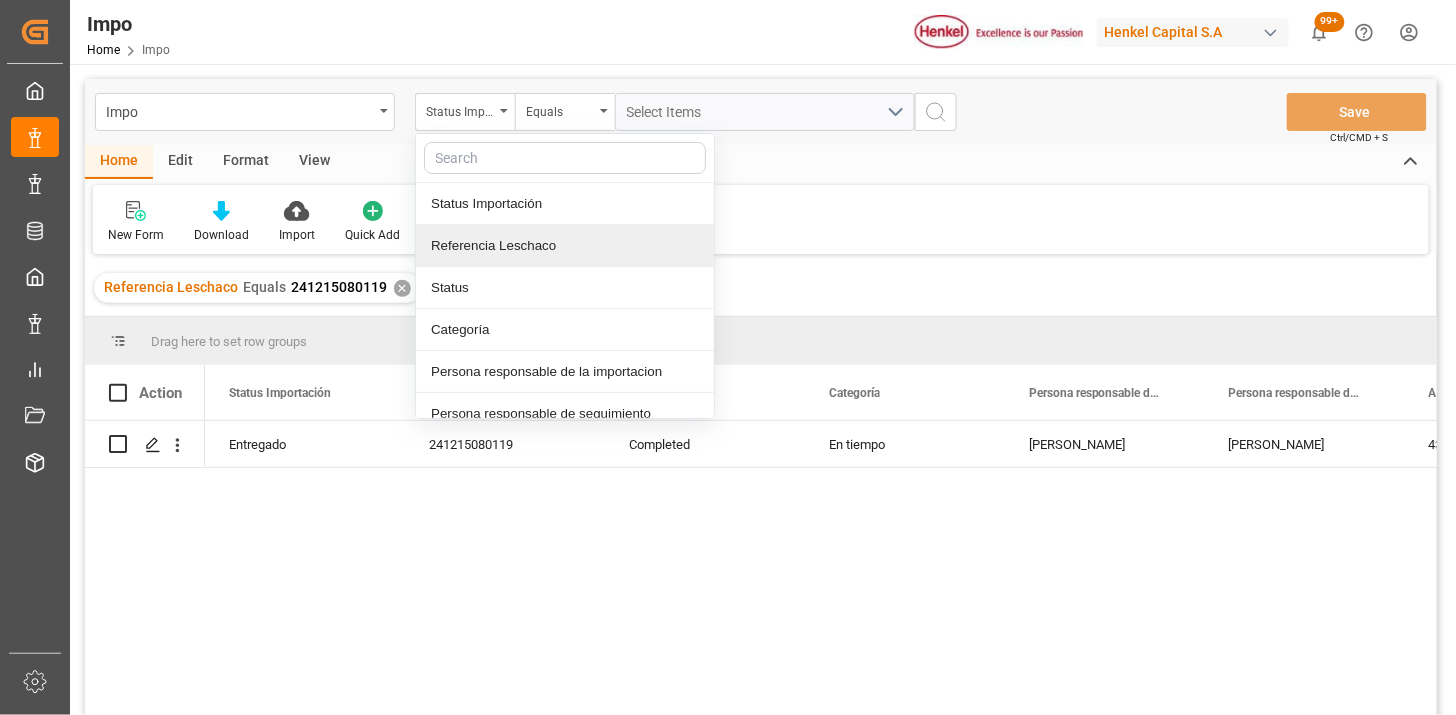 click on "Referencia Leschaco" at bounding box center (565, 246) 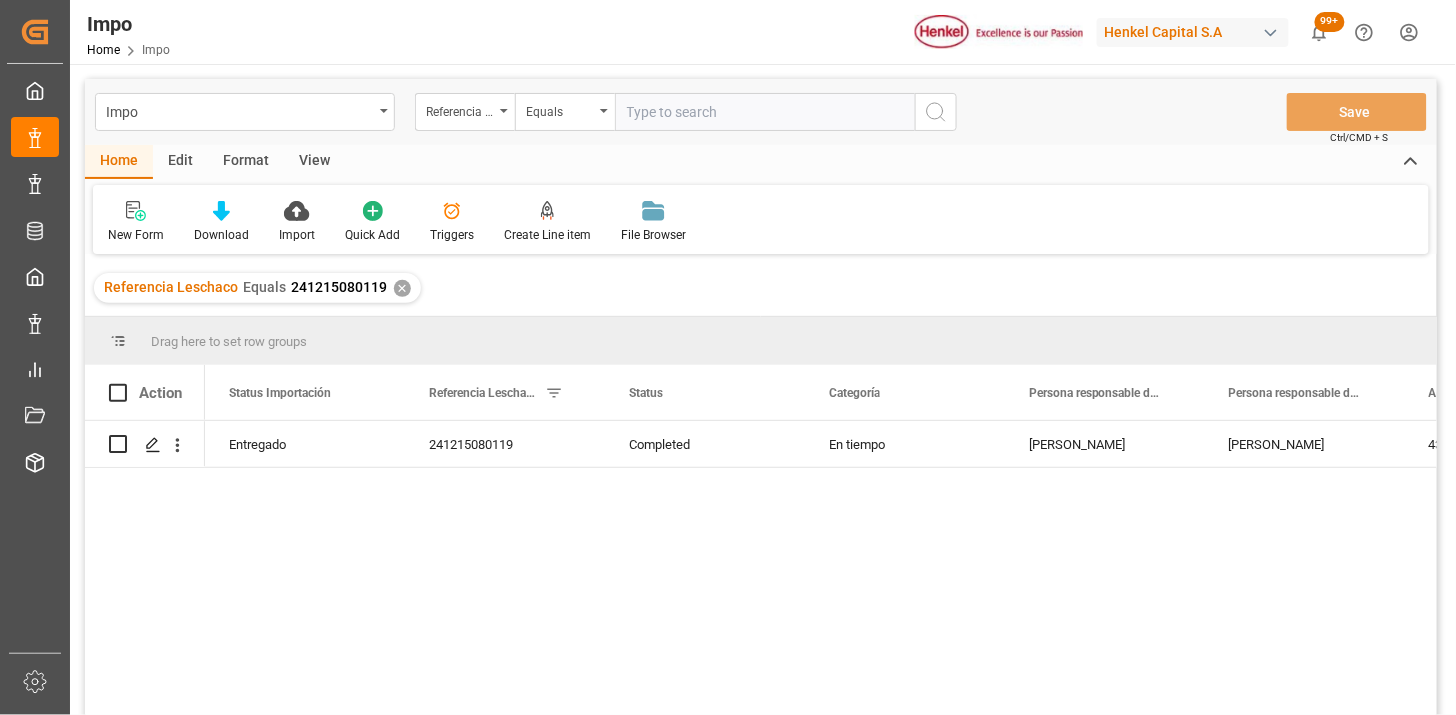 click at bounding box center [765, 112] 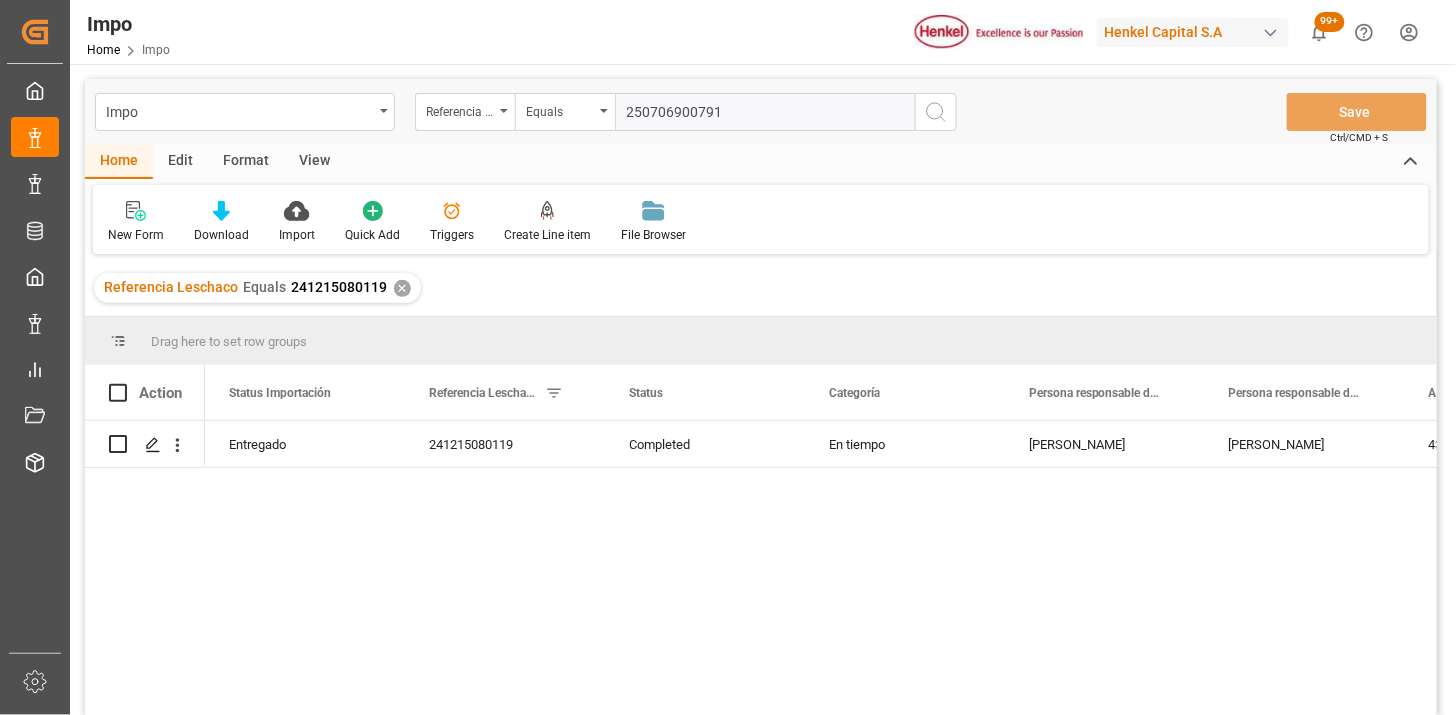 type 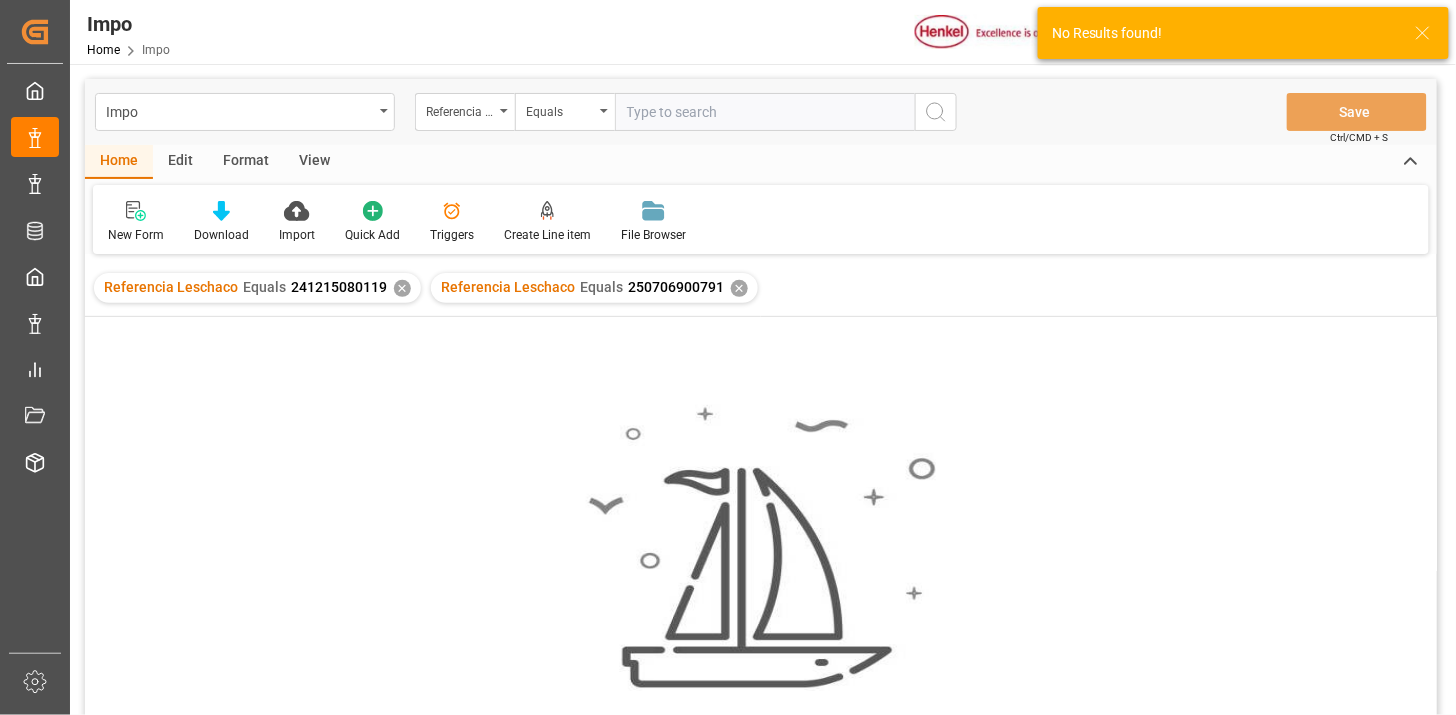 click on "✕" at bounding box center [402, 288] 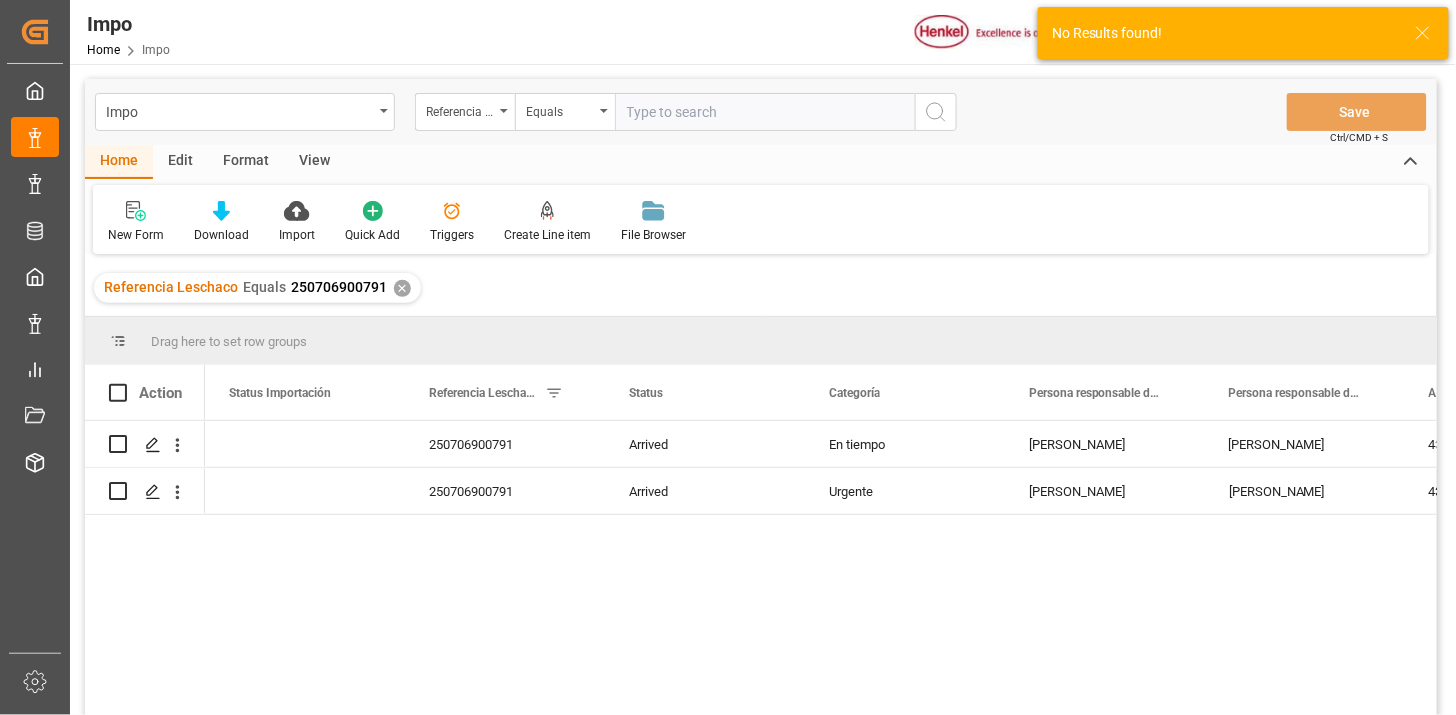 click on "View" at bounding box center (314, 162) 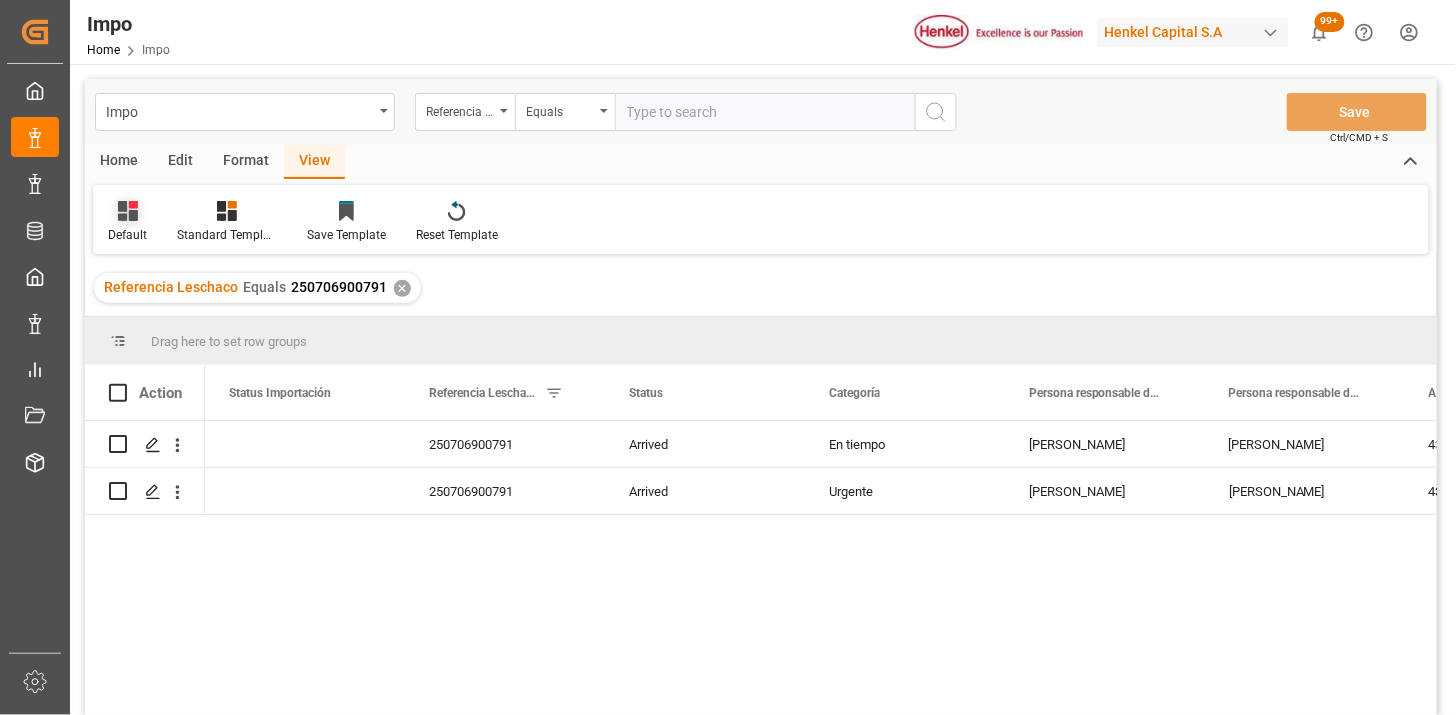 drag, startPoint x: 120, startPoint y: 234, endPoint x: 135, endPoint y: 244, distance: 18.027756 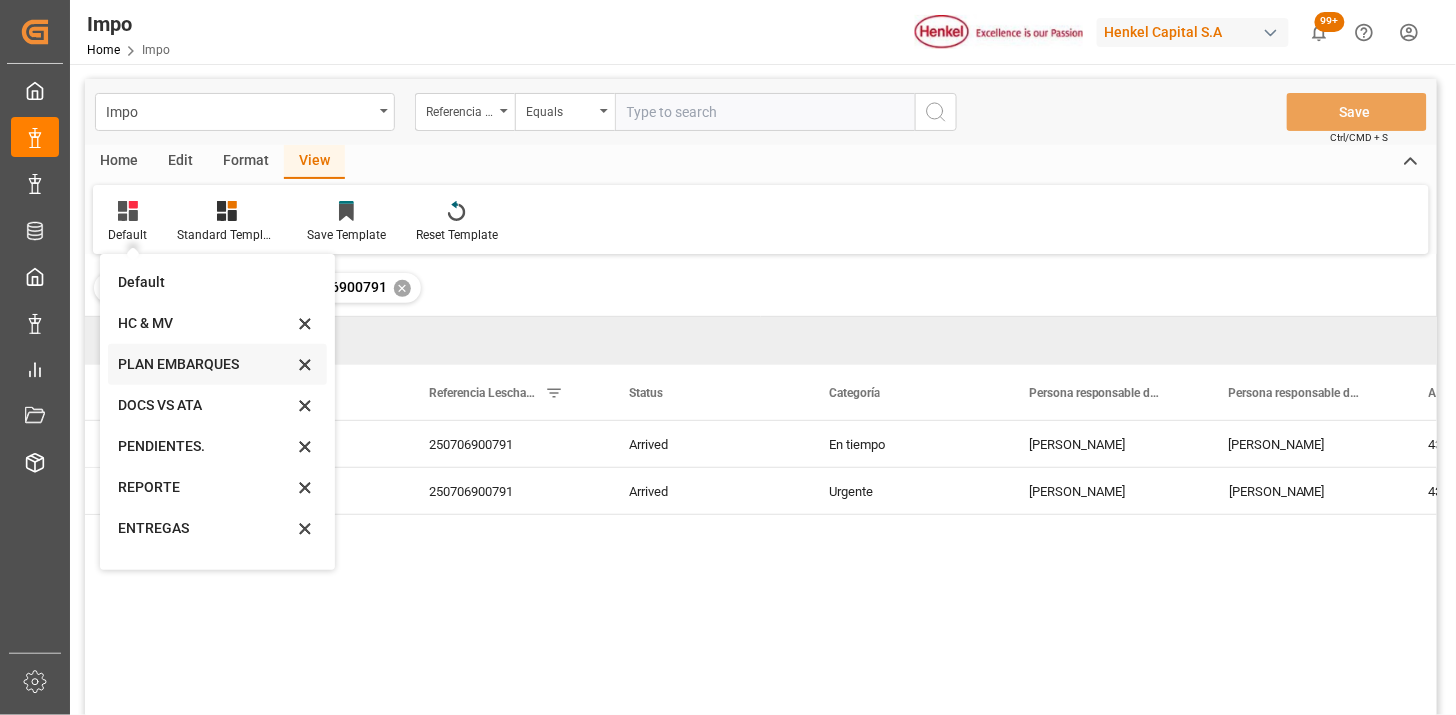 scroll, scrollTop: 27, scrollLeft: 0, axis: vertical 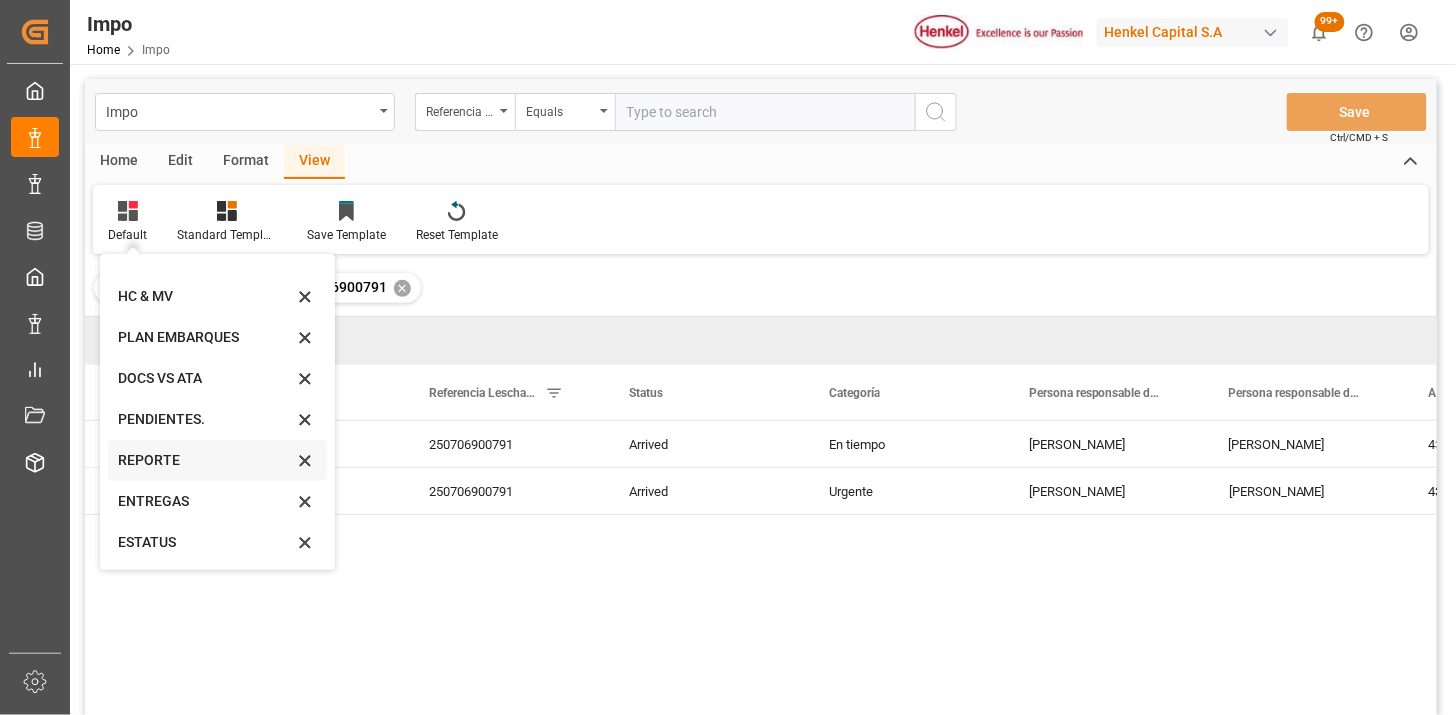 click on "REPORTE" at bounding box center (205, 460) 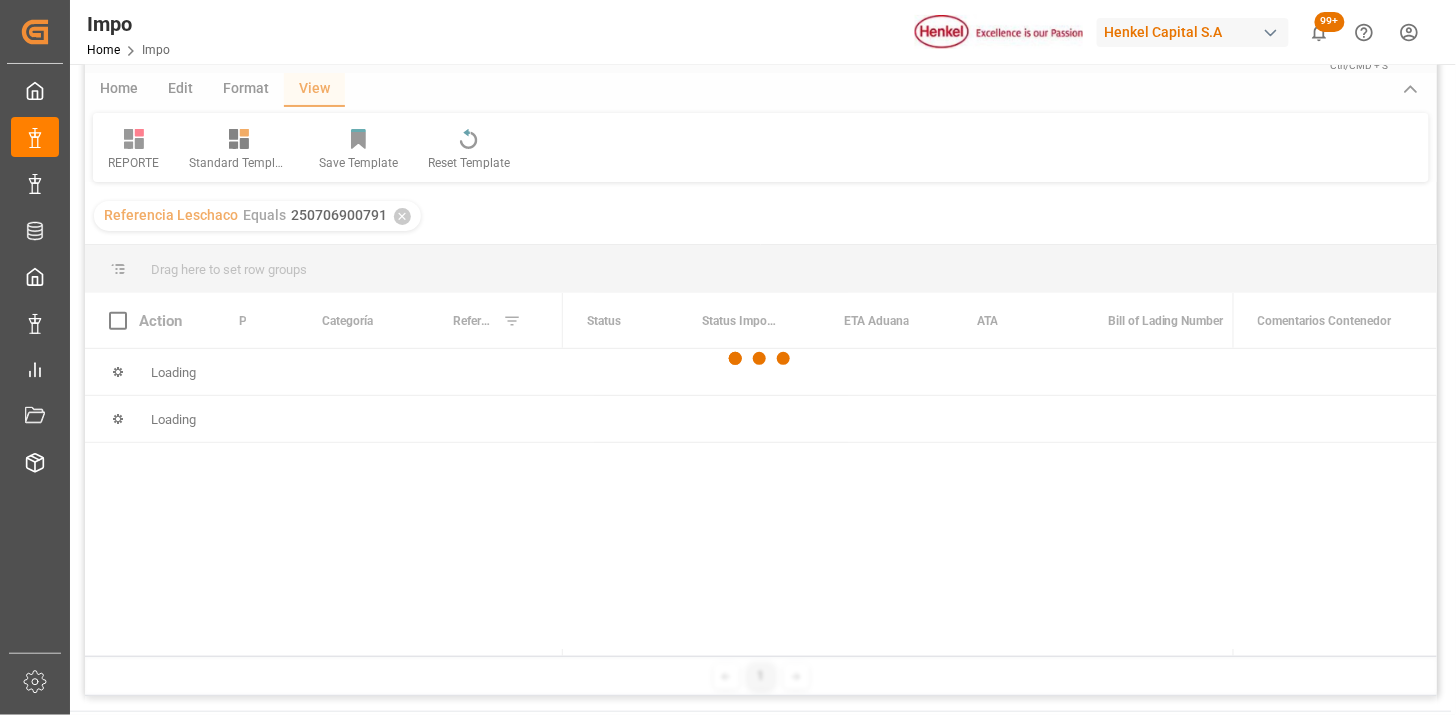 scroll, scrollTop: 111, scrollLeft: 0, axis: vertical 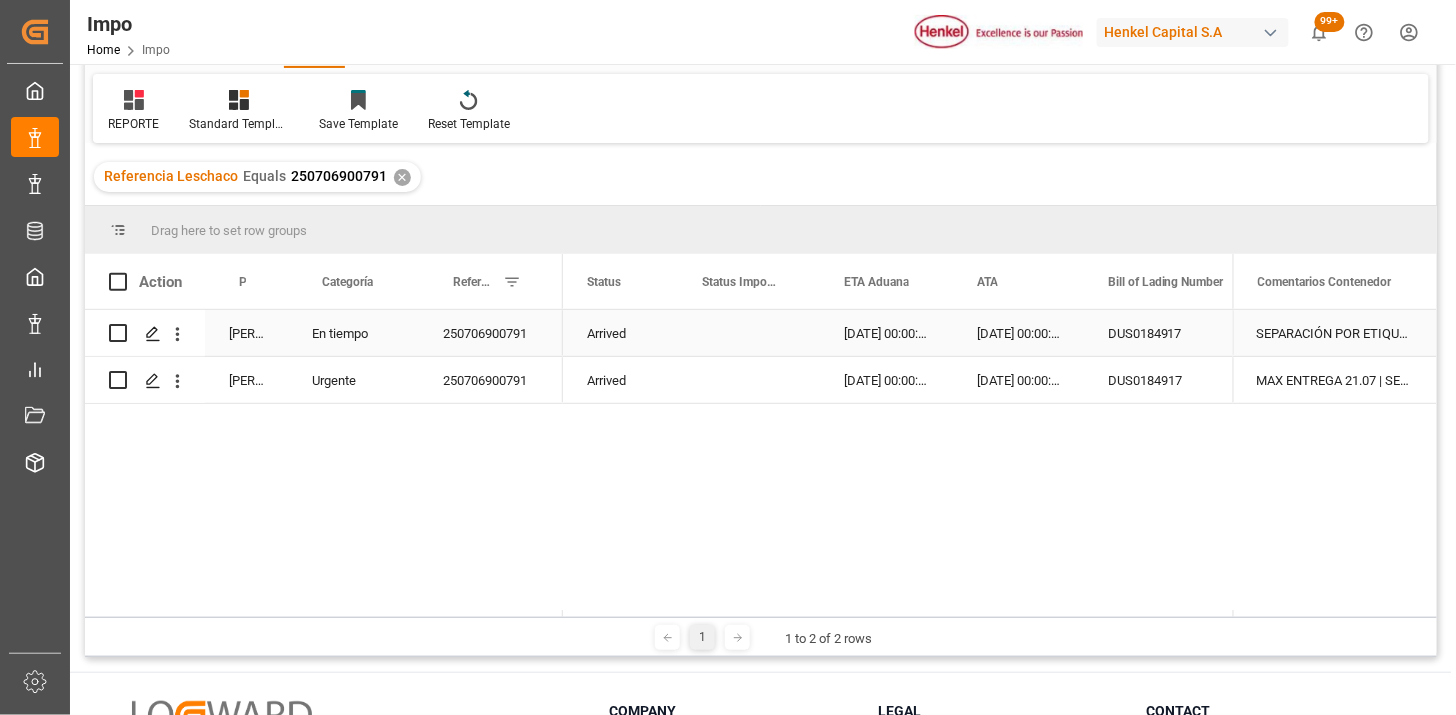 click on "14-07-2025 00:00:00" at bounding box center [886, 333] 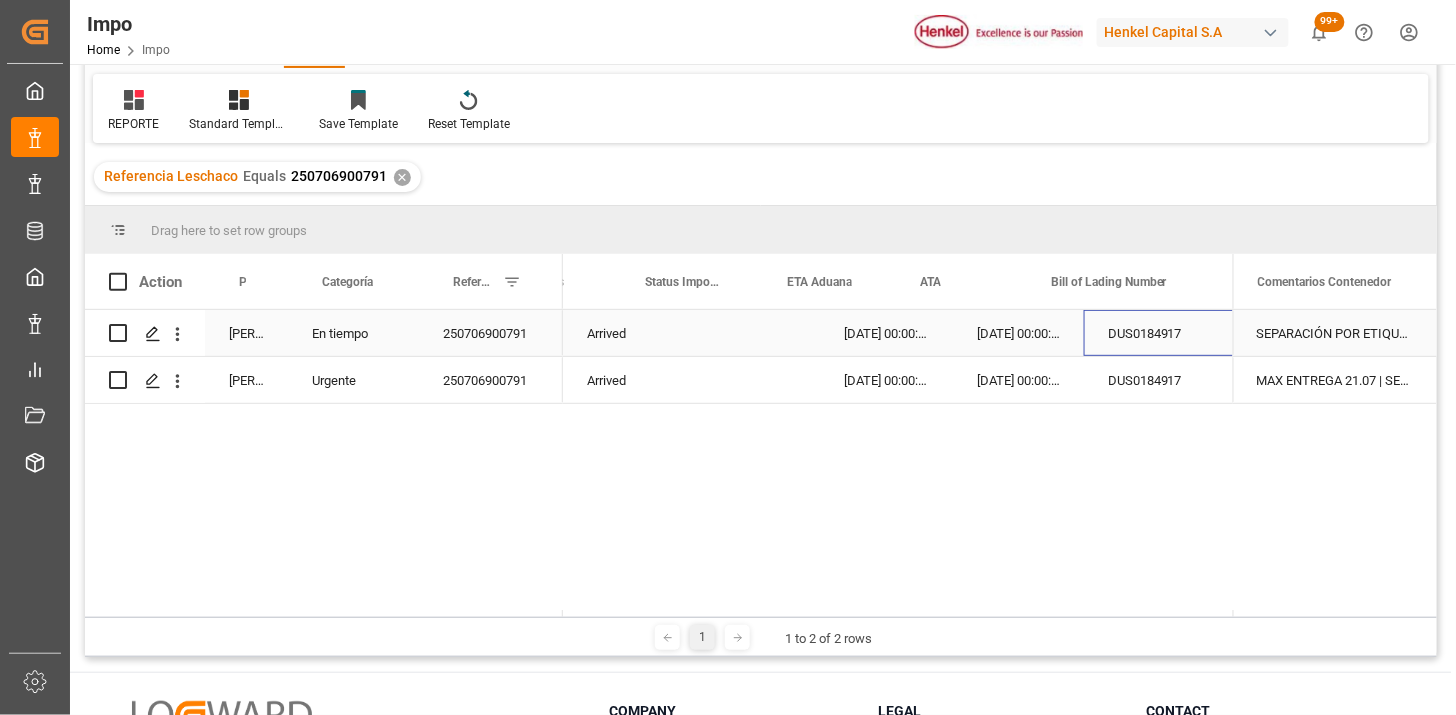 scroll, scrollTop: 0, scrollLeft: 56, axis: horizontal 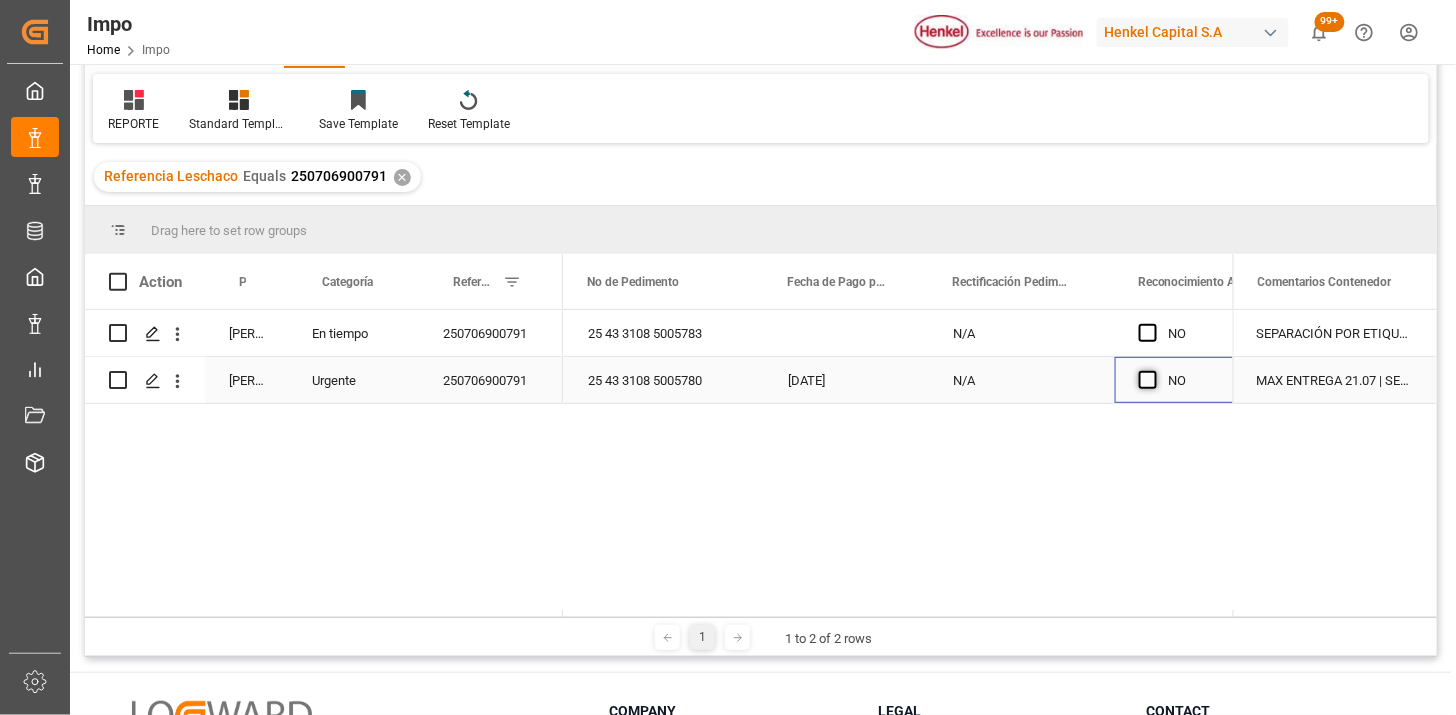 click at bounding box center [1148, 380] 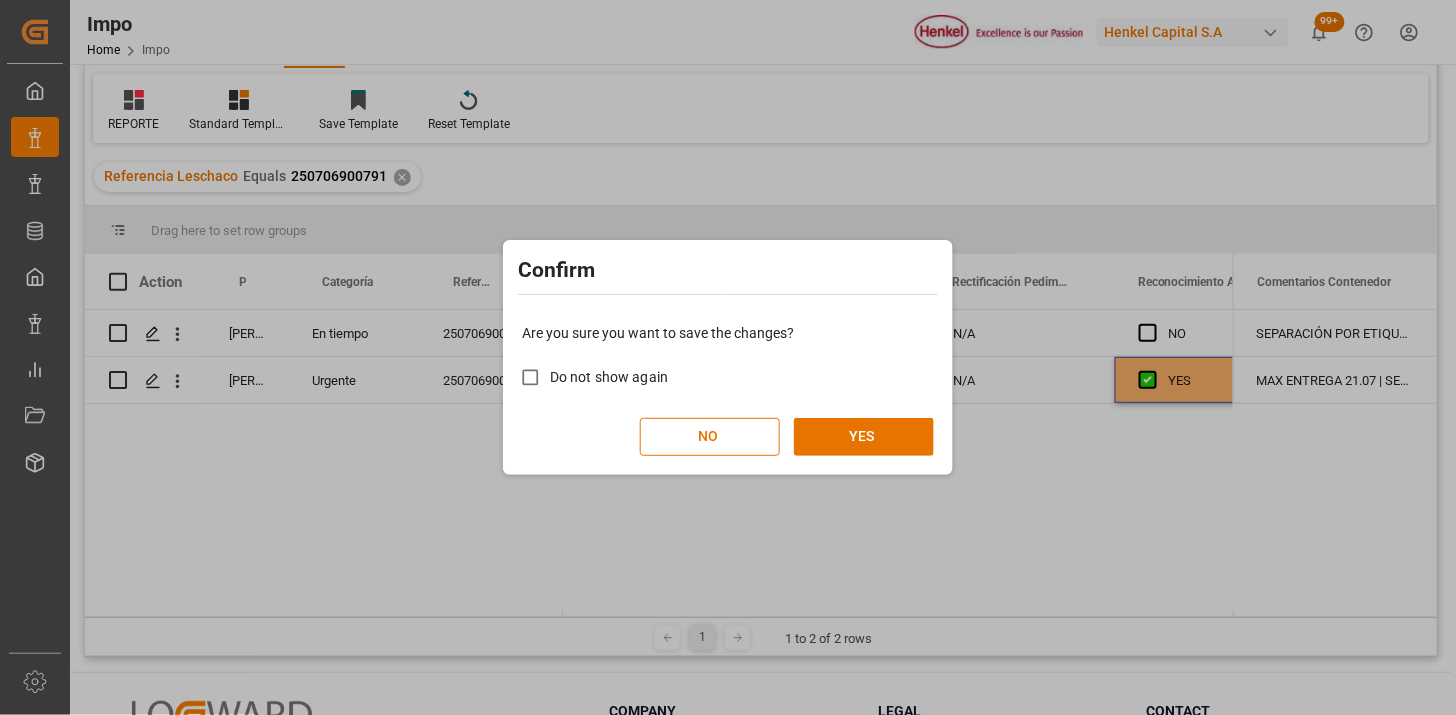 drag, startPoint x: 638, startPoint y: 378, endPoint x: 725, endPoint y: 410, distance: 92.69843 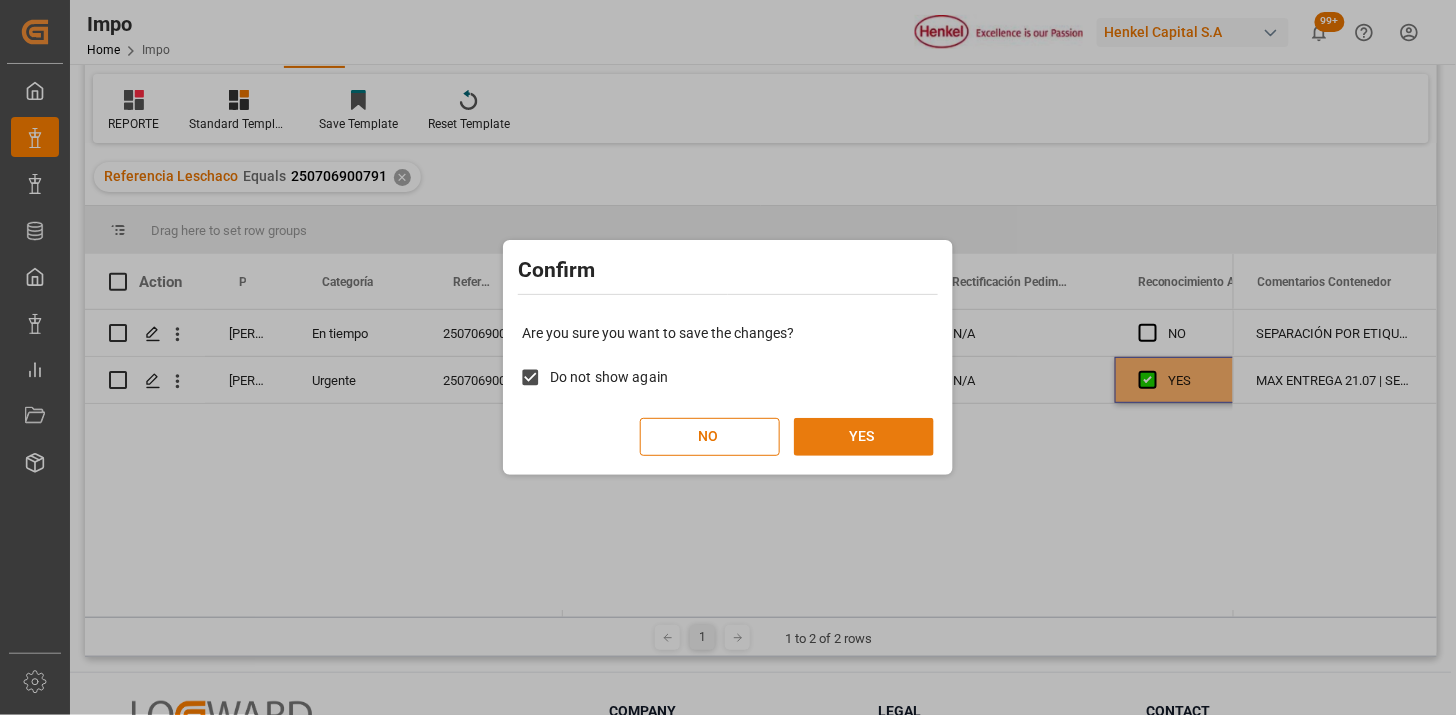 click on "YES" at bounding box center [864, 437] 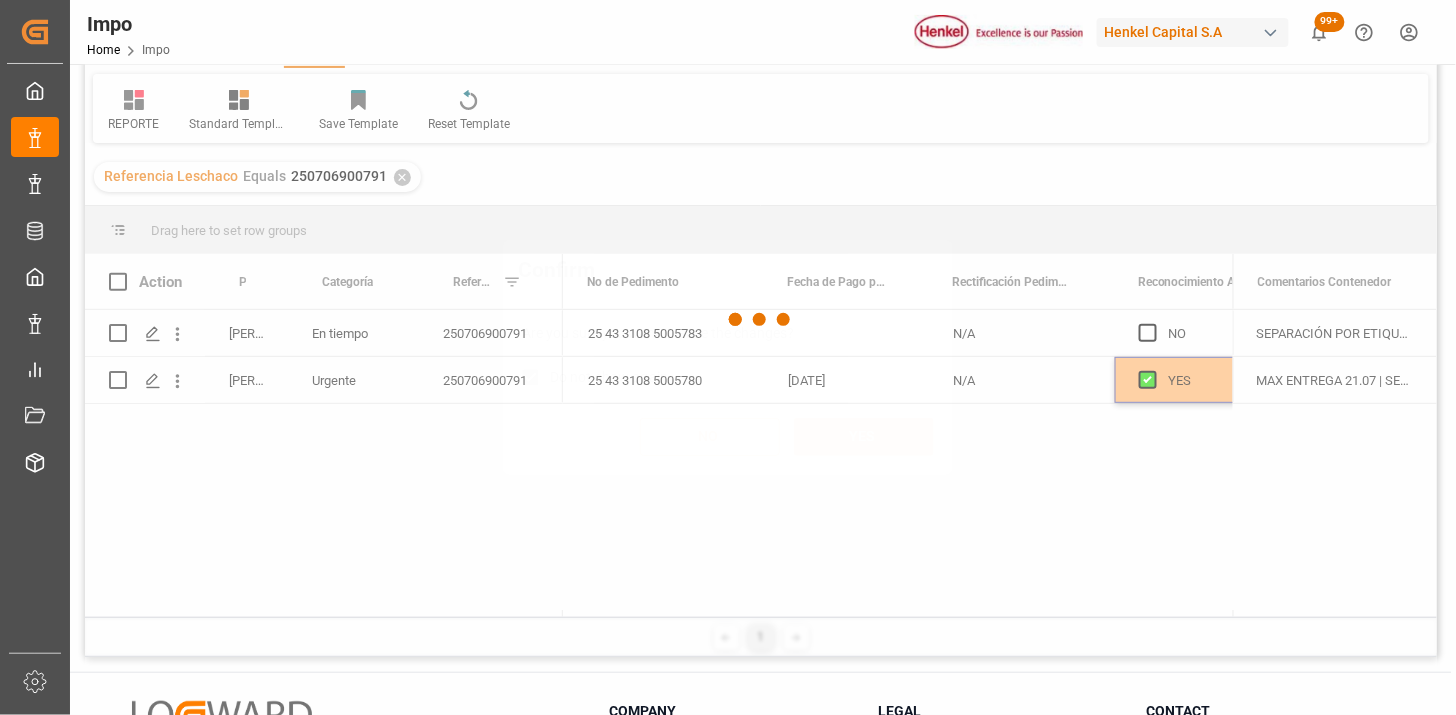 type 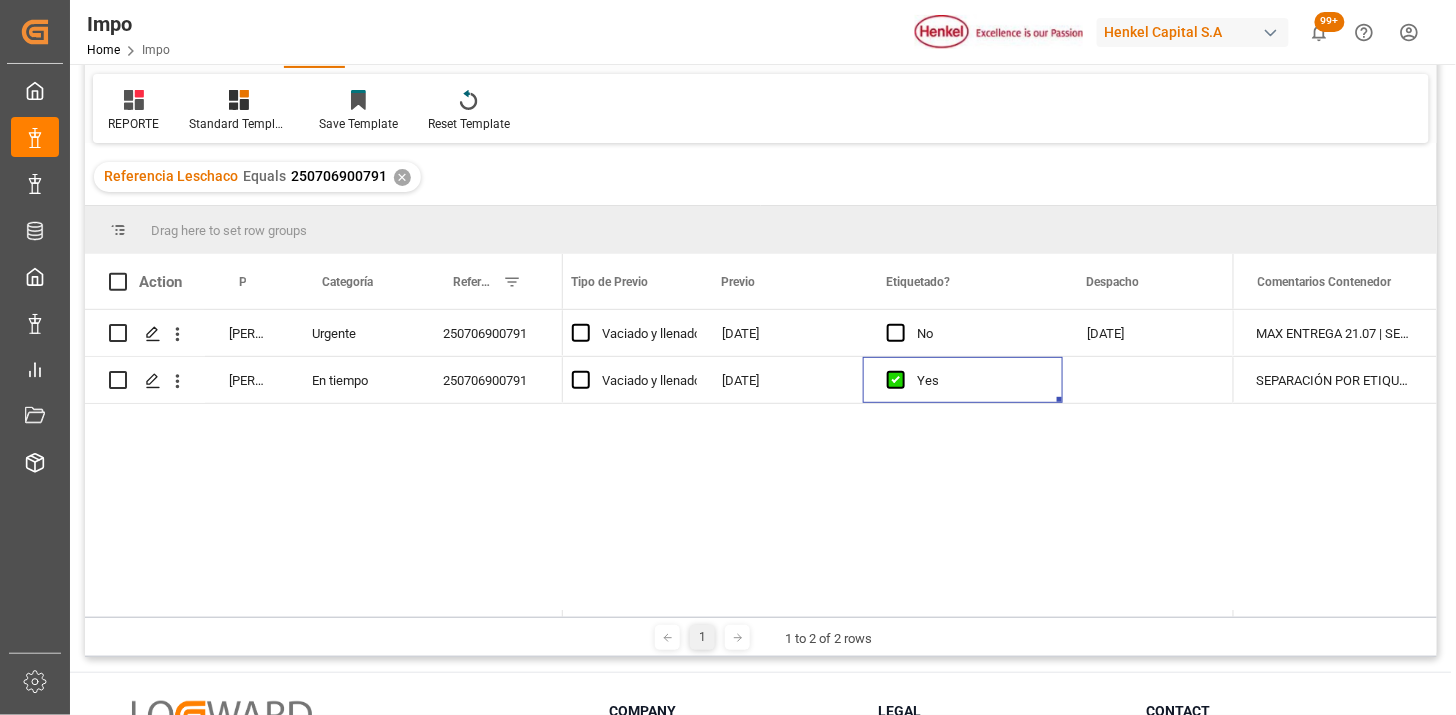 scroll, scrollTop: 0, scrollLeft: 0, axis: both 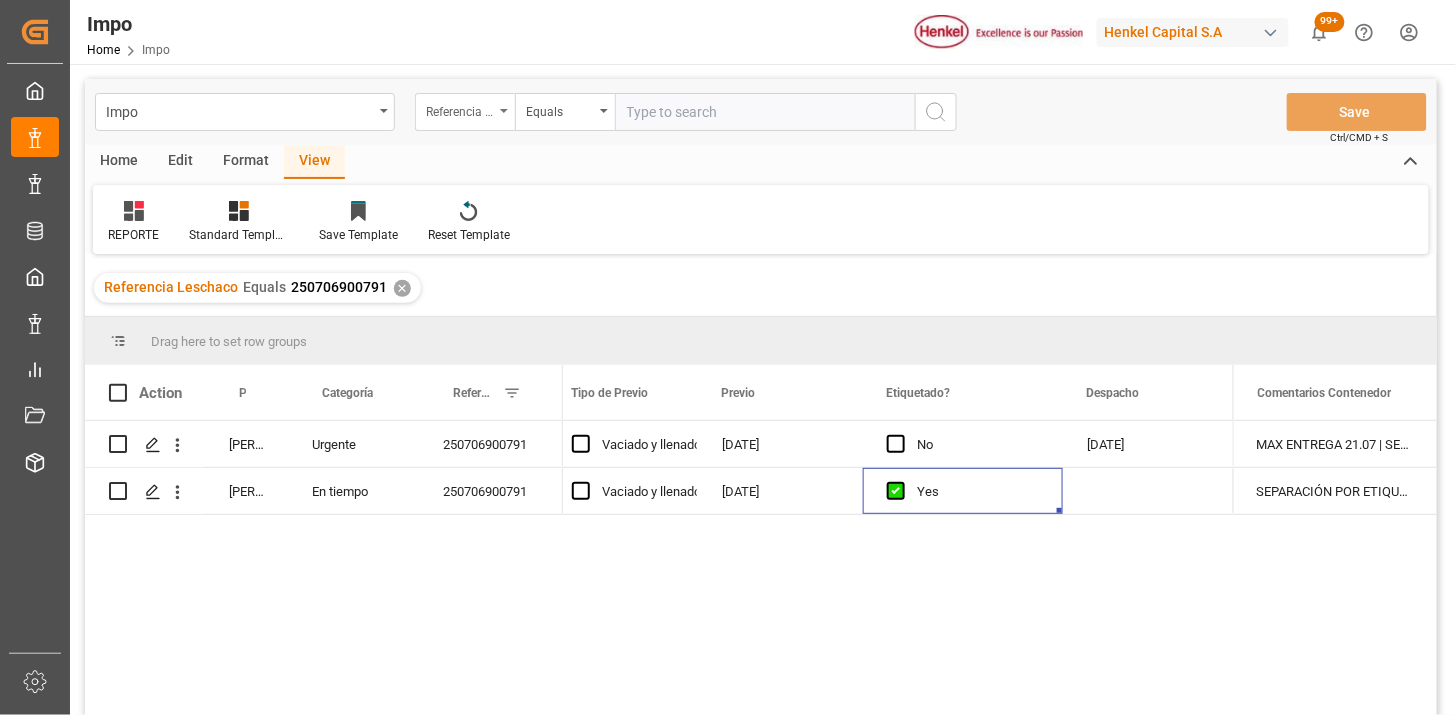click on "Referencia Leschaco" at bounding box center [465, 112] 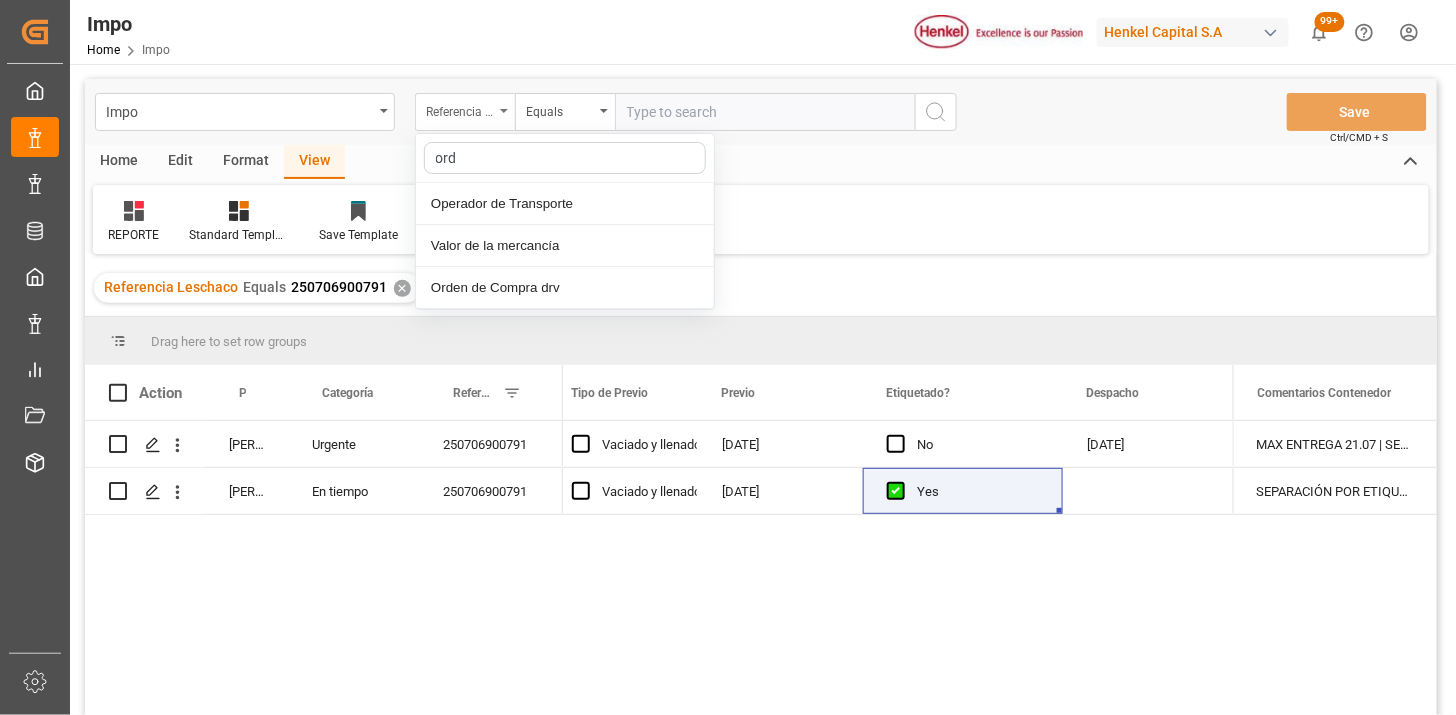 type on "orde" 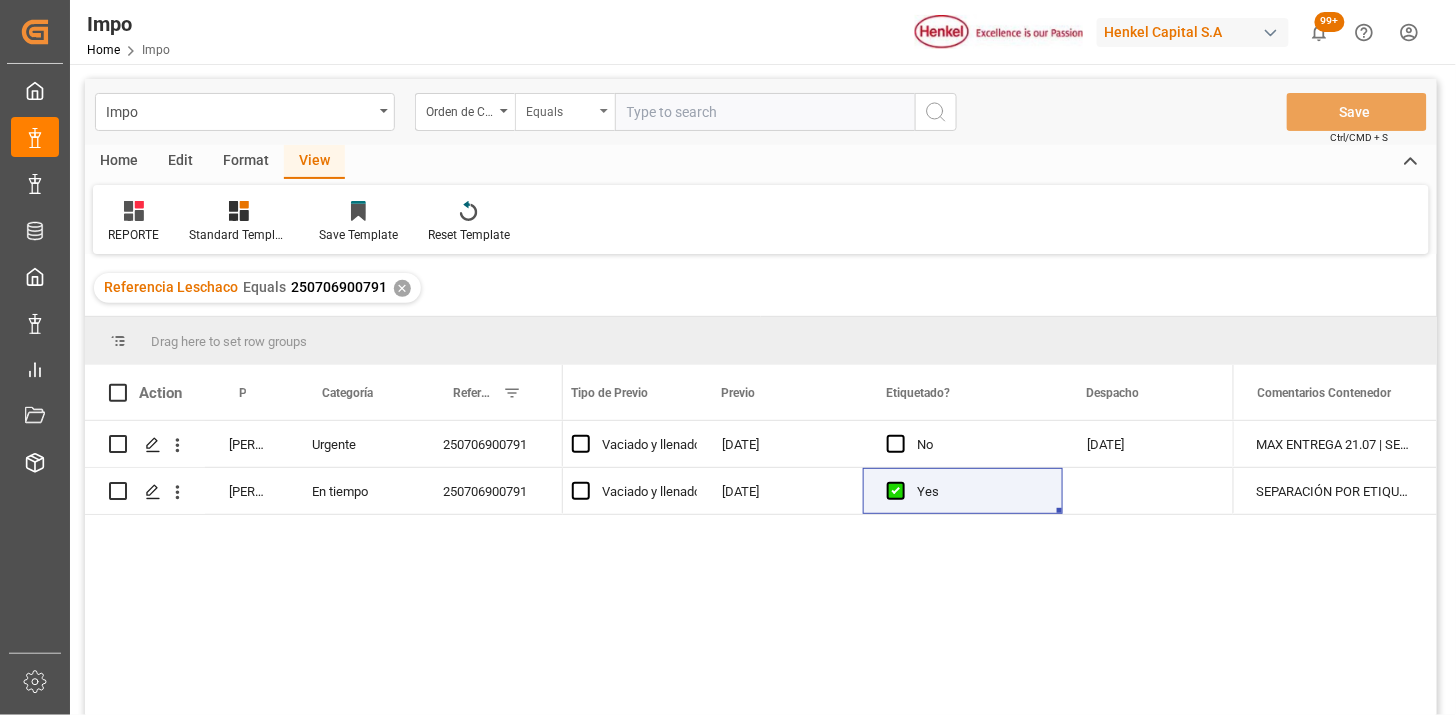 click on "Equals" at bounding box center (560, 109) 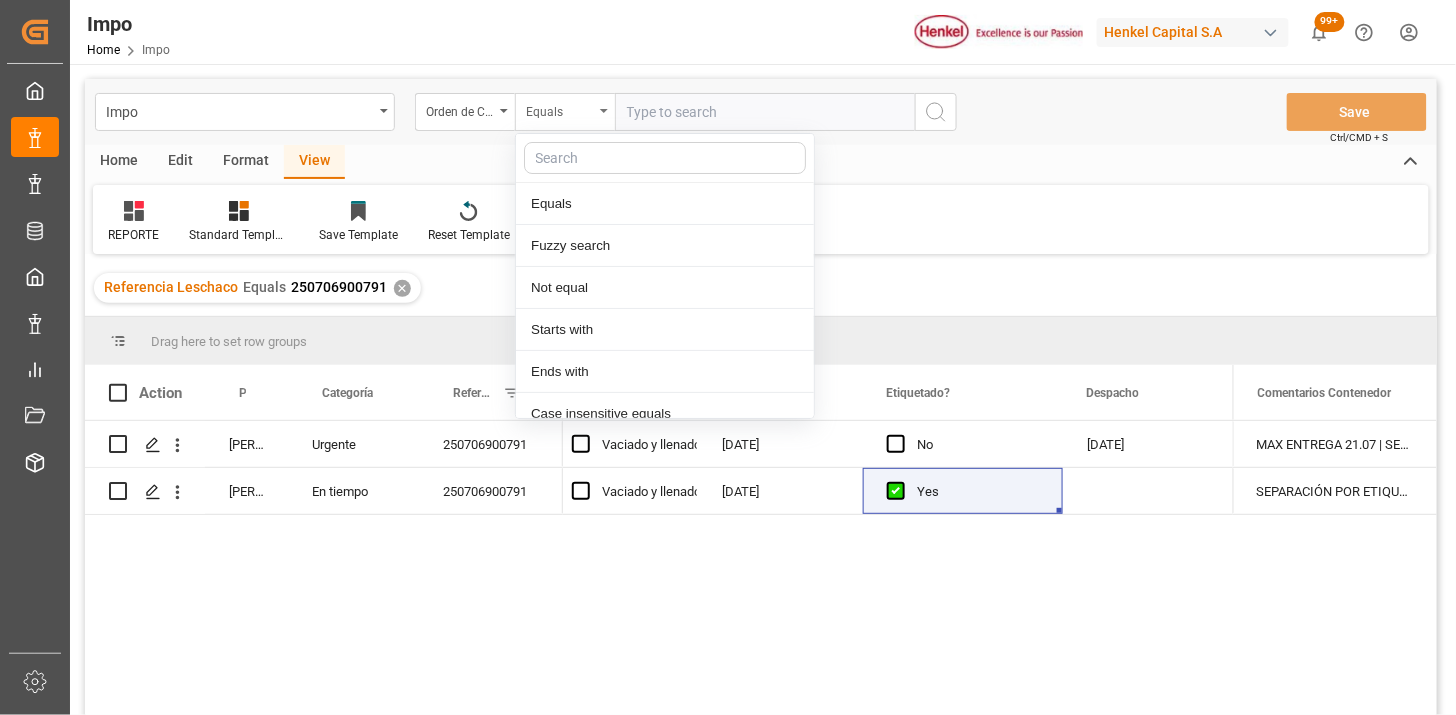 scroll, scrollTop: 100, scrollLeft: 0, axis: vertical 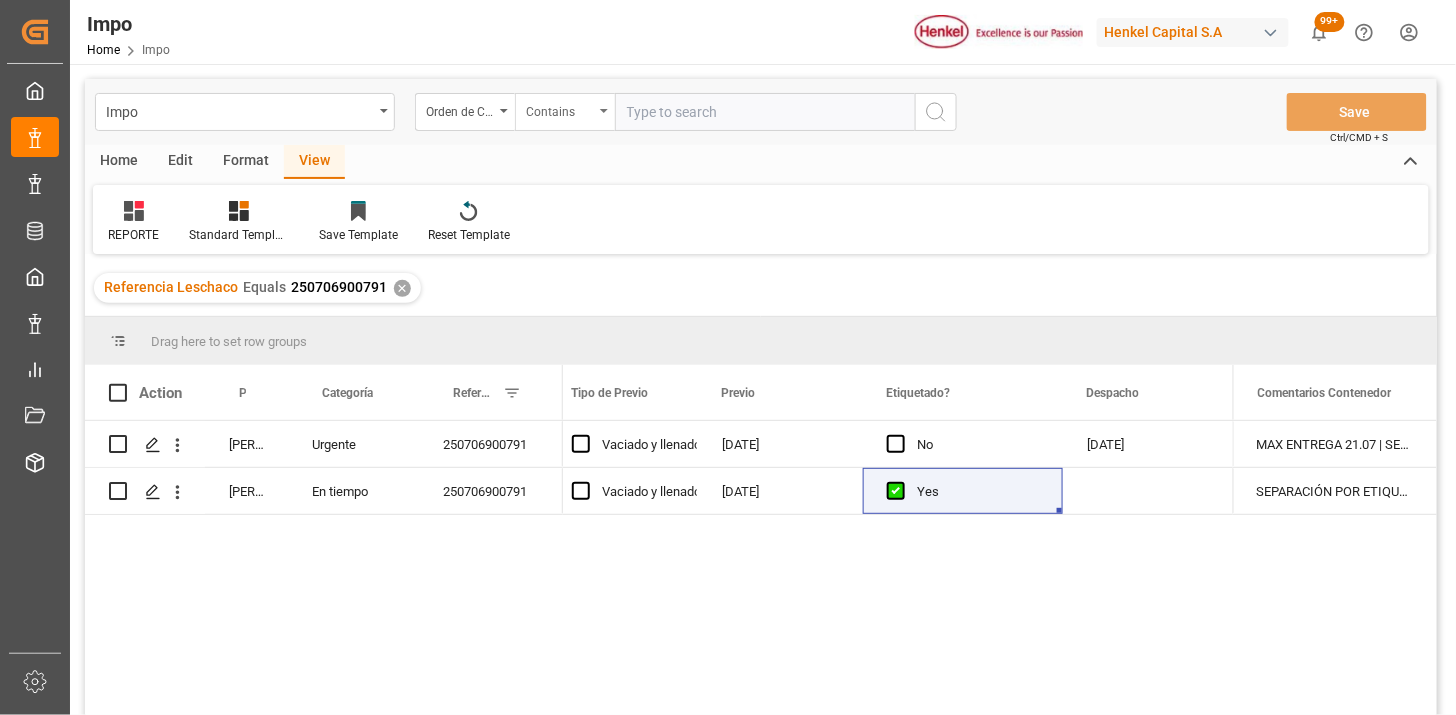 paste on "4578187226" 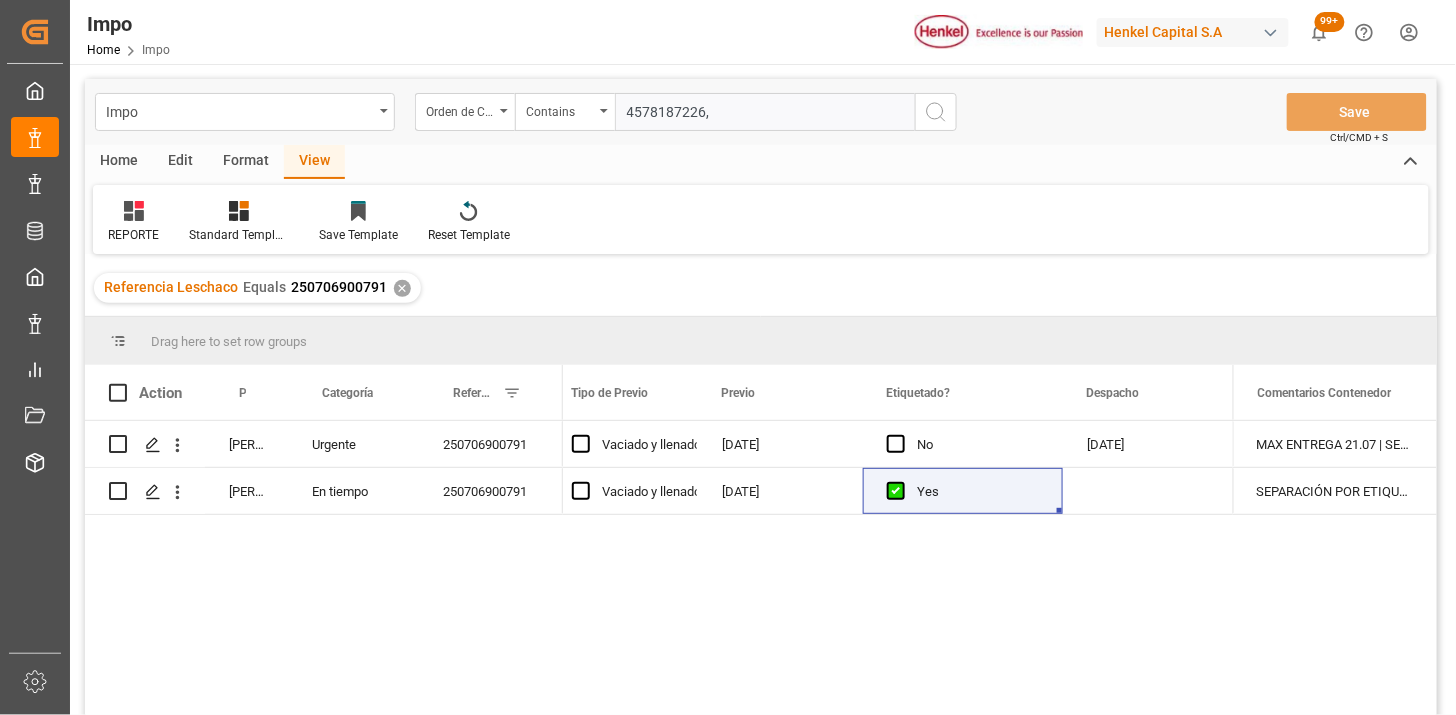 paste on "4578126320" 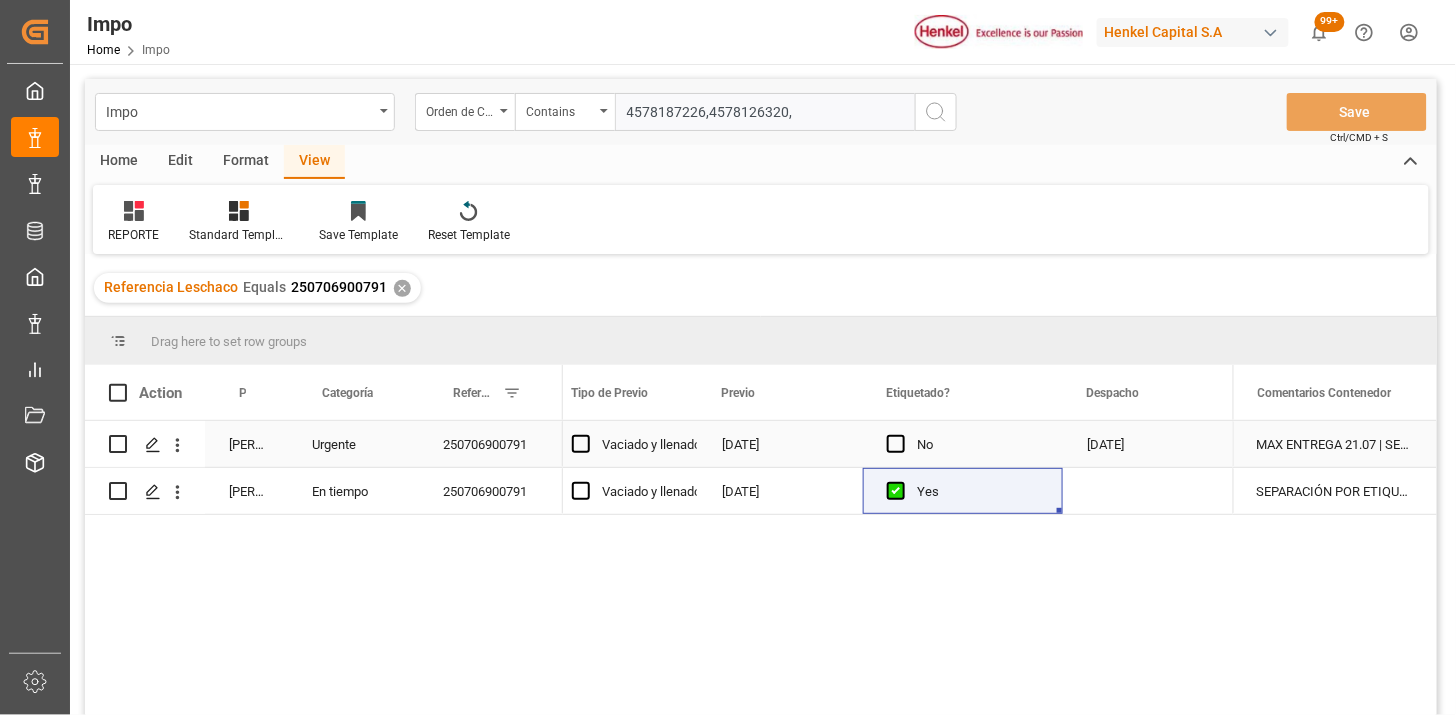 paste on "4578187252" 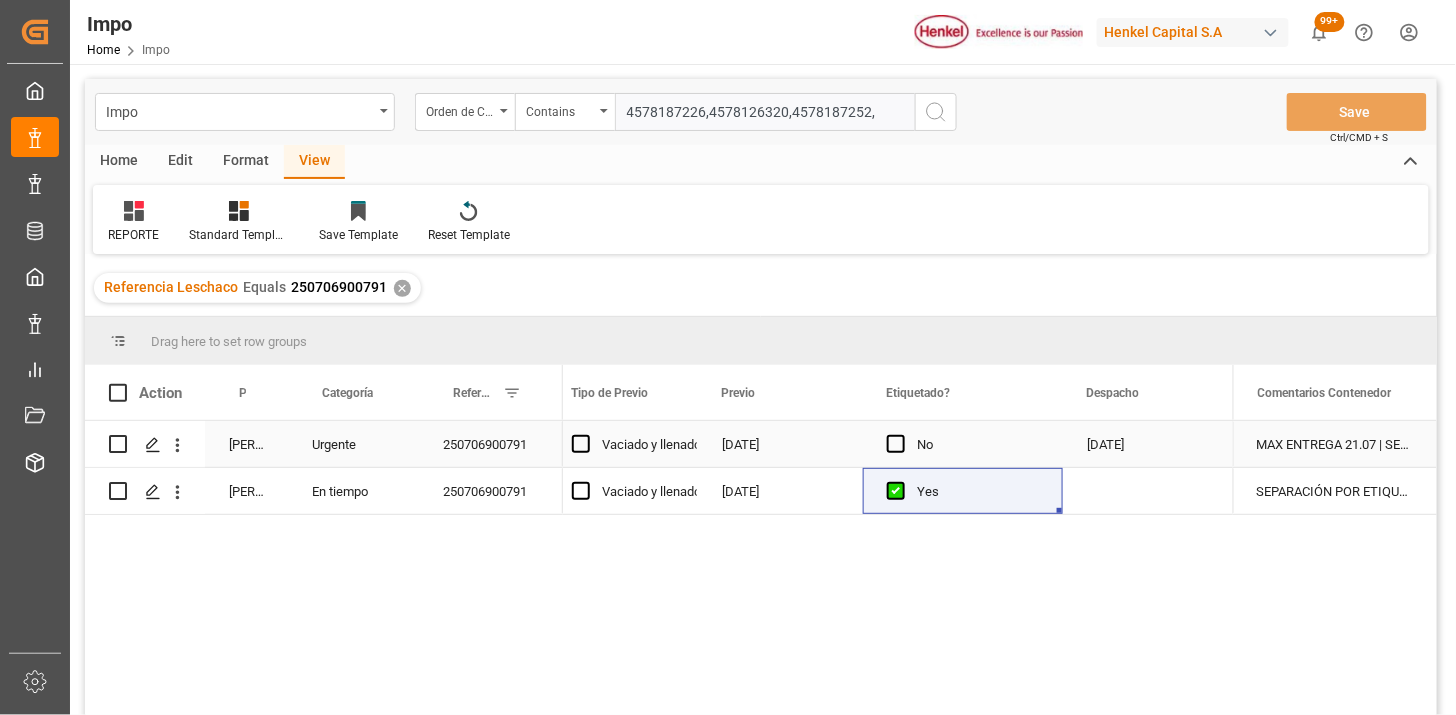 paste on "4578126319" 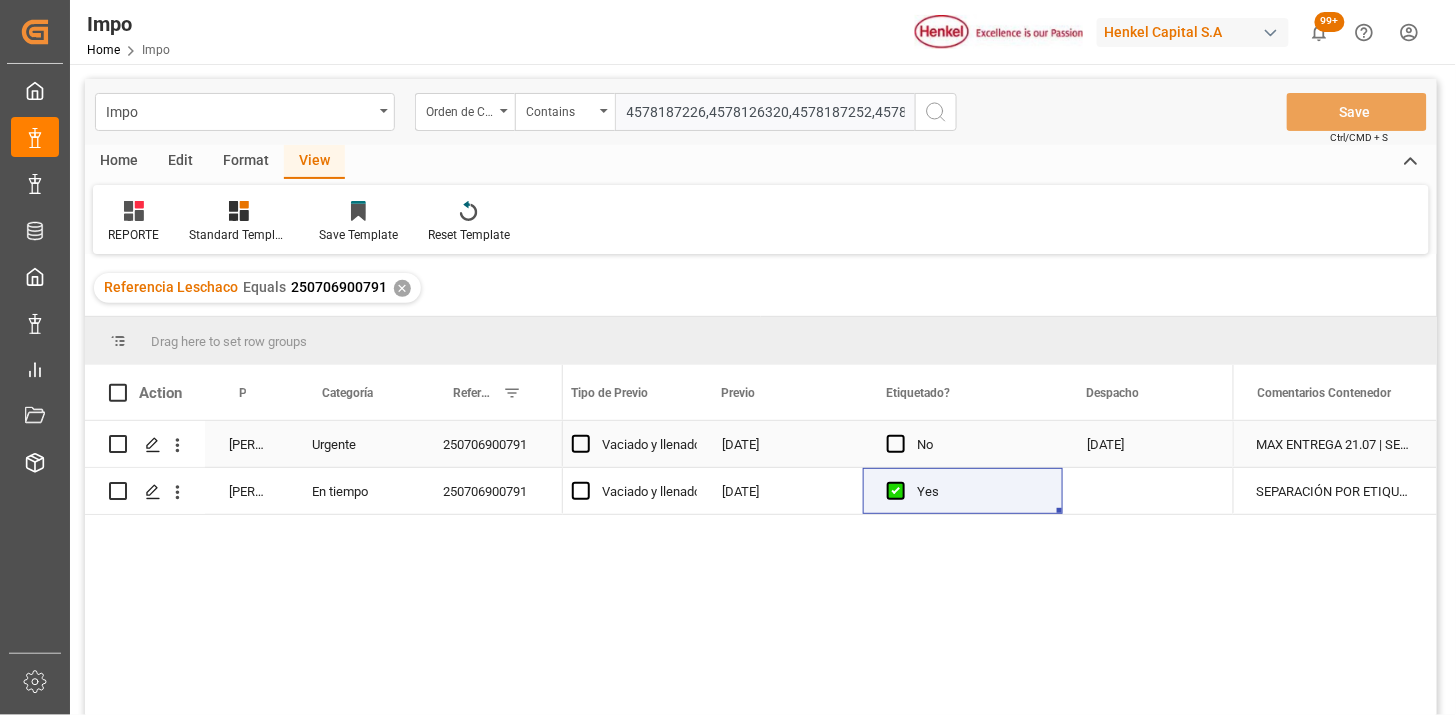 scroll, scrollTop: 0, scrollLeft: 44, axis: horizontal 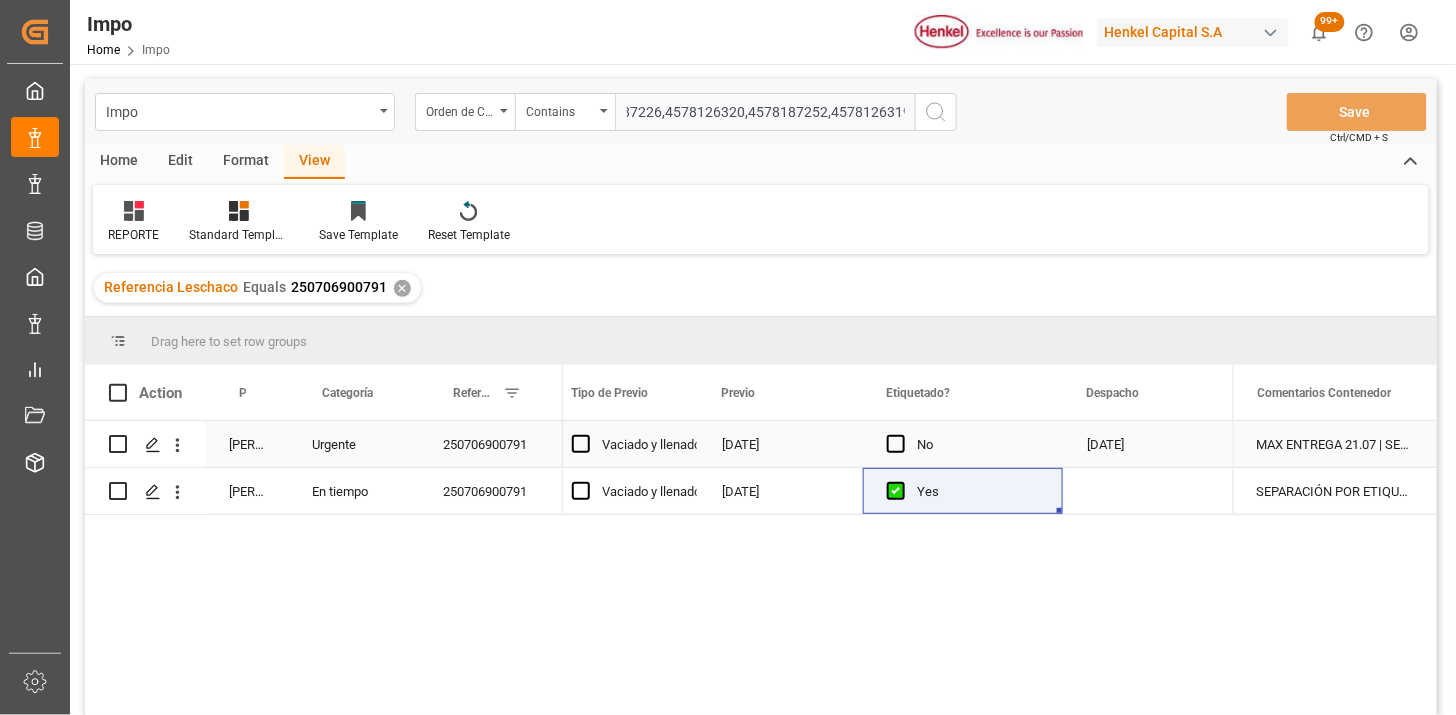 type 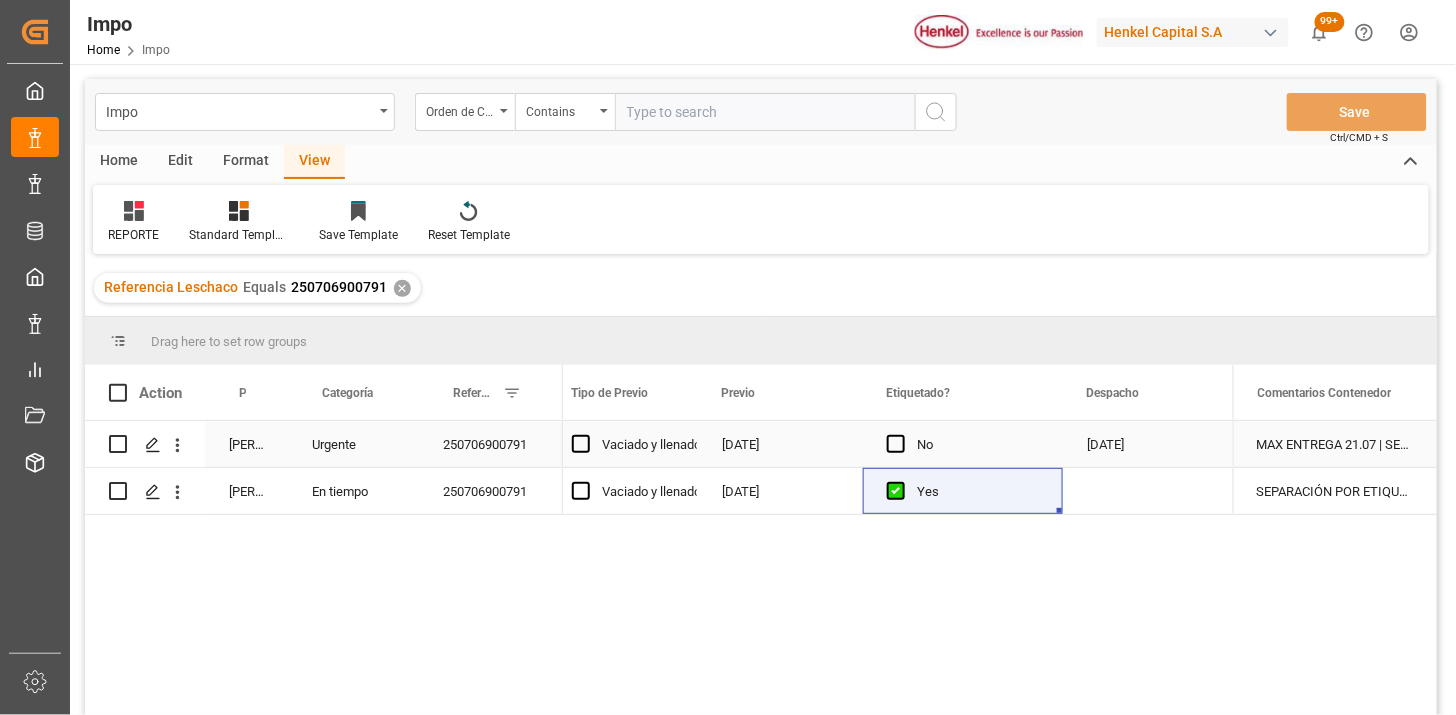 scroll, scrollTop: 0, scrollLeft: 0, axis: both 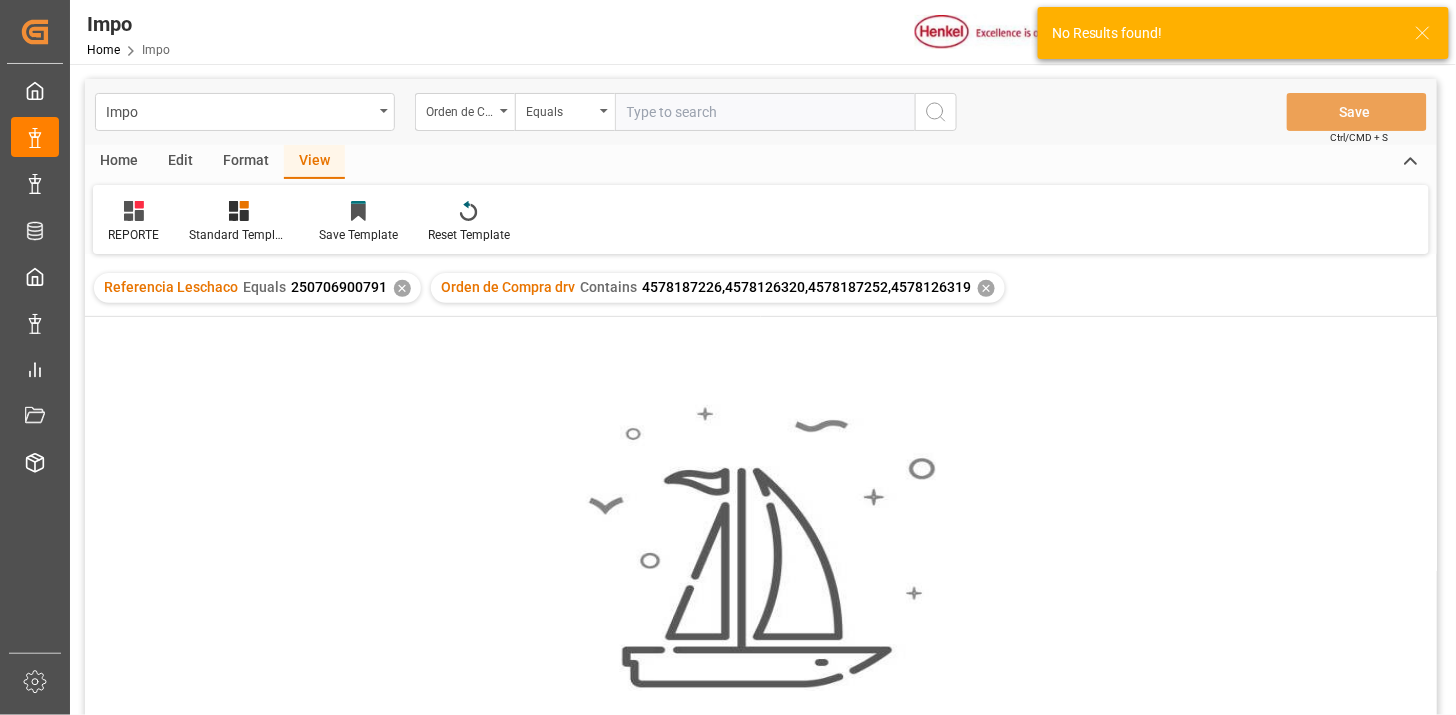 click on "✕" at bounding box center [402, 288] 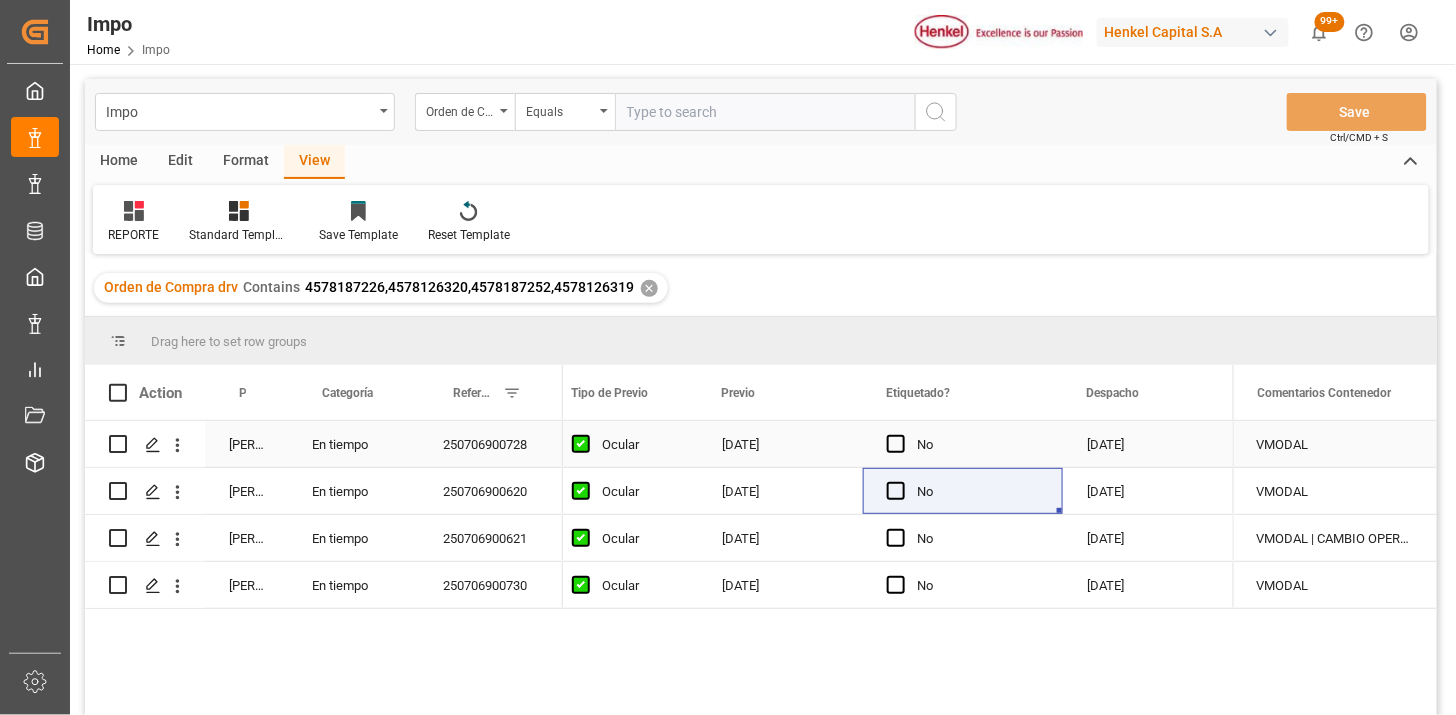 click on "16-07-2025" at bounding box center (1145, 444) 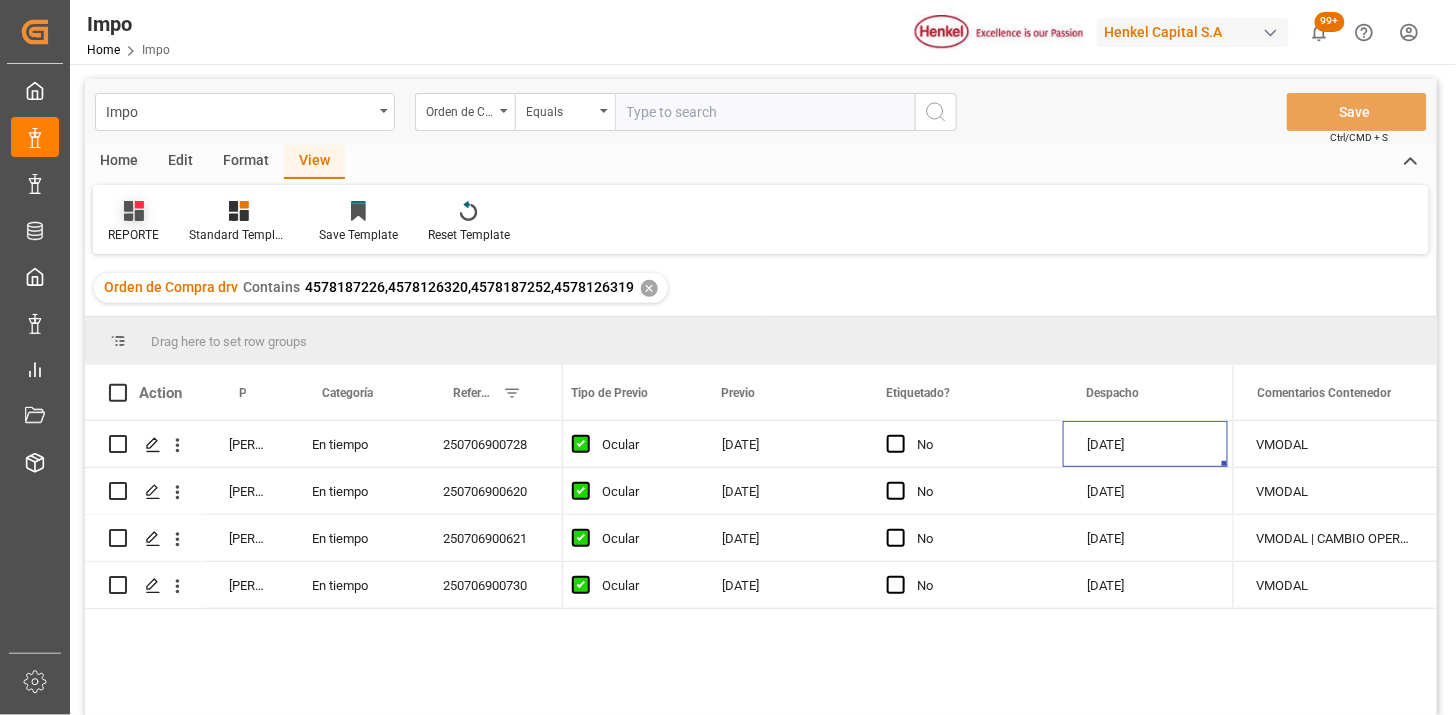 drag, startPoint x: 133, startPoint y: 213, endPoint x: 153, endPoint y: 235, distance: 29.732138 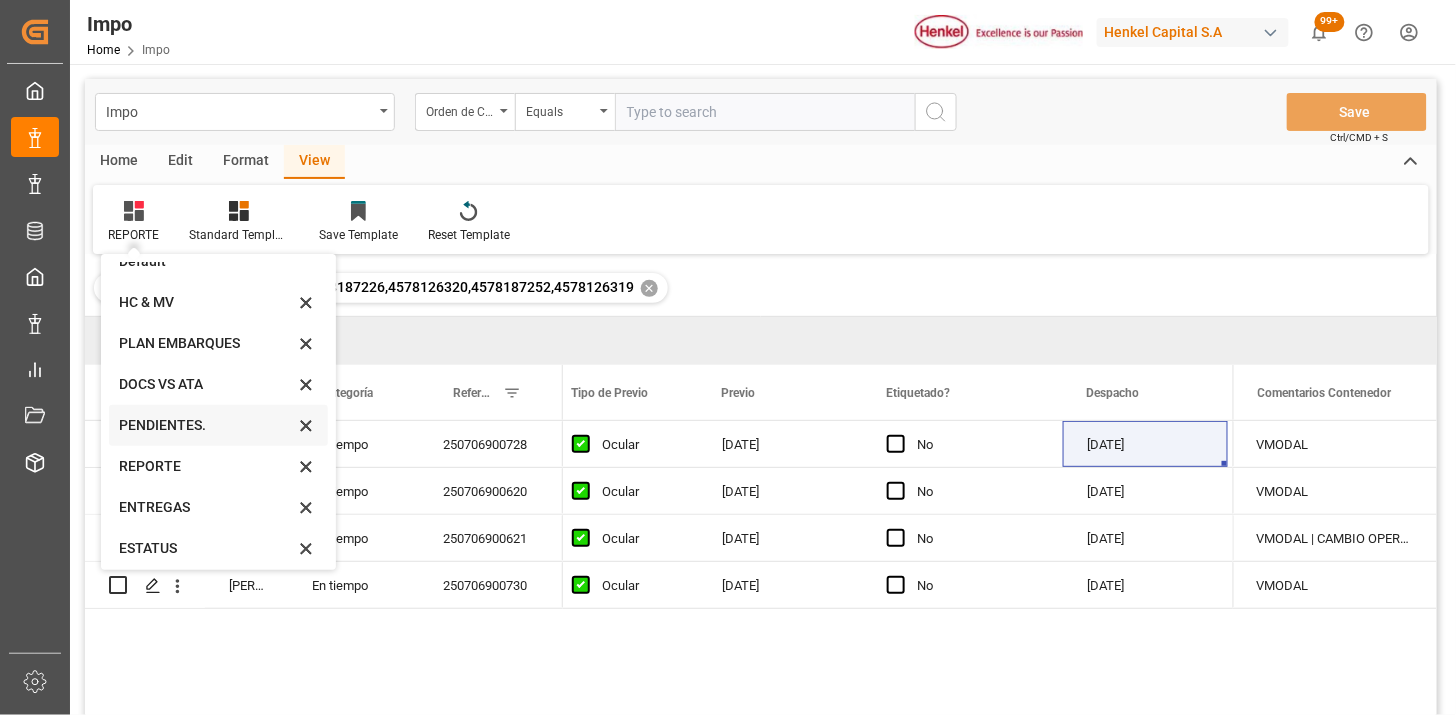 scroll, scrollTop: 27, scrollLeft: 0, axis: vertical 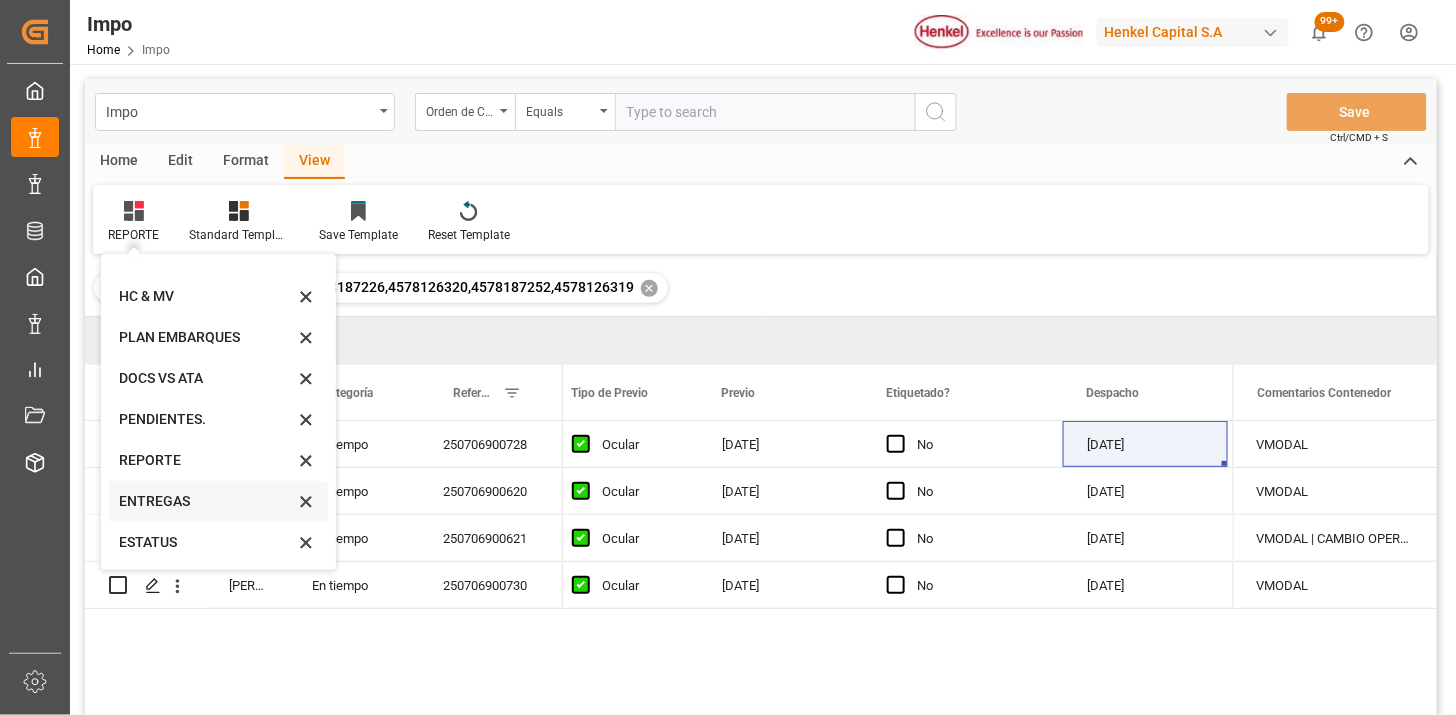 click on "ENTREGAS" at bounding box center (206, 501) 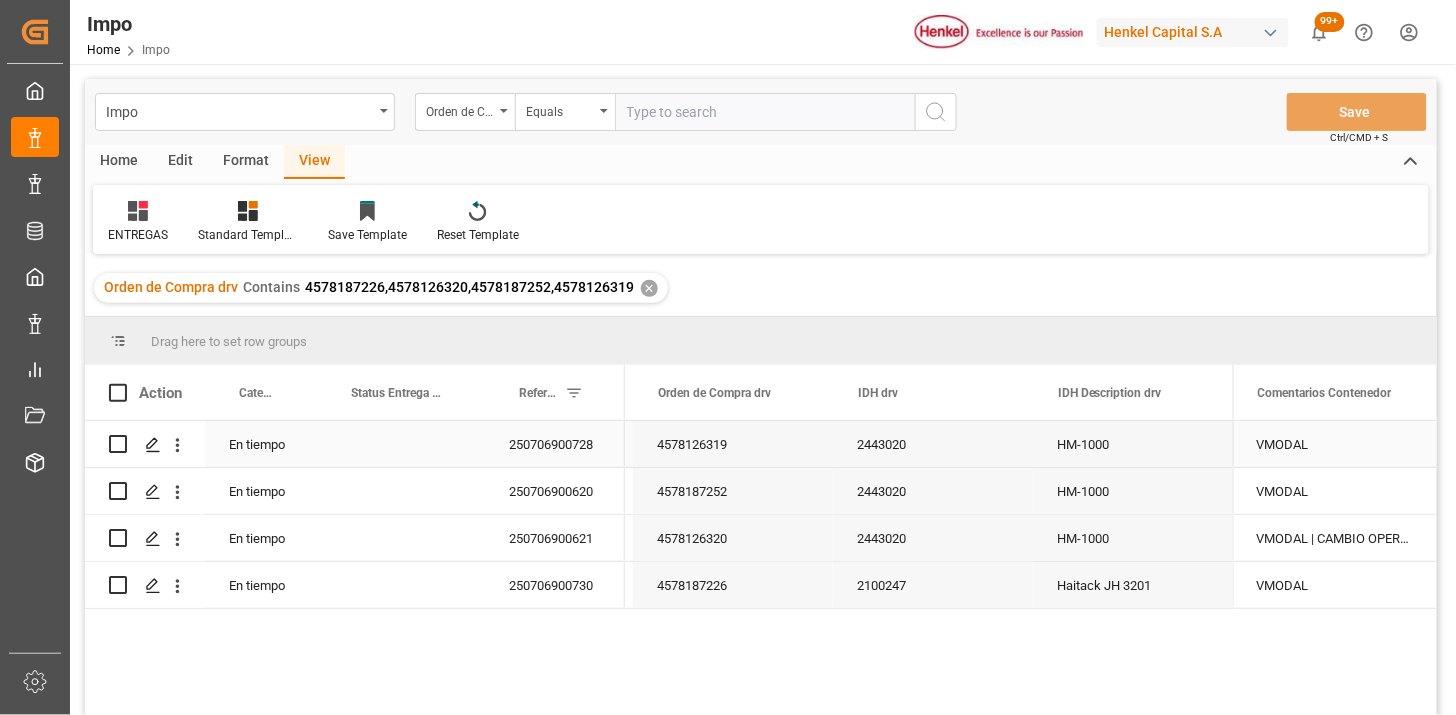 scroll, scrollTop: 0, scrollLeft: 1992, axis: horizontal 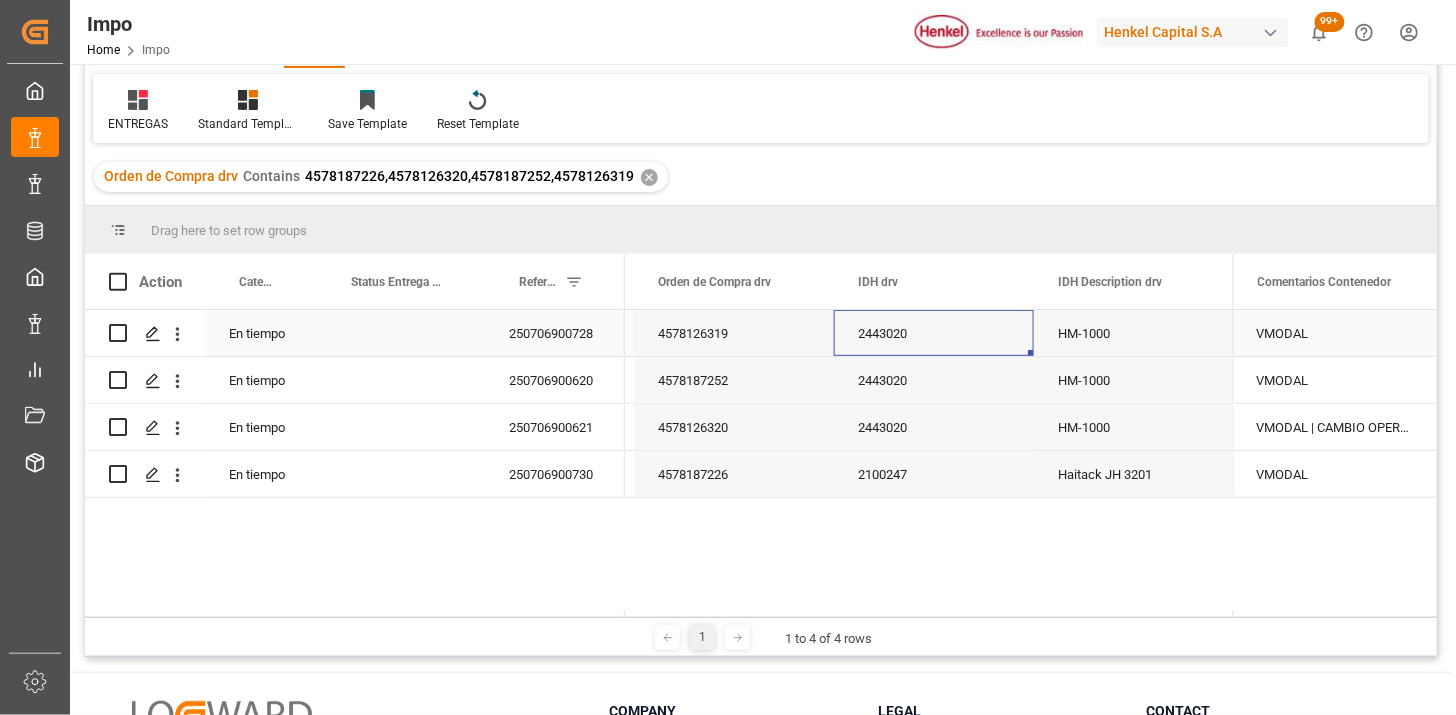 click on "2443020" at bounding box center [934, 333] 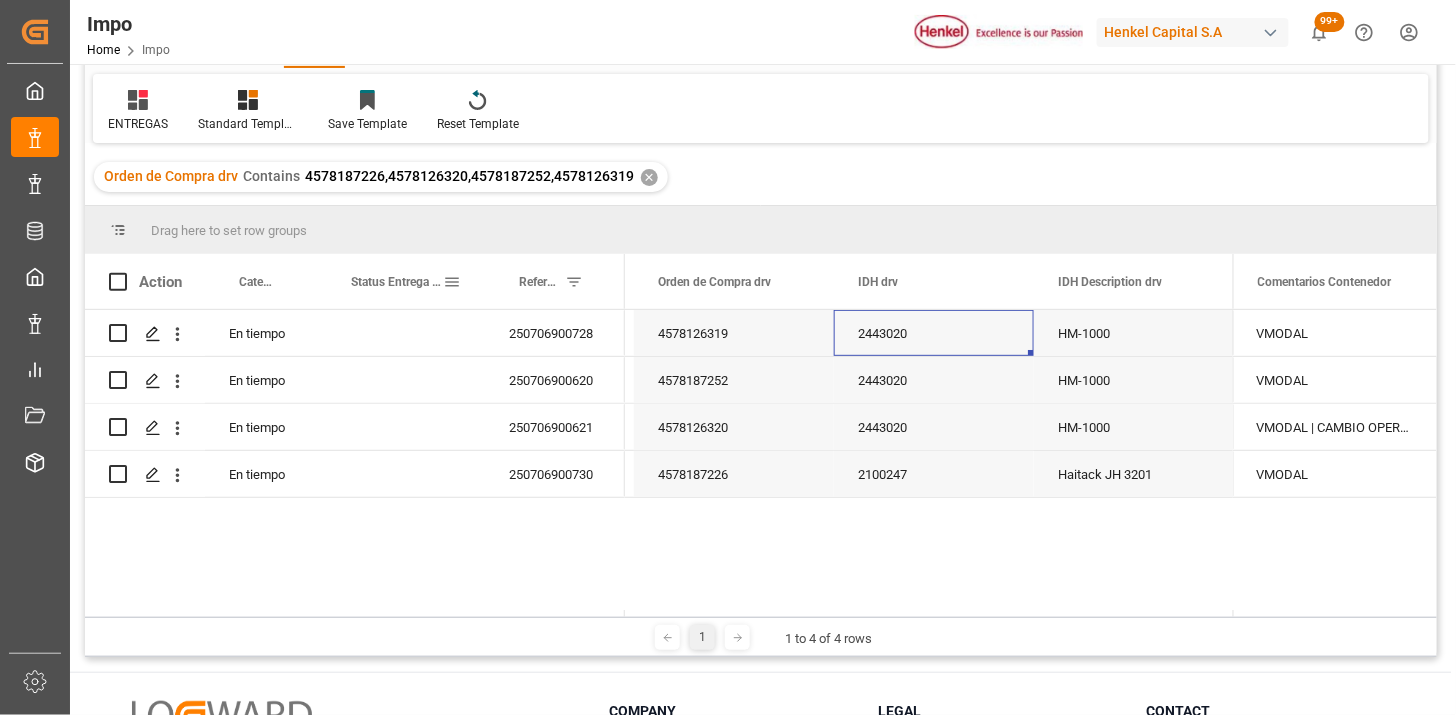 click at bounding box center [452, 282] 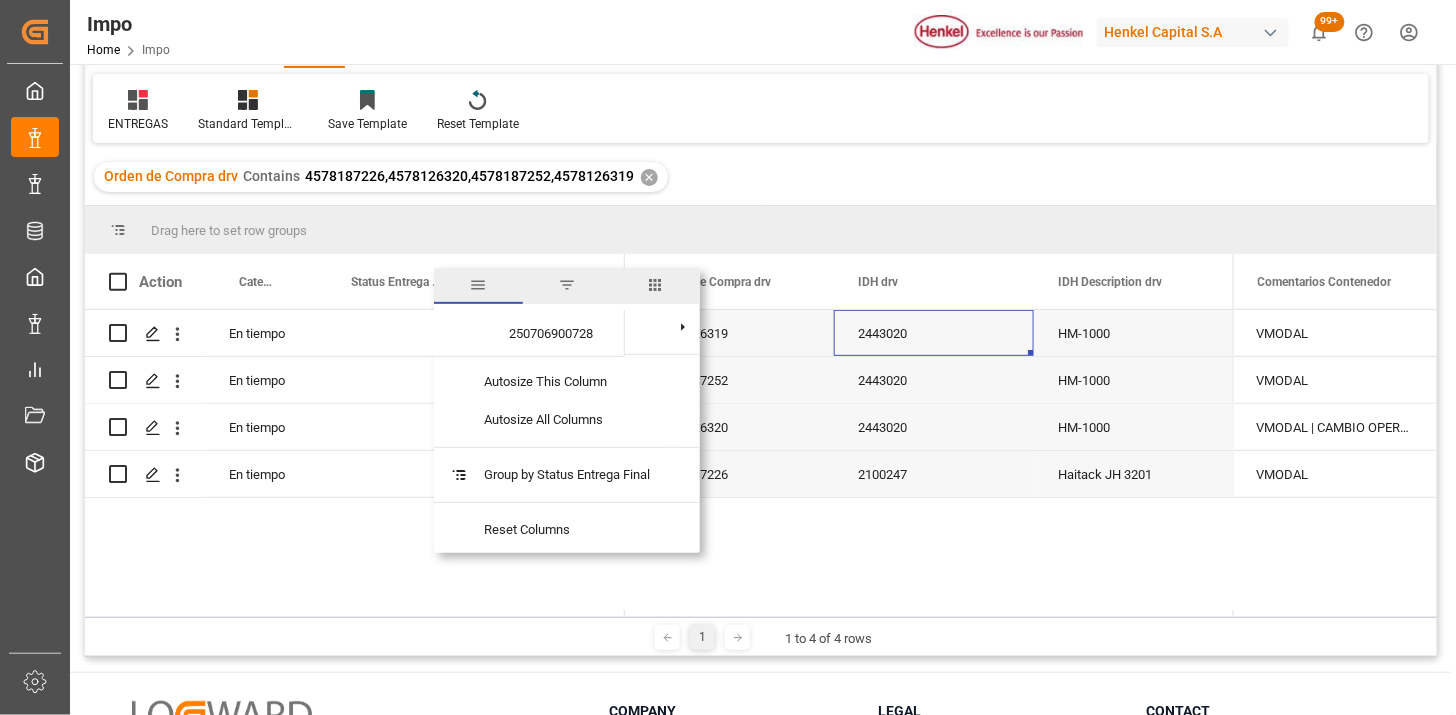 drag, startPoint x: 660, startPoint y: 278, endPoint x: 635, endPoint y: 301, distance: 33.970577 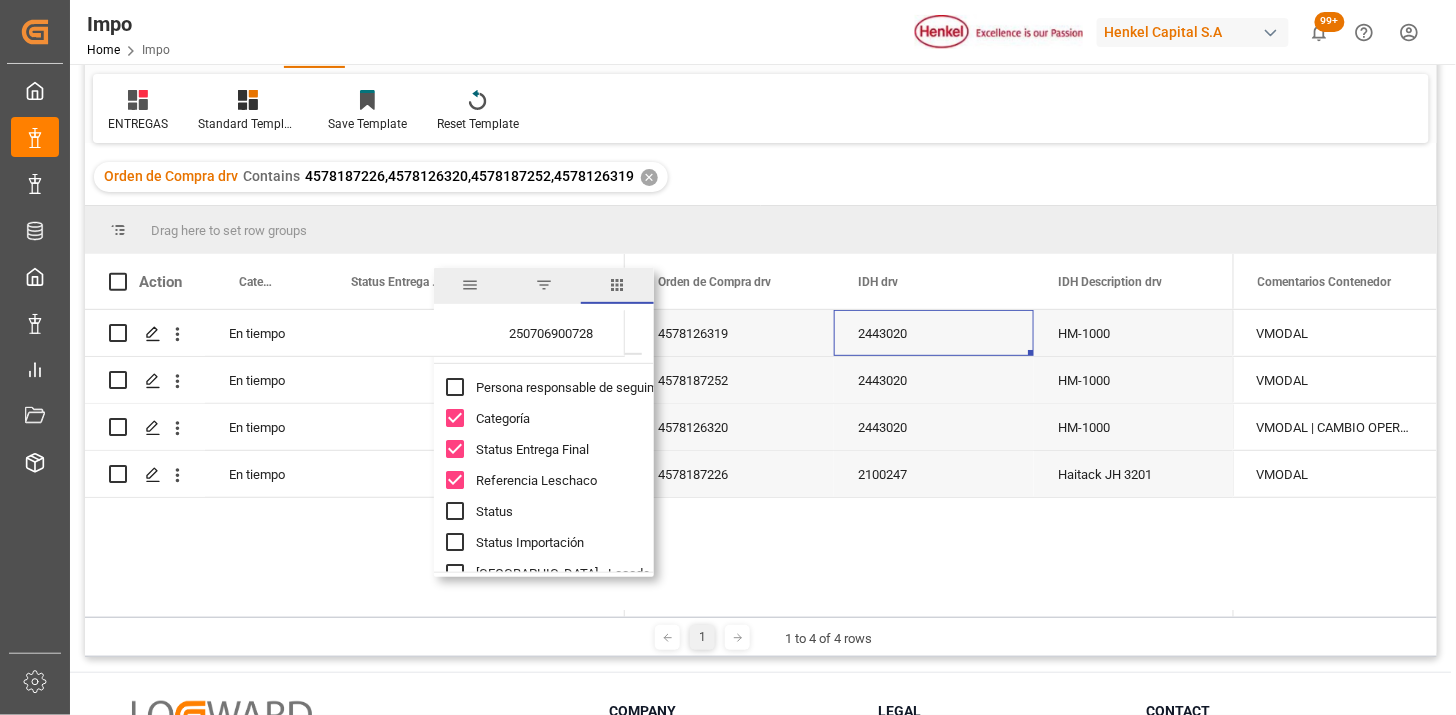 click on "Status Entrega Final" at bounding box center (532, 449) 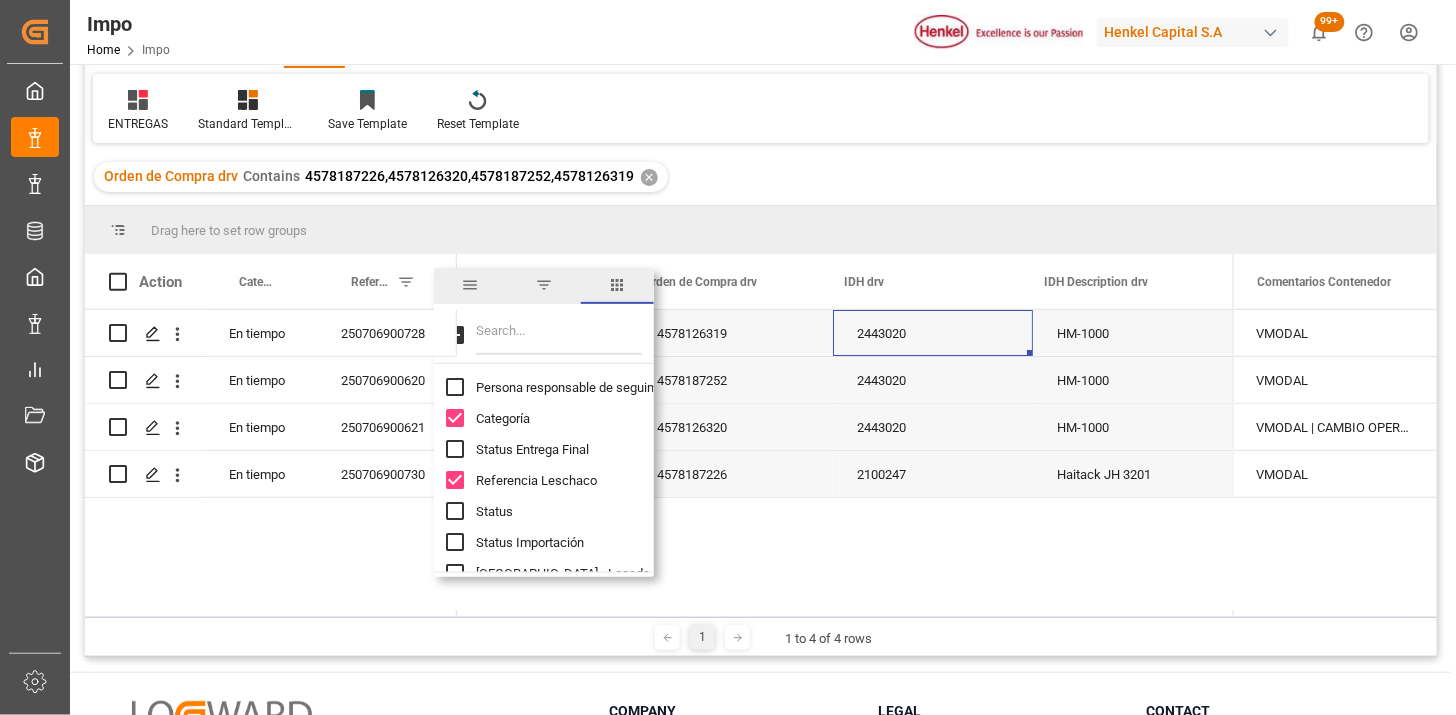 scroll, scrollTop: 0, scrollLeft: 1837, axis: horizontal 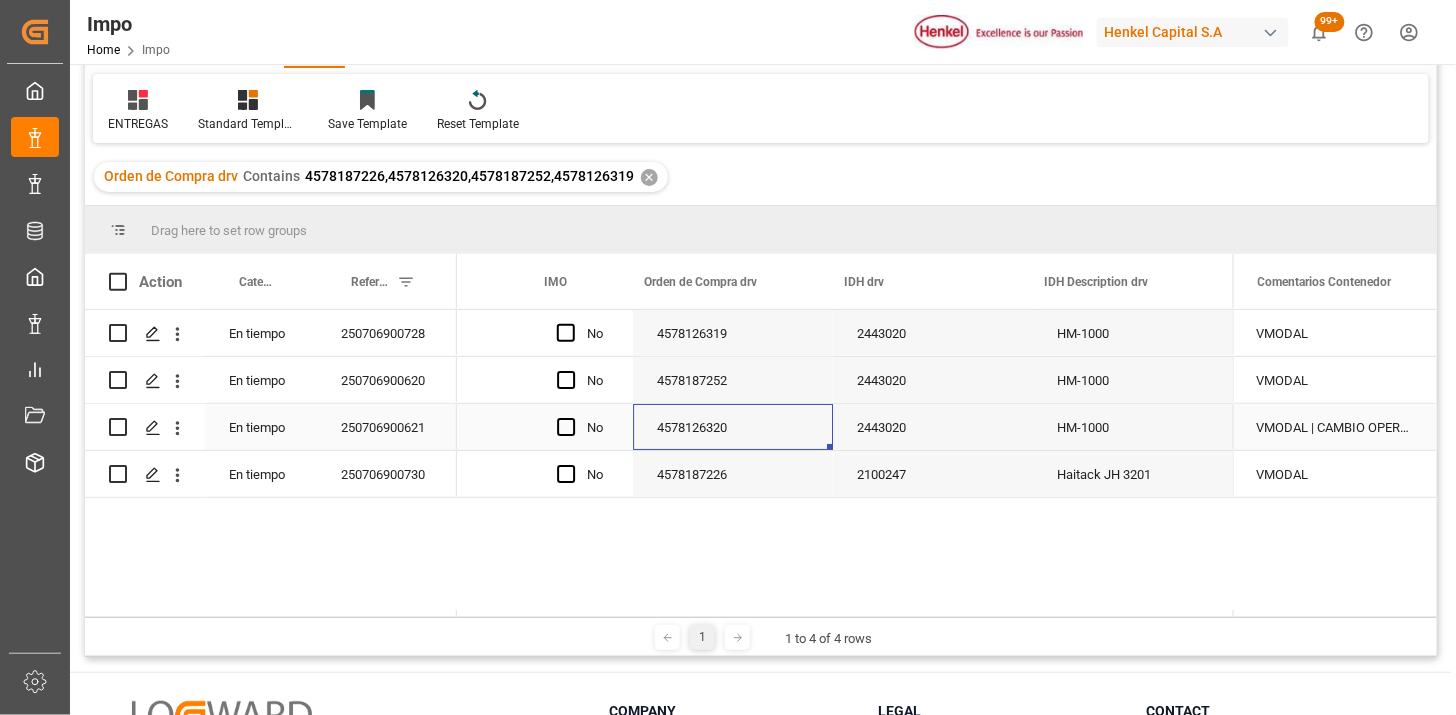 click on "4578126320" at bounding box center (733, 427) 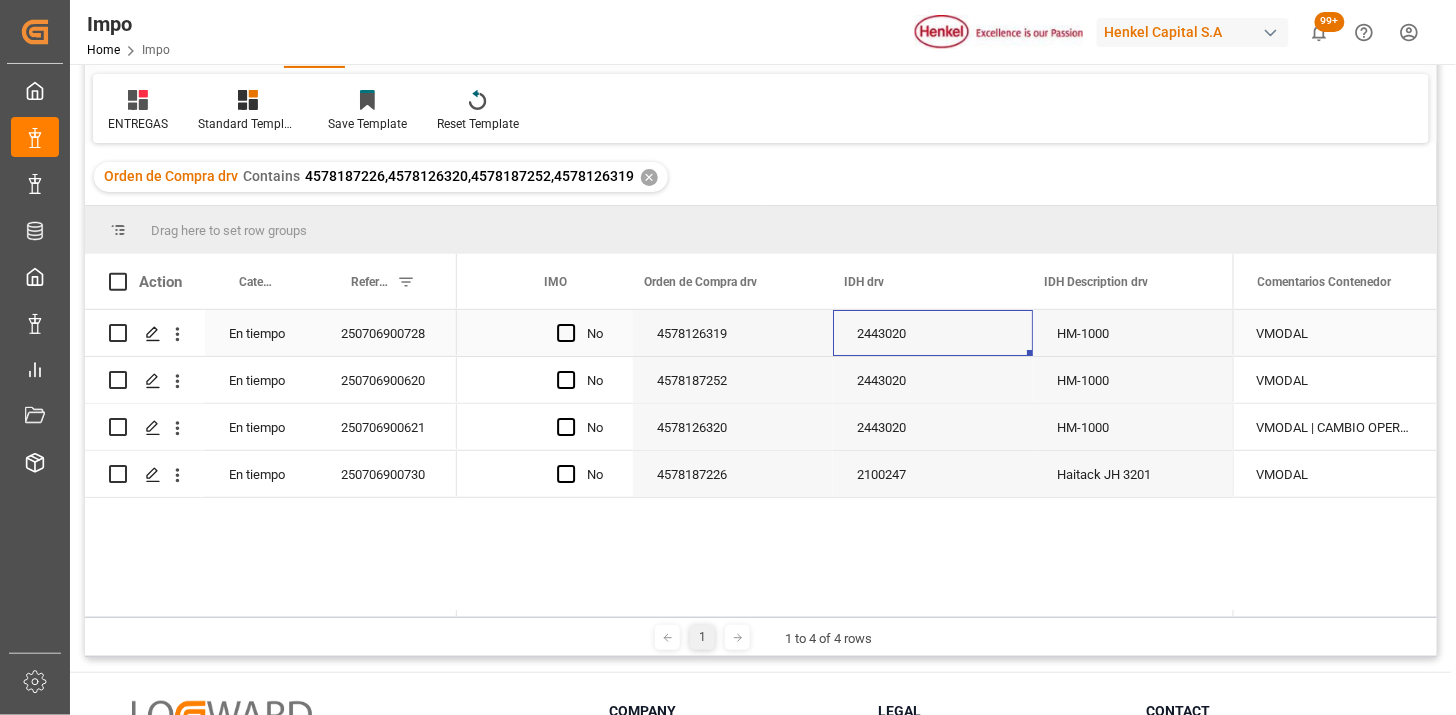 click on "2443020" at bounding box center [933, 333] 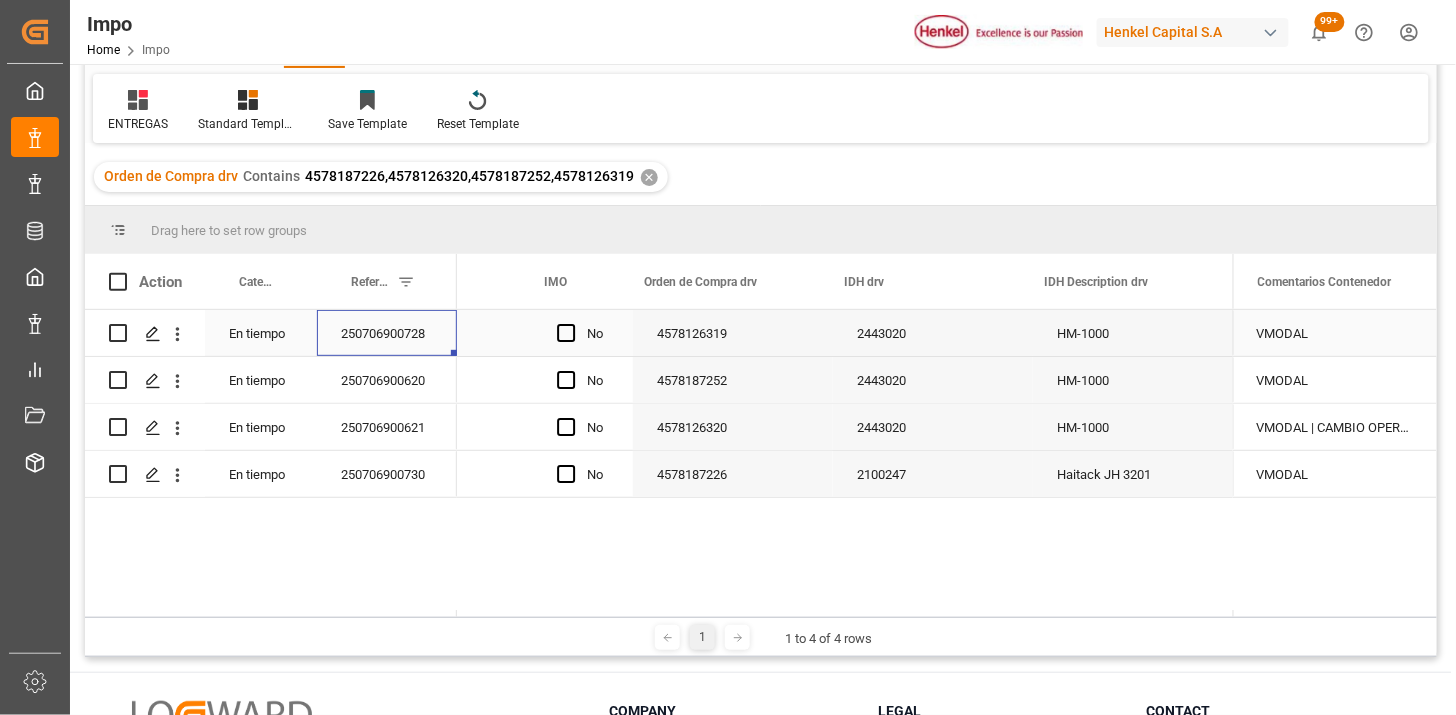 scroll, scrollTop: 0, scrollLeft: 0, axis: both 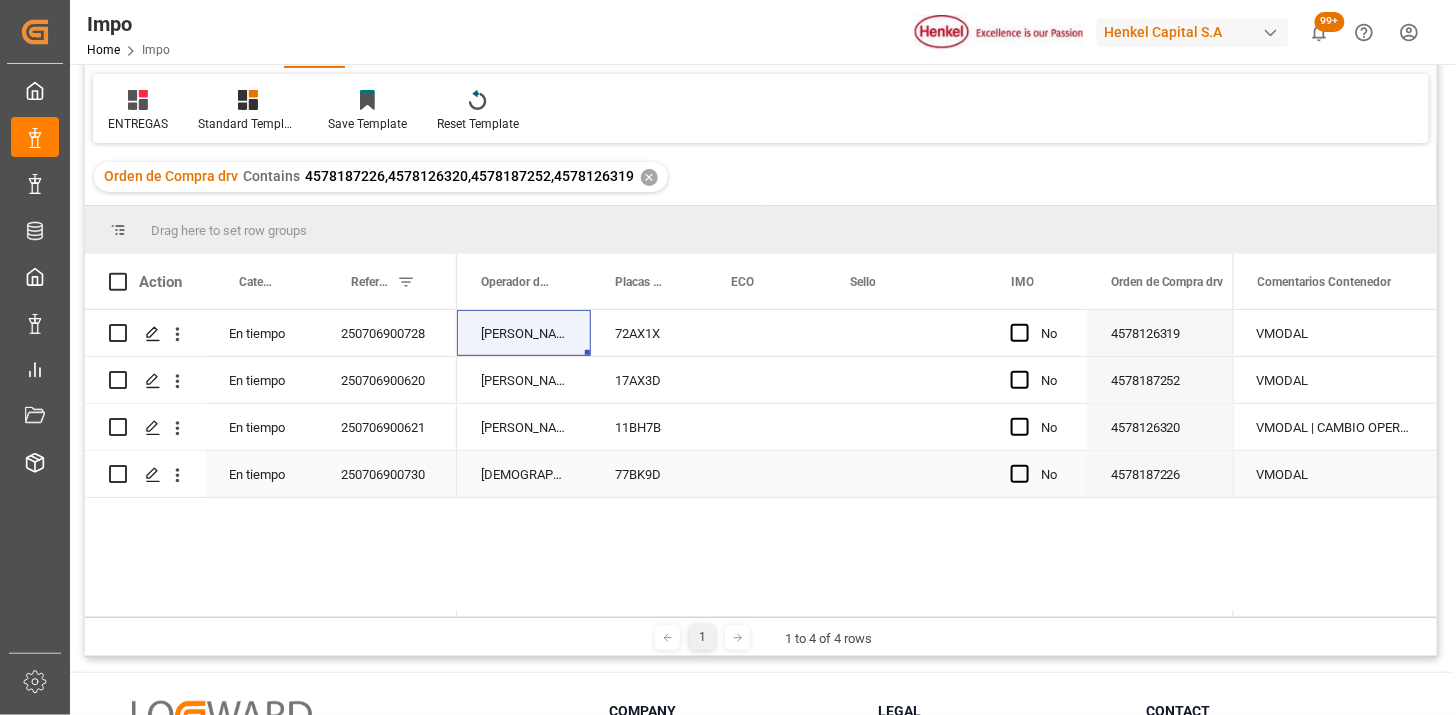 click on "Sencillo JESUS PAZ 77BK9D No 4578187226 2100247 FERROCARRIL" at bounding box center [386, 474] 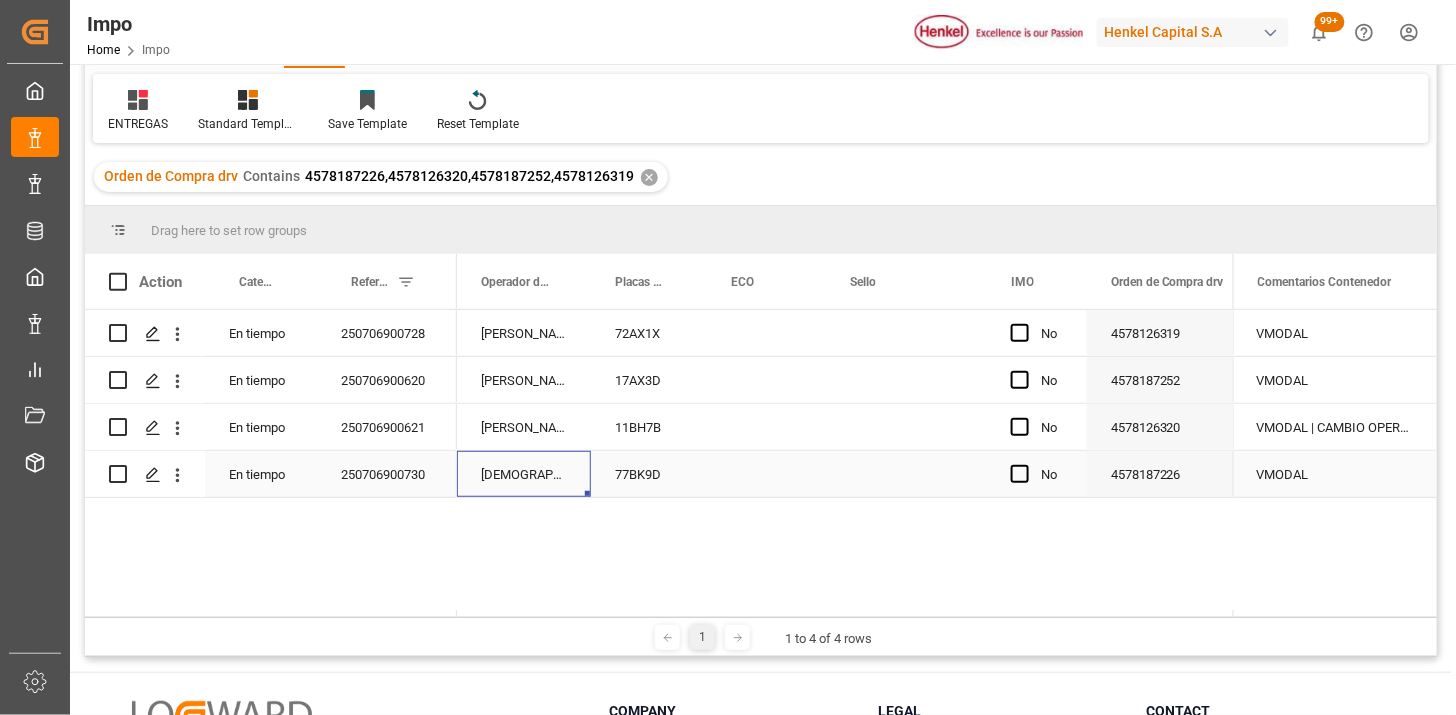 click on "JESUS PAZ" at bounding box center [524, 474] 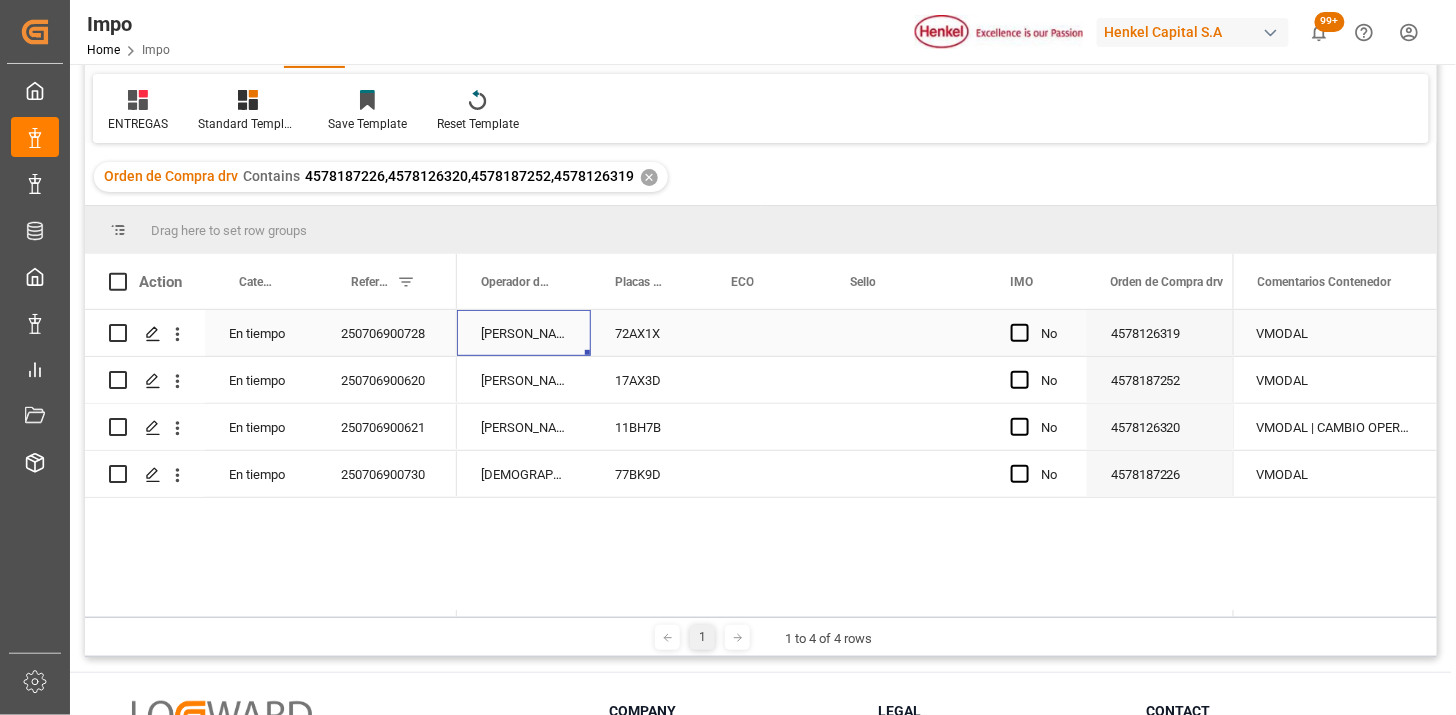 click on "LUIS FLORES" at bounding box center (524, 333) 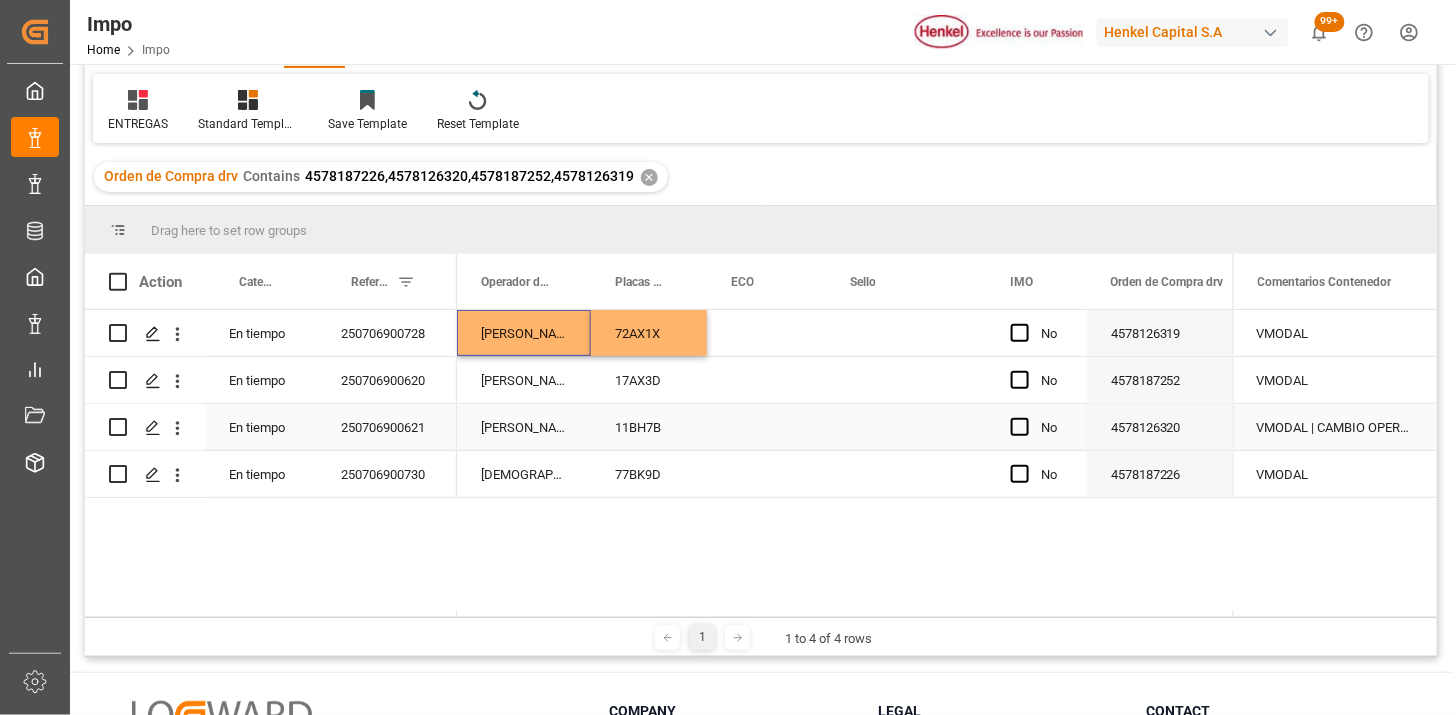 click on "VMODAL | CAMBIO OPERADOR" at bounding box center (1335, 427) 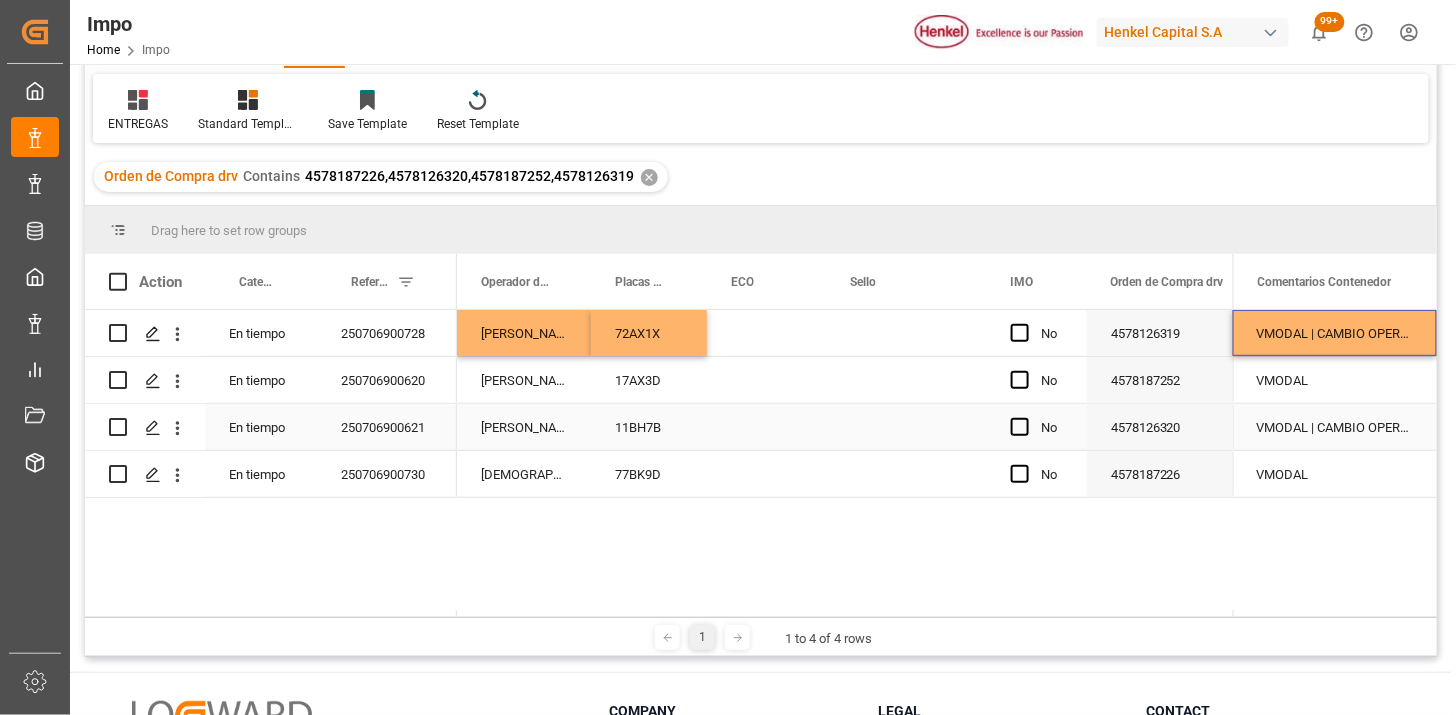 scroll, scrollTop: 0, scrollLeft: 1831, axis: horizontal 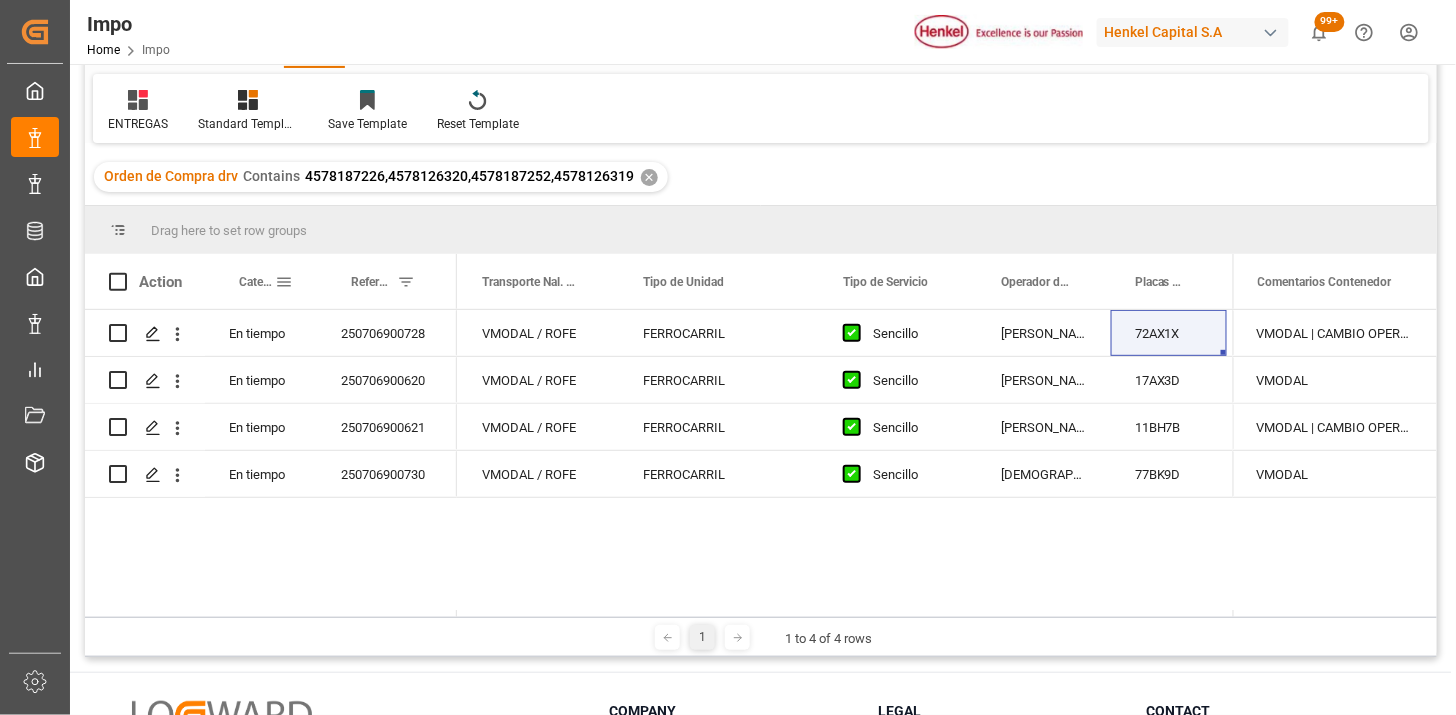 click at bounding box center (284, 282) 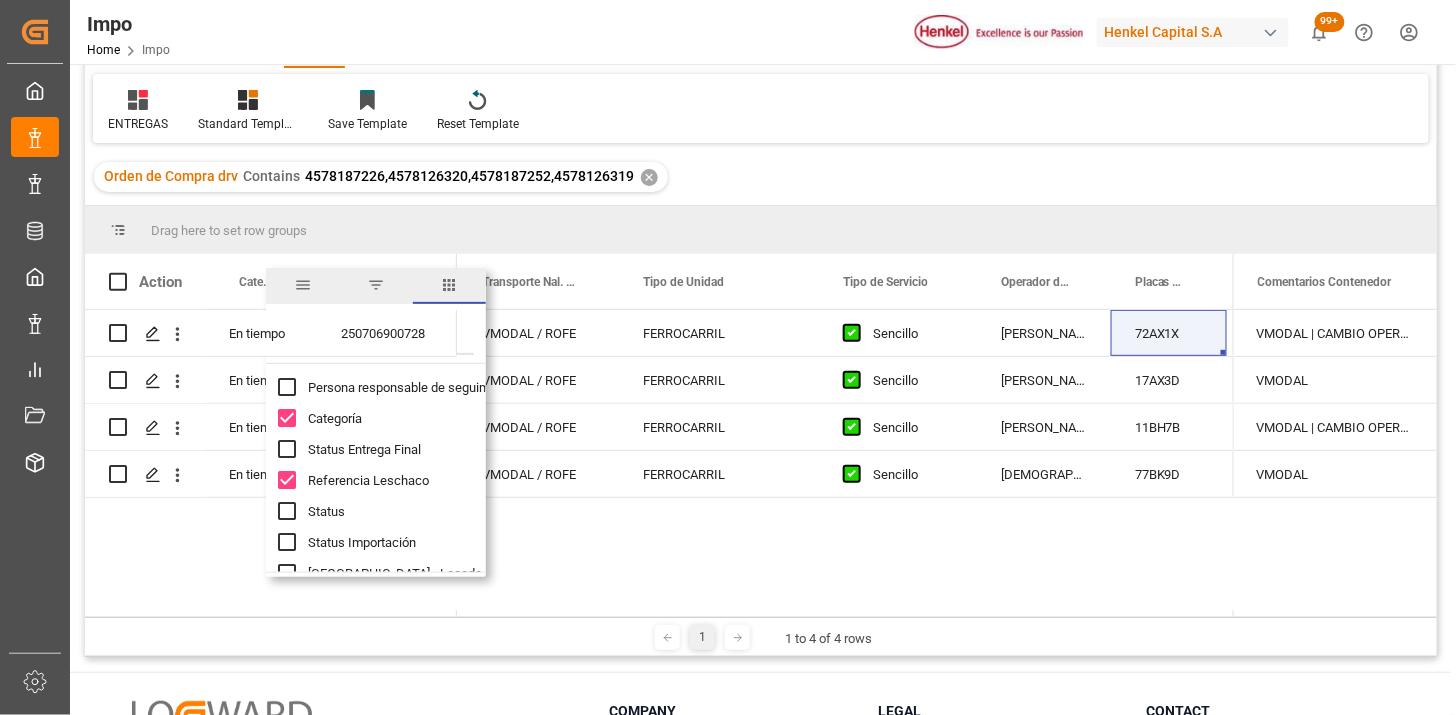 click at bounding box center [287, 418] 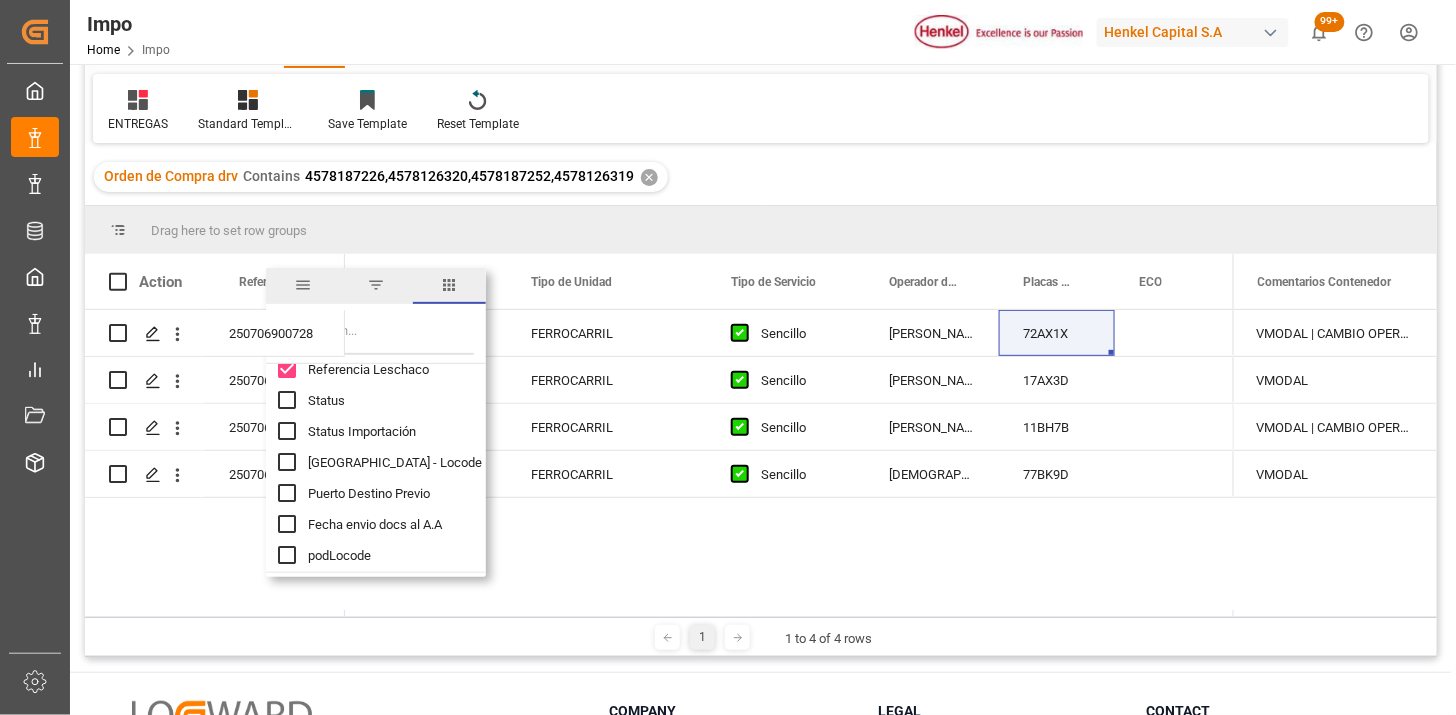 click at bounding box center (287, 431) 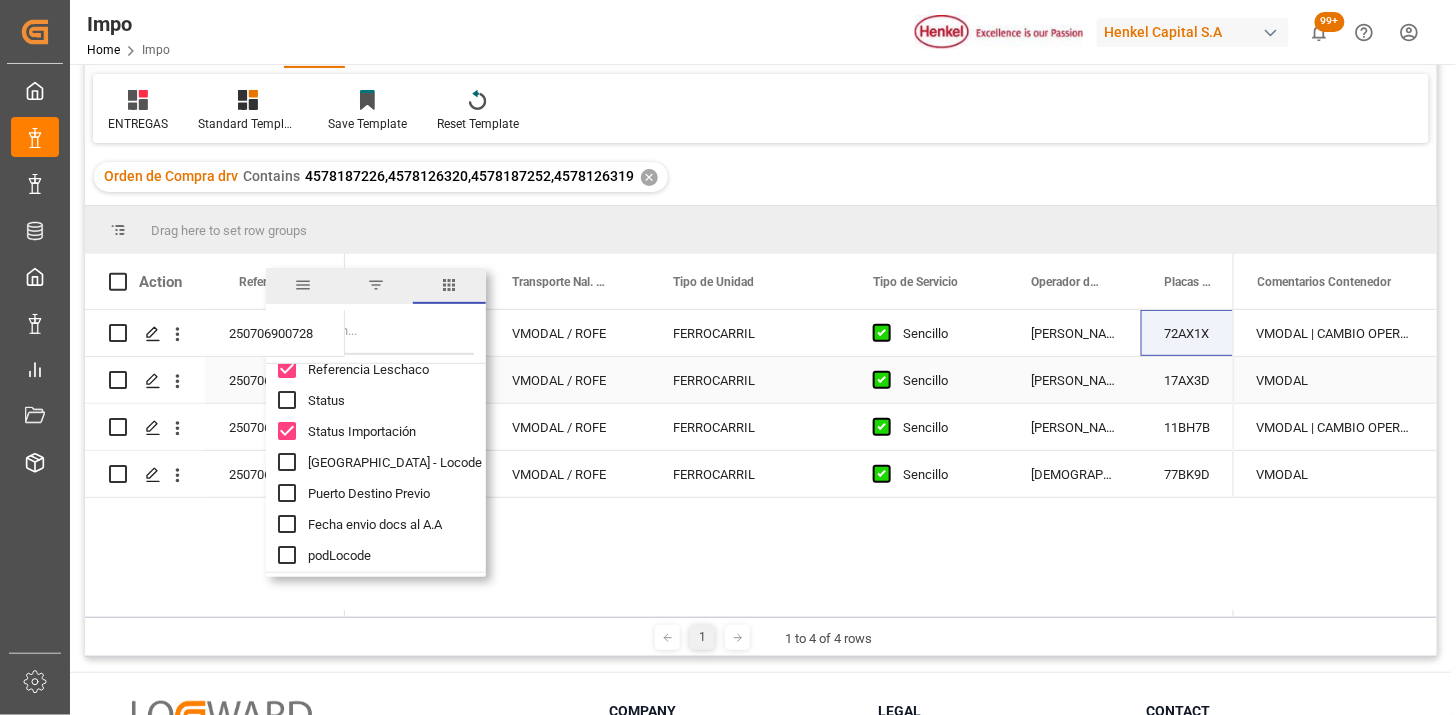 click on "FERROCARRIL" at bounding box center [749, 380] 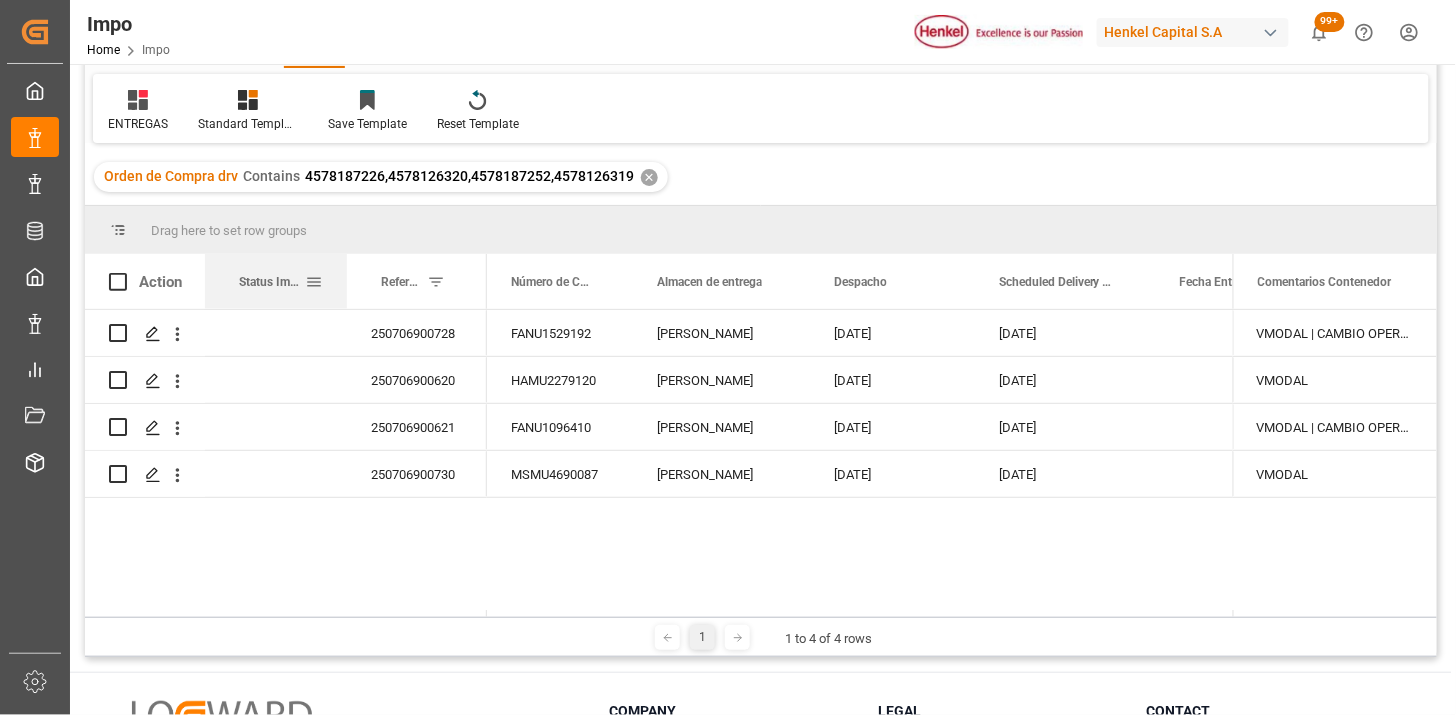 drag, startPoint x: 401, startPoint y: 286, endPoint x: 282, endPoint y: 295, distance: 119.33985 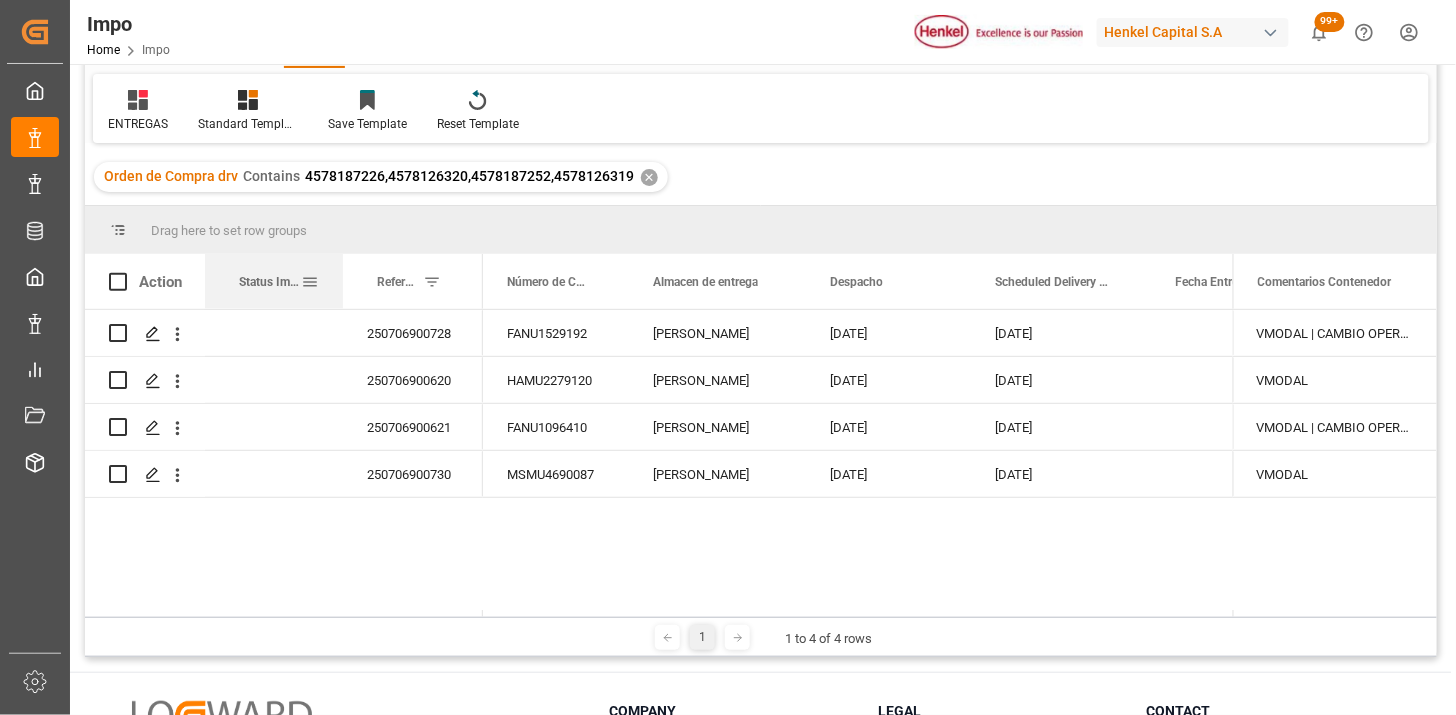 click at bounding box center (343, 281) 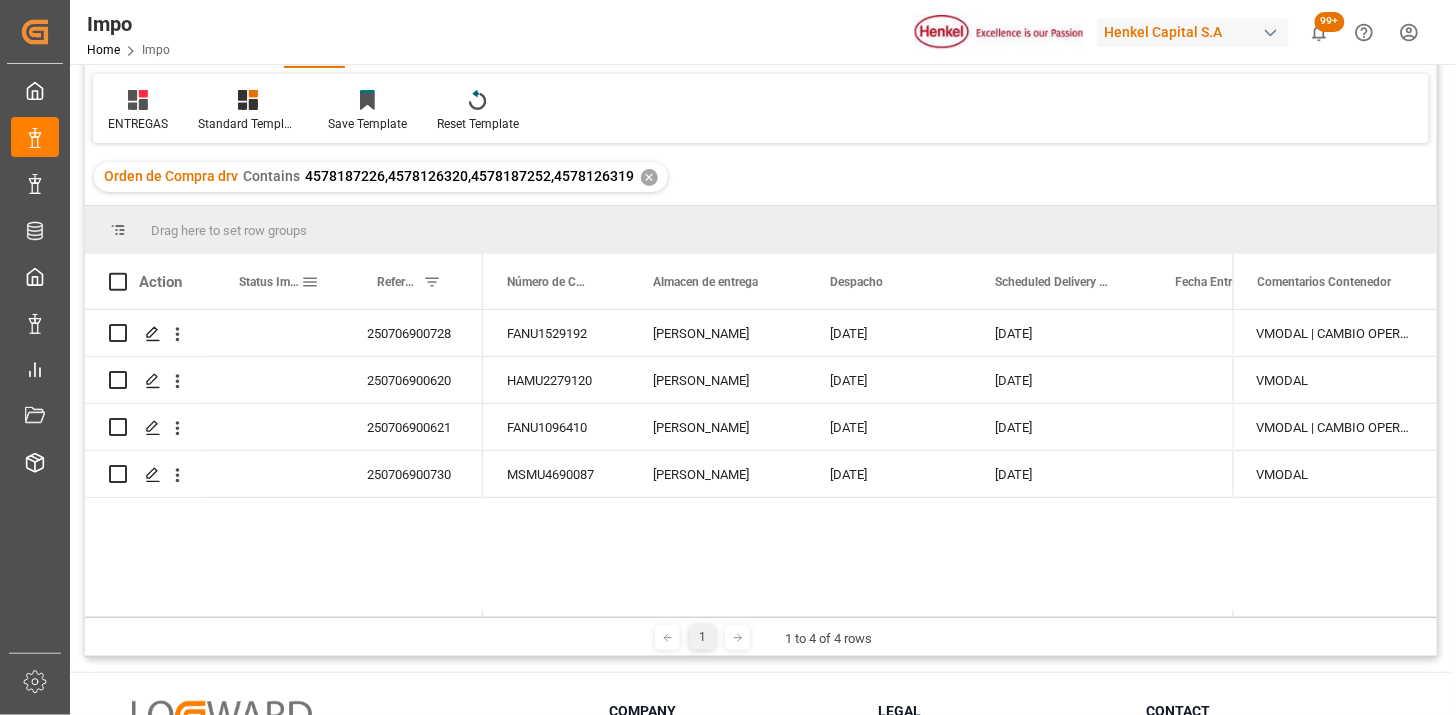 click at bounding box center [310, 282] 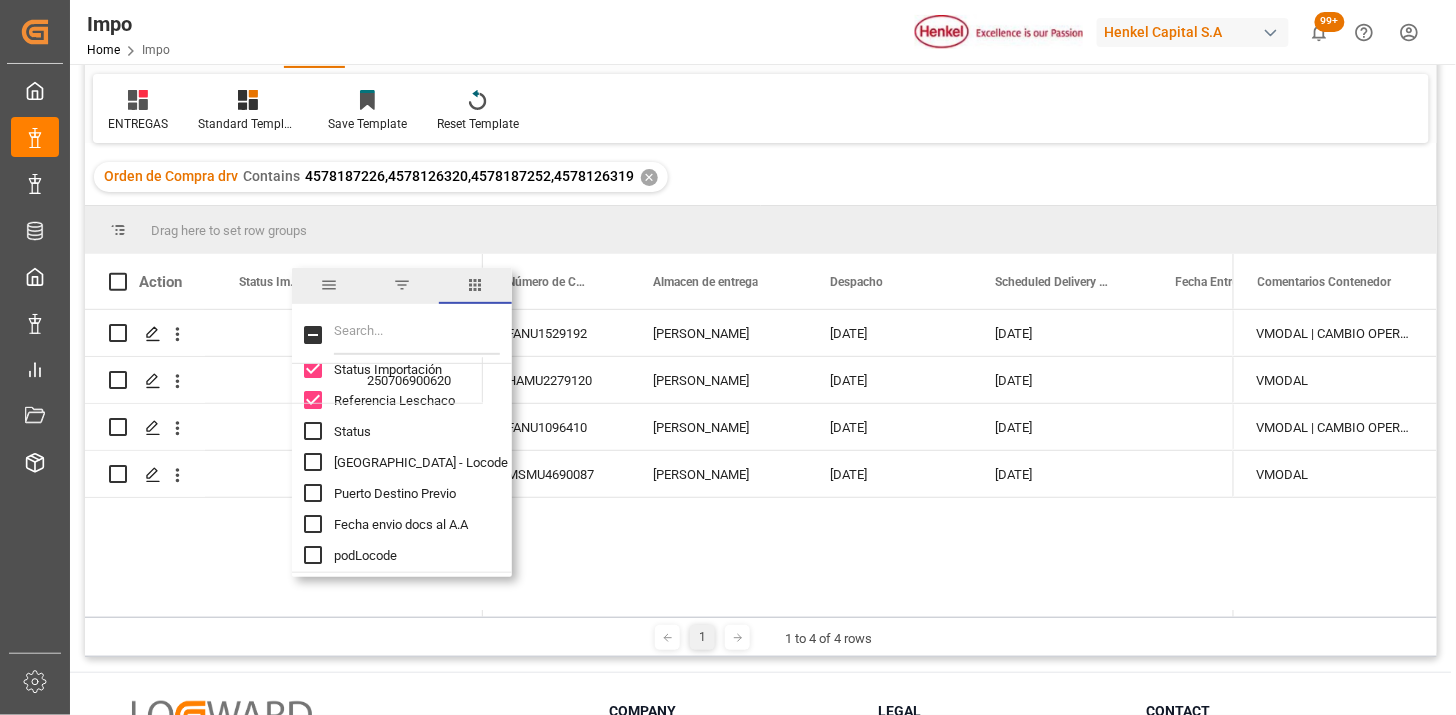 click on "Status" at bounding box center (414, 431) 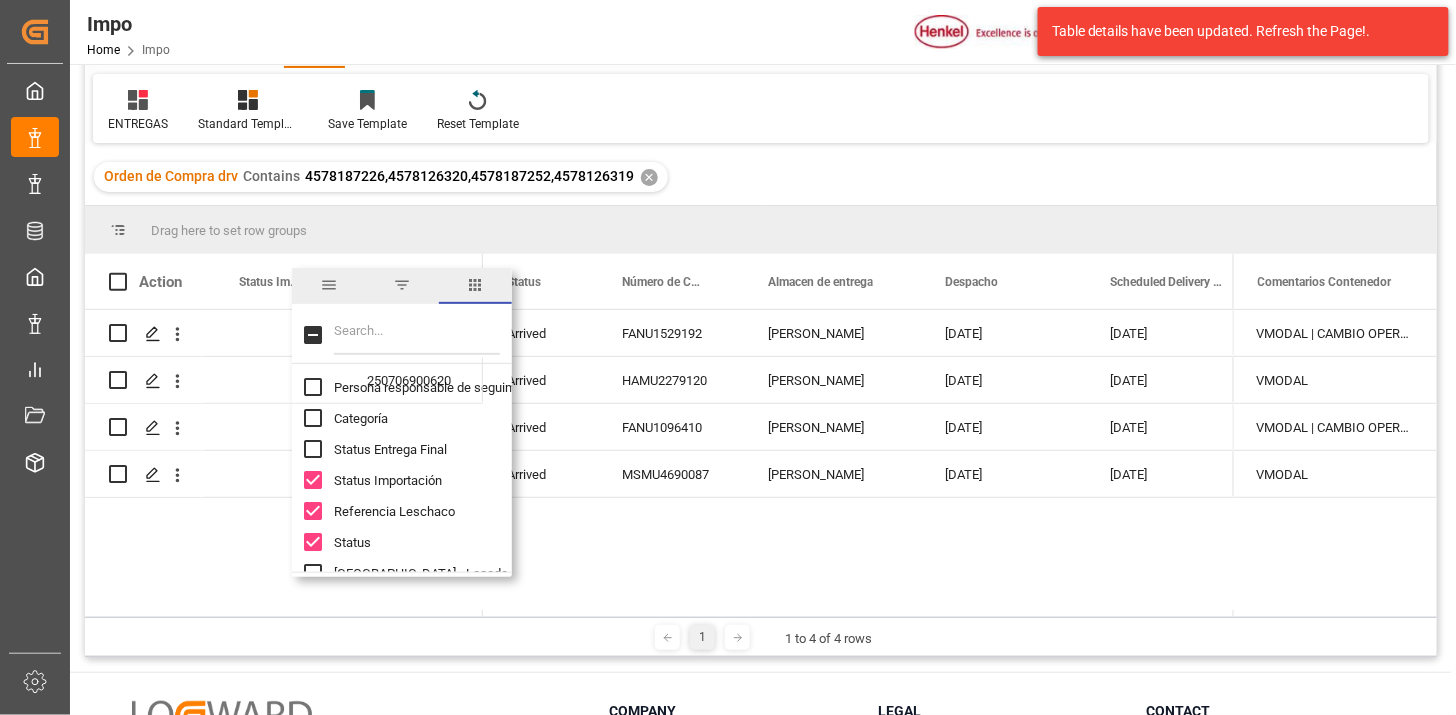click at bounding box center [313, 480] 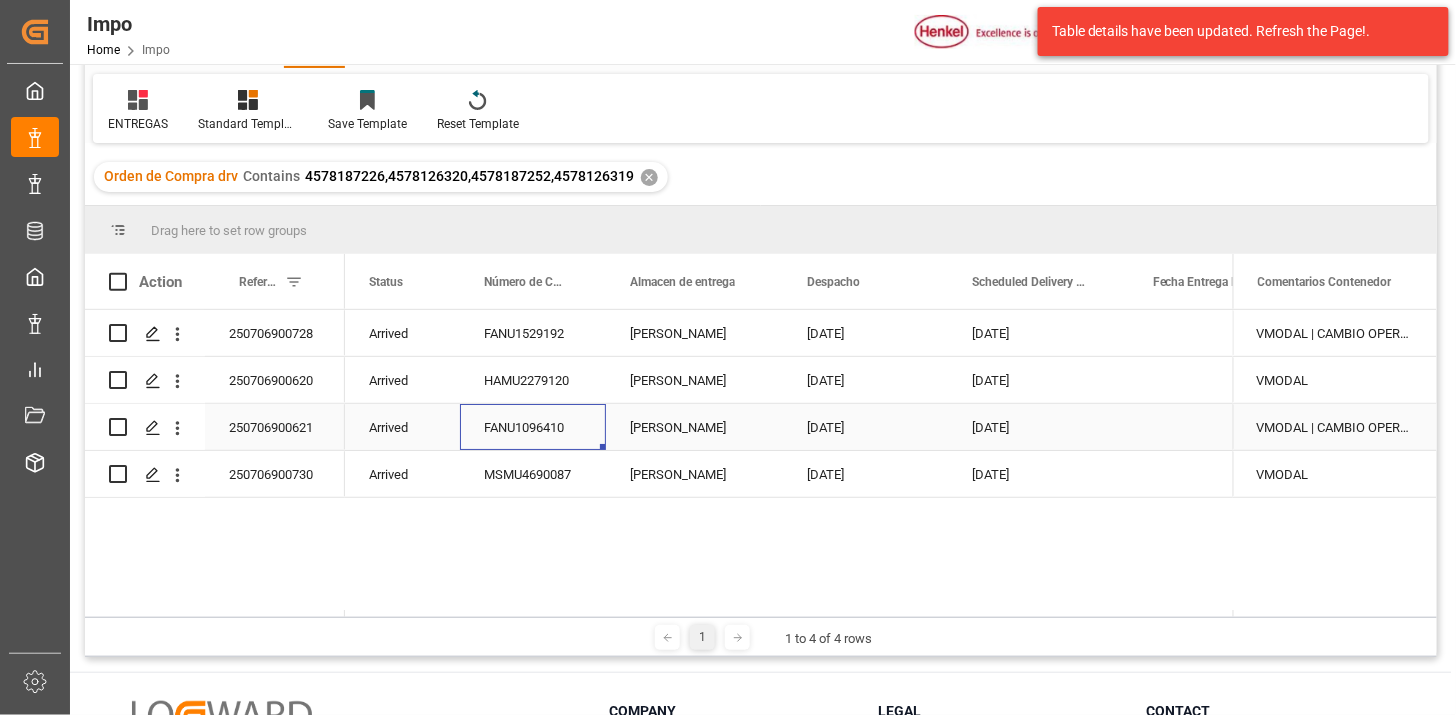 click on "FANU1096410" at bounding box center [533, 427] 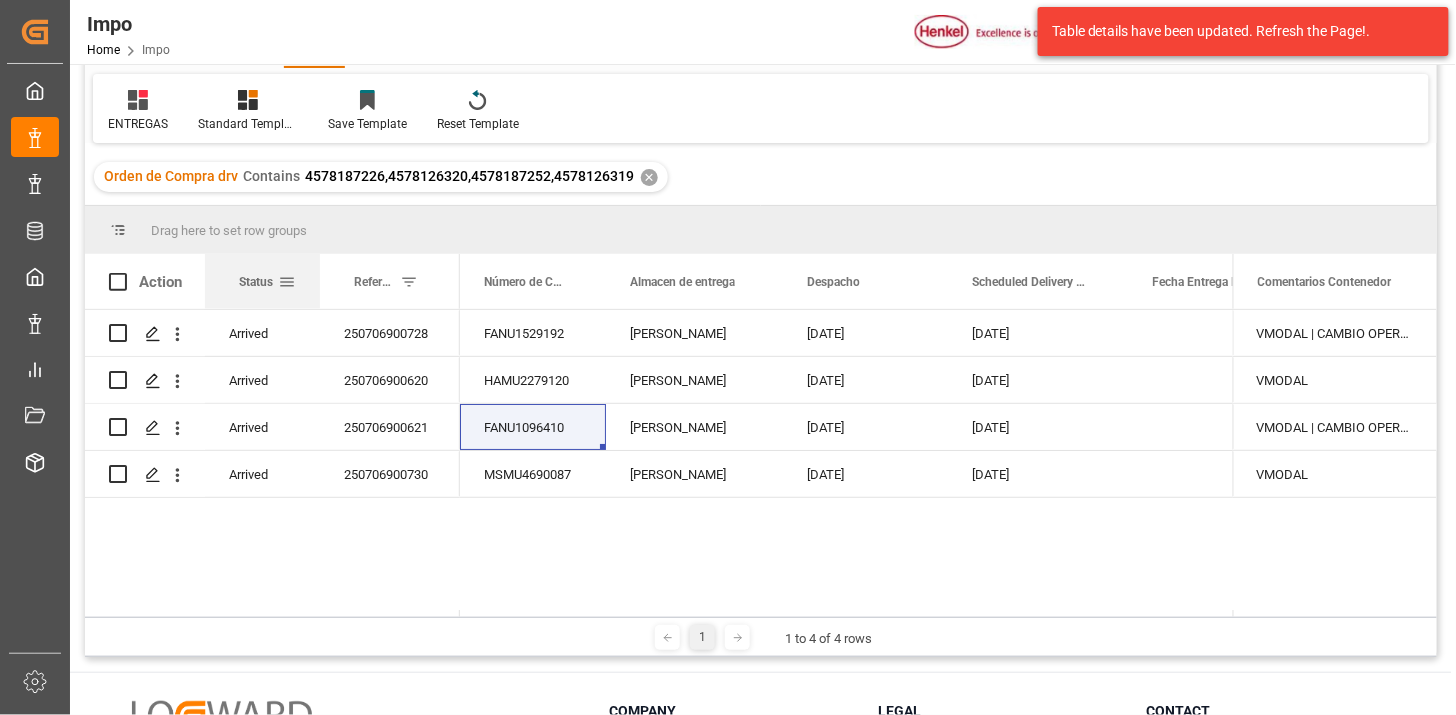 drag, startPoint x: 378, startPoint y: 282, endPoint x: 245, endPoint y: 291, distance: 133.30417 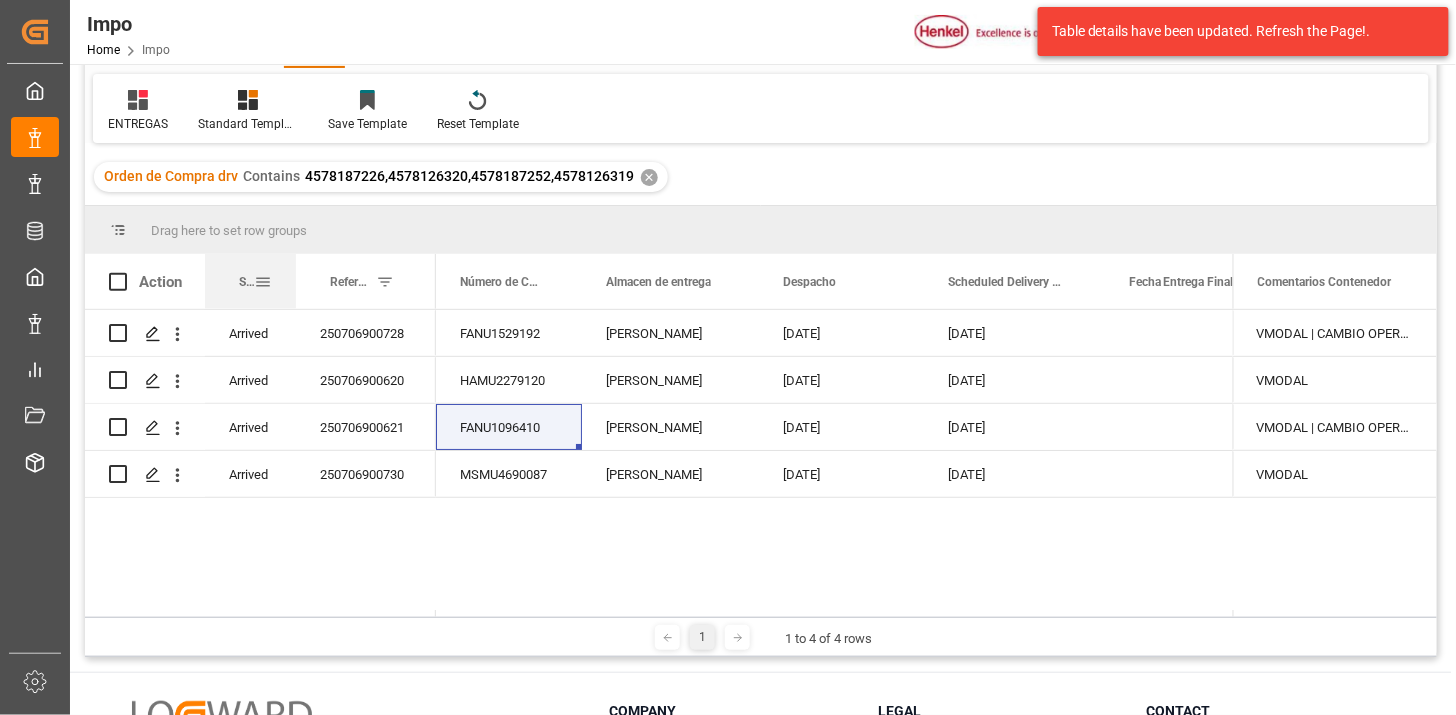 drag, startPoint x: 316, startPoint y: 300, endPoint x: 292, endPoint y: 306, distance: 24.738634 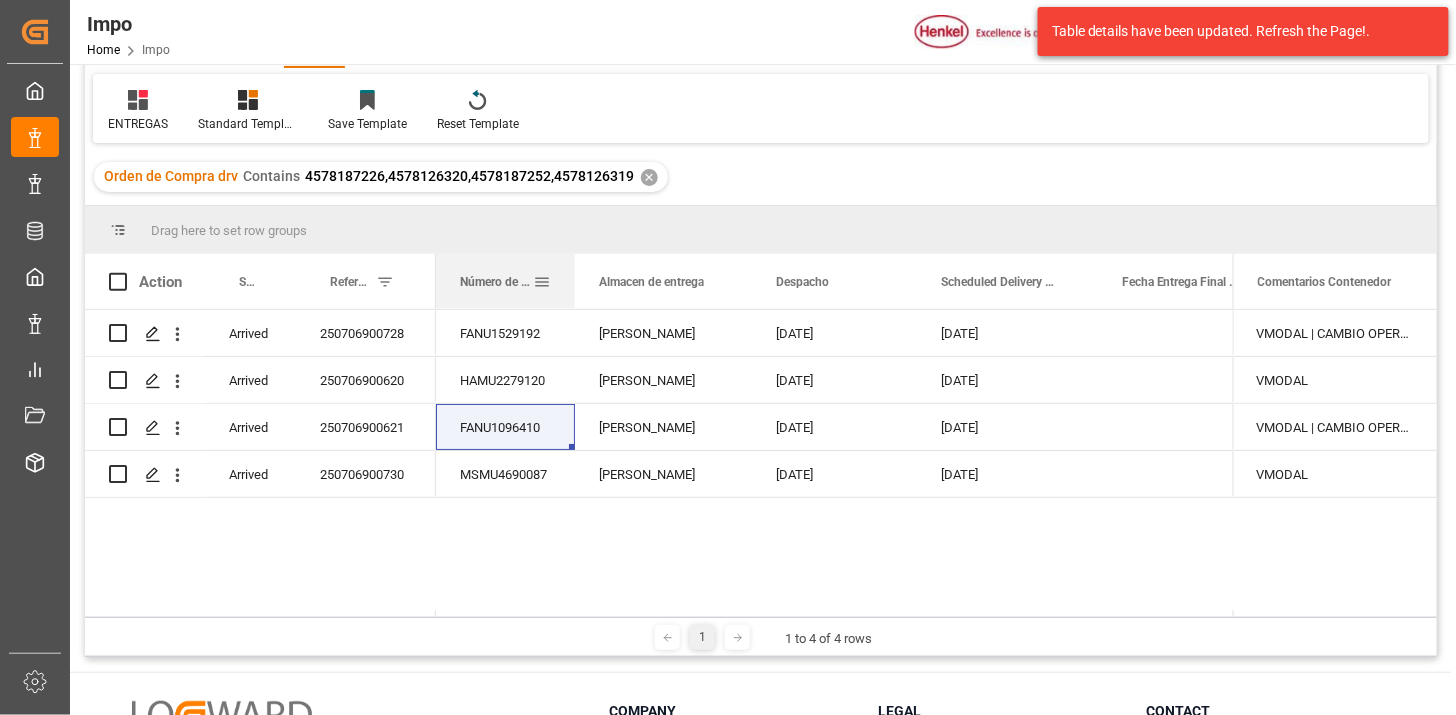 click at bounding box center [575, 281] 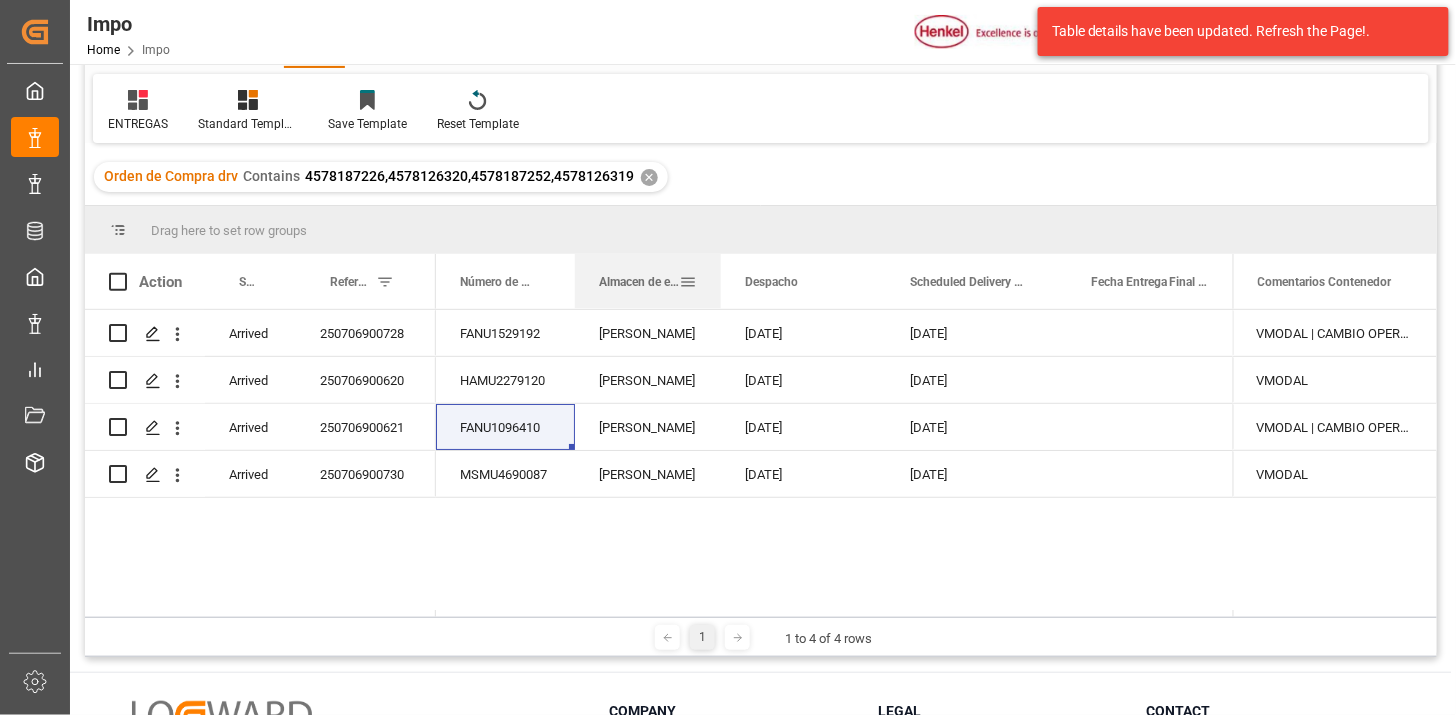 drag, startPoint x: 751, startPoint y: 298, endPoint x: 720, endPoint y: 303, distance: 31.400637 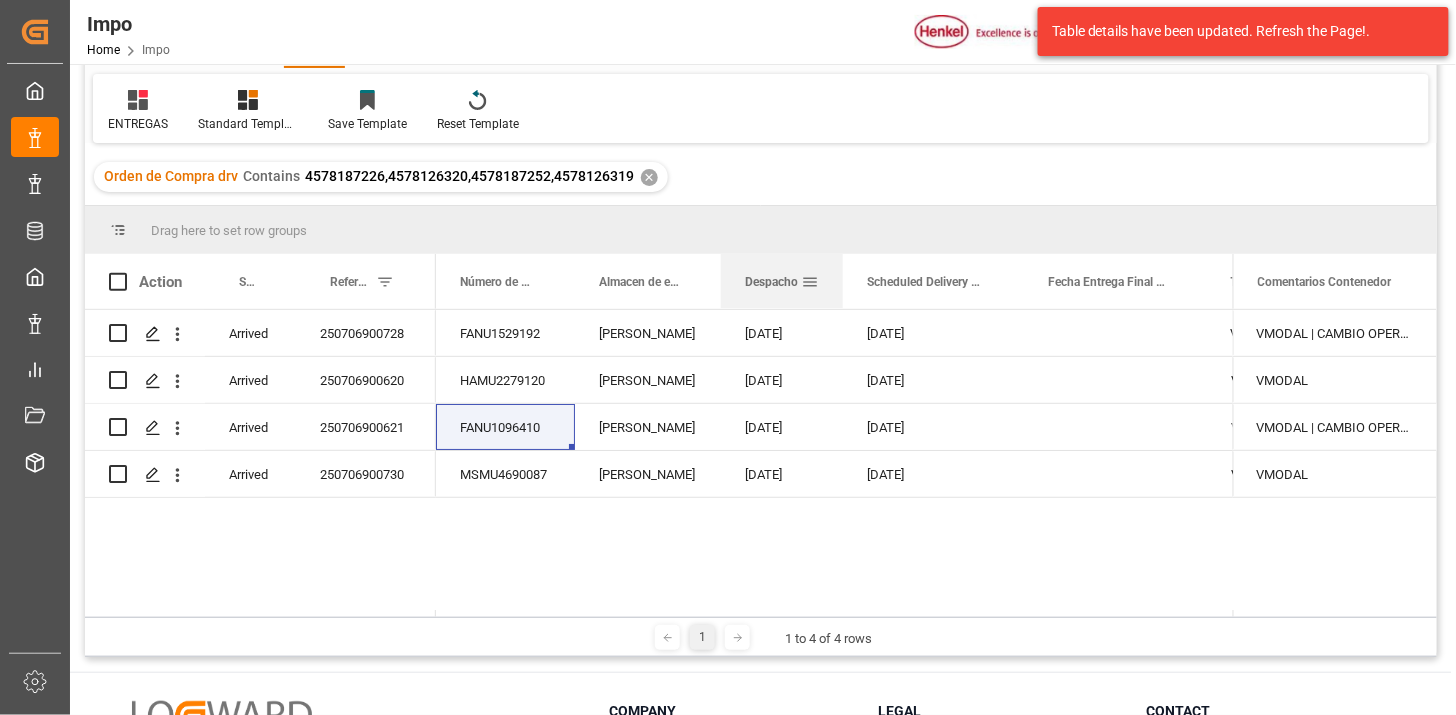 drag, startPoint x: 884, startPoint y: 293, endPoint x: 841, endPoint y: 302, distance: 43.931767 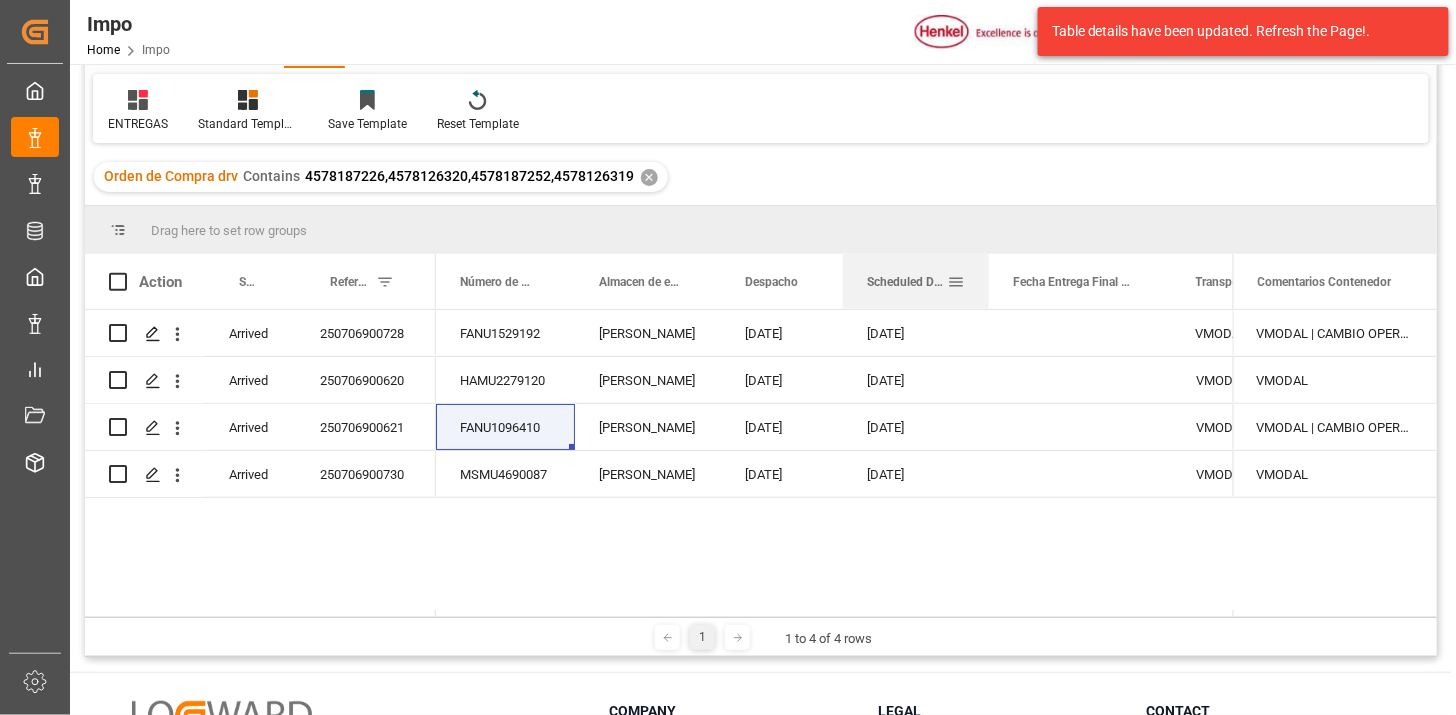 drag, startPoint x: 1021, startPoint y: 301, endPoint x: 986, endPoint y: 306, distance: 35.35534 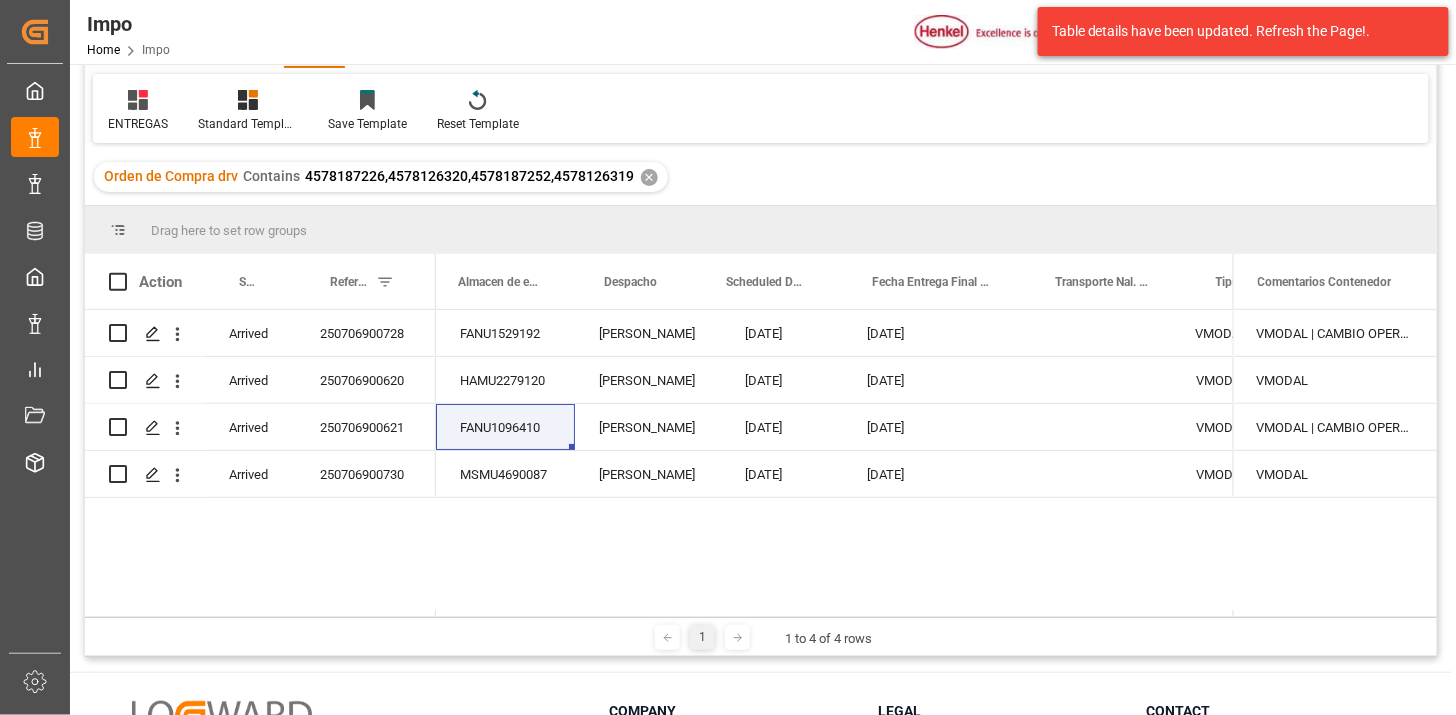 scroll, scrollTop: 0, scrollLeft: 273, axis: horizontal 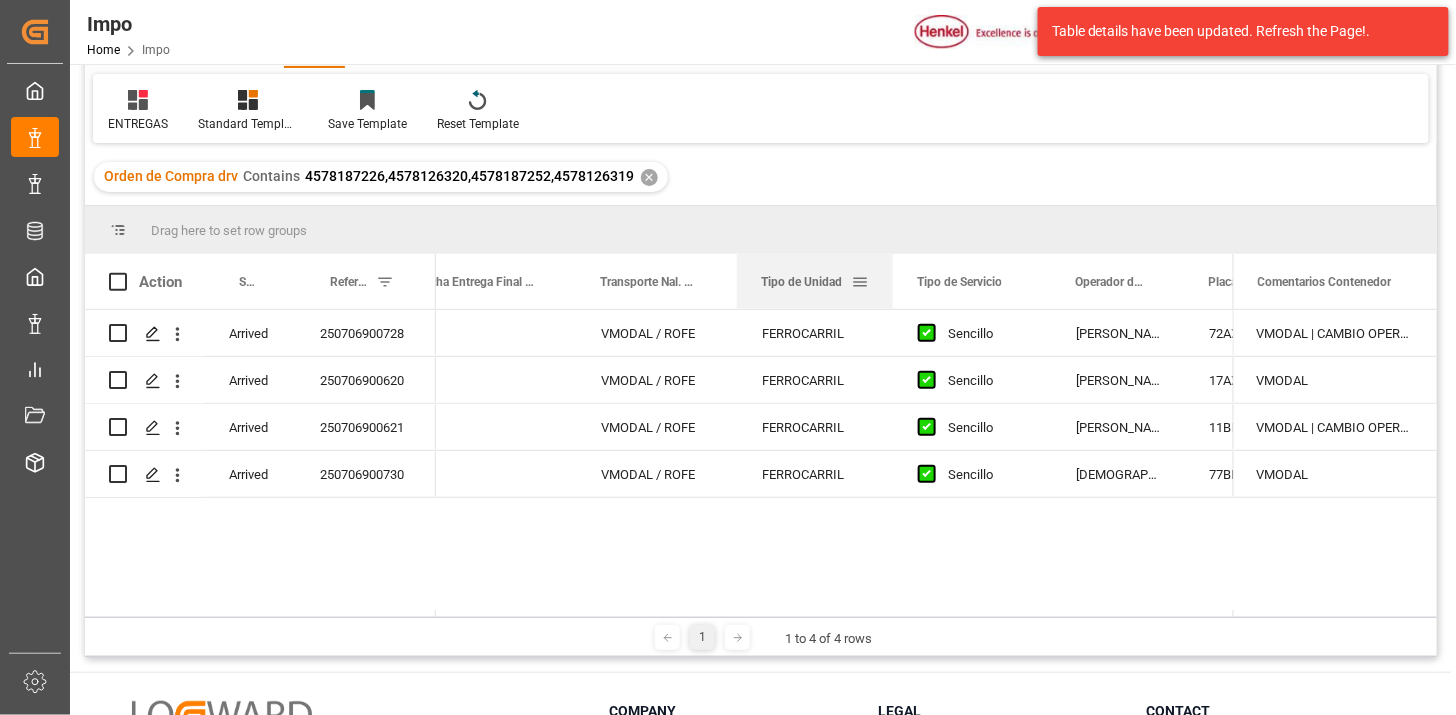 drag, startPoint x: 936, startPoint y: 294, endPoint x: 892, endPoint y: 305, distance: 45.35416 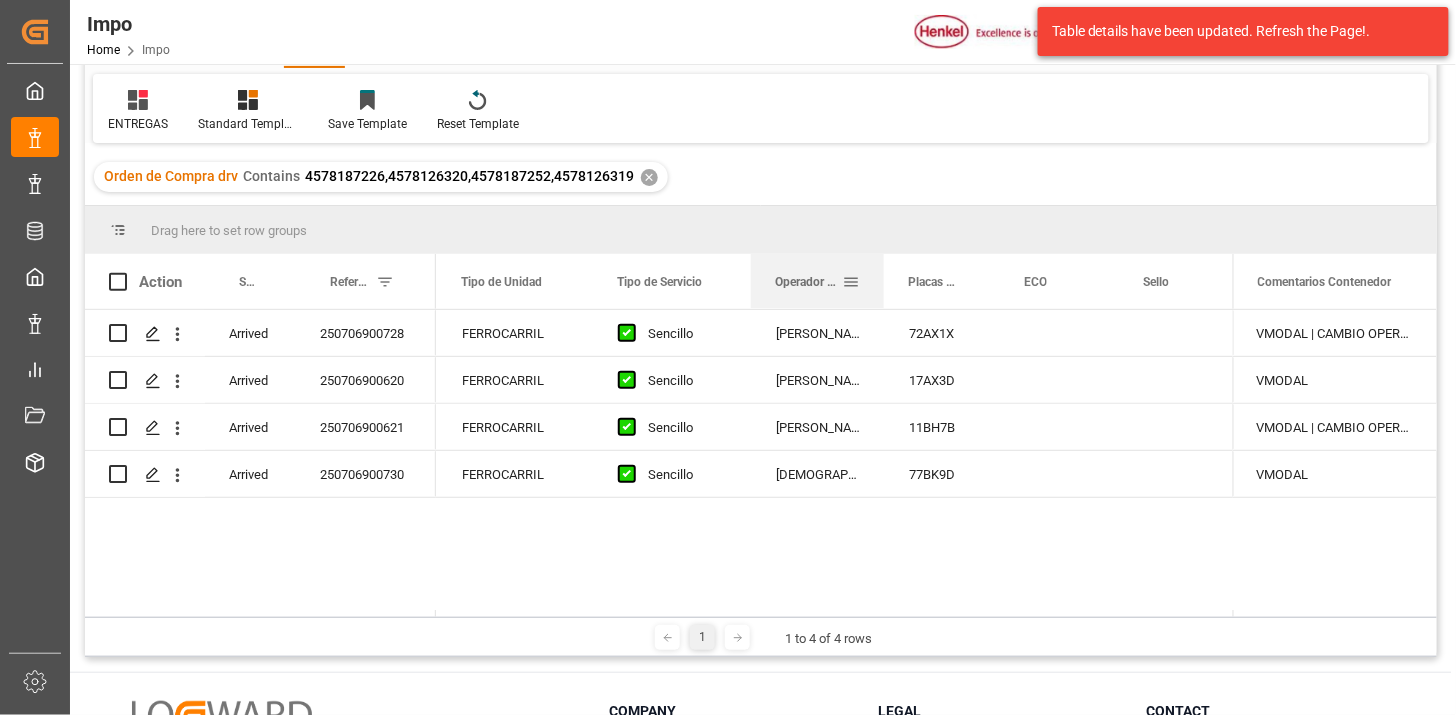 click at bounding box center [884, 281] 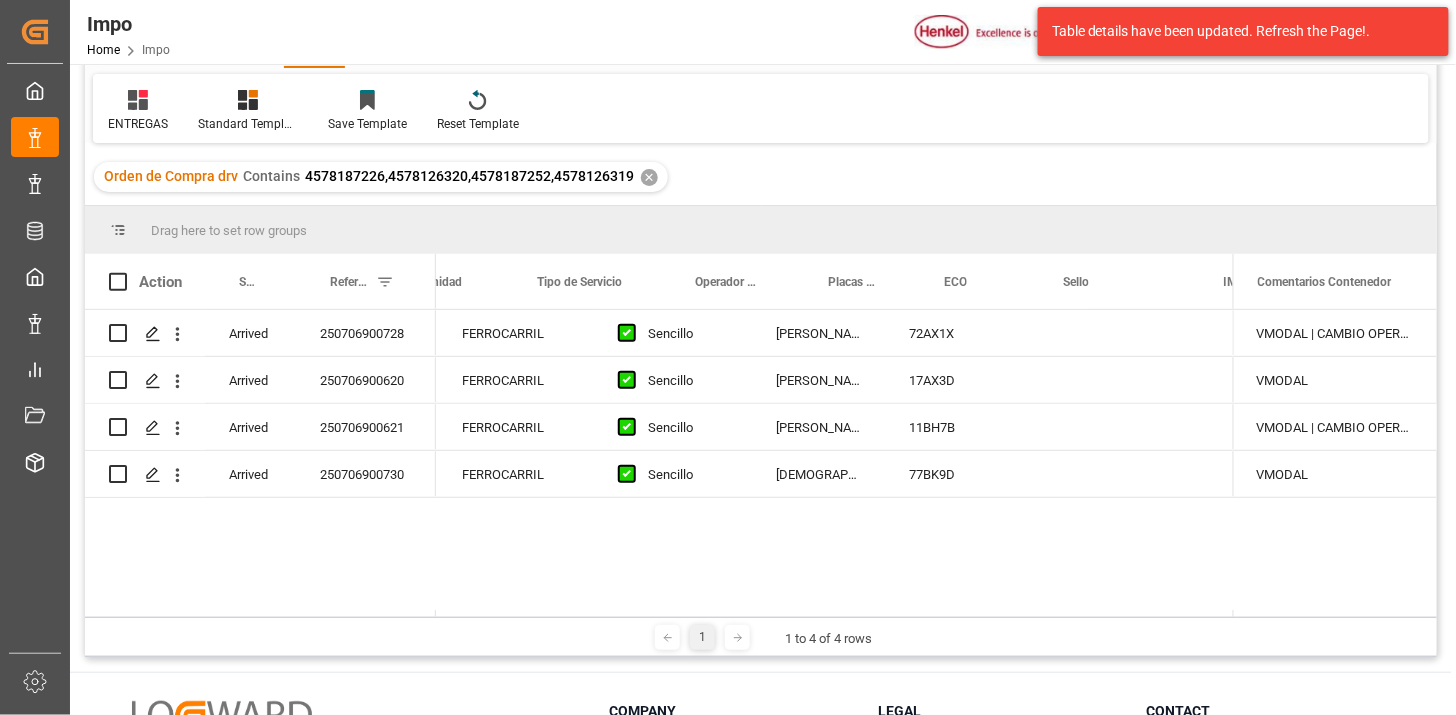 scroll, scrollTop: 0, scrollLeft: 1054, axis: horizontal 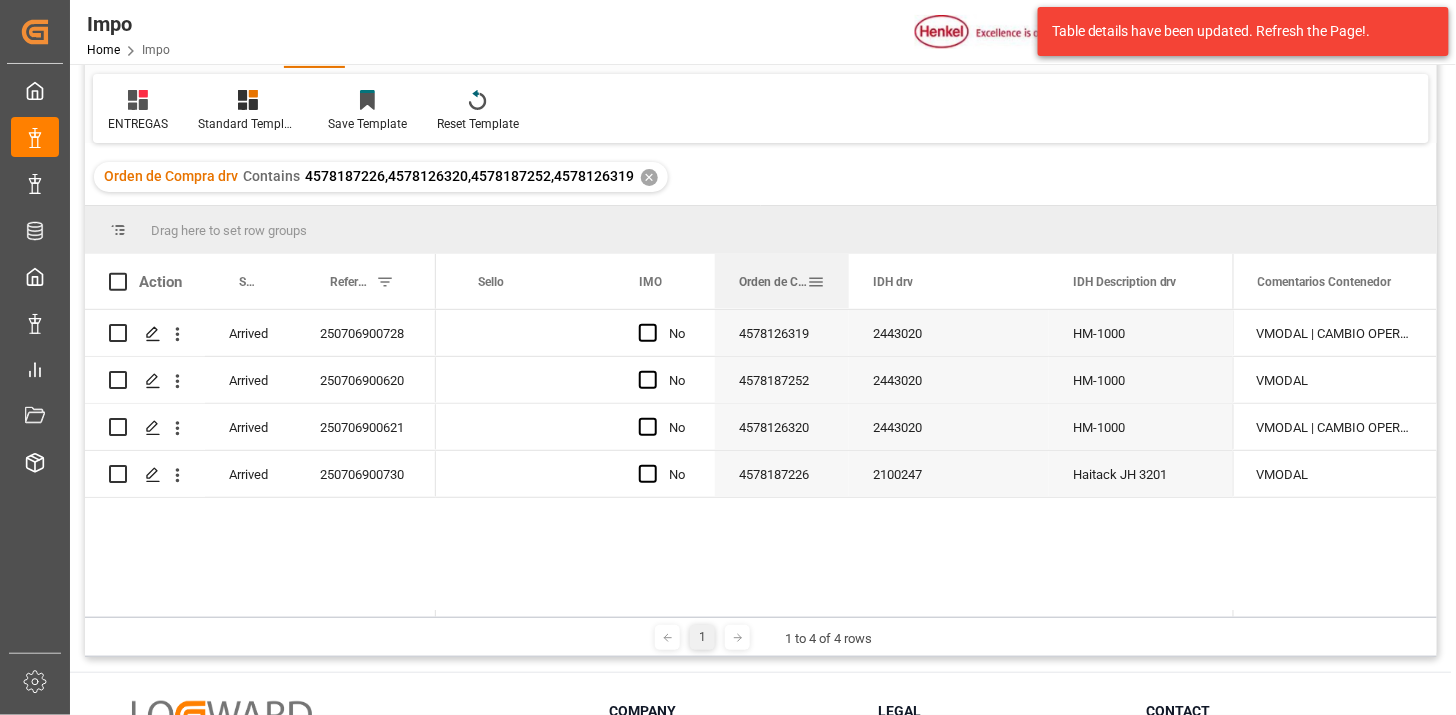drag, startPoint x: 828, startPoint y: 288, endPoint x: 762, endPoint y: 307, distance: 68.68042 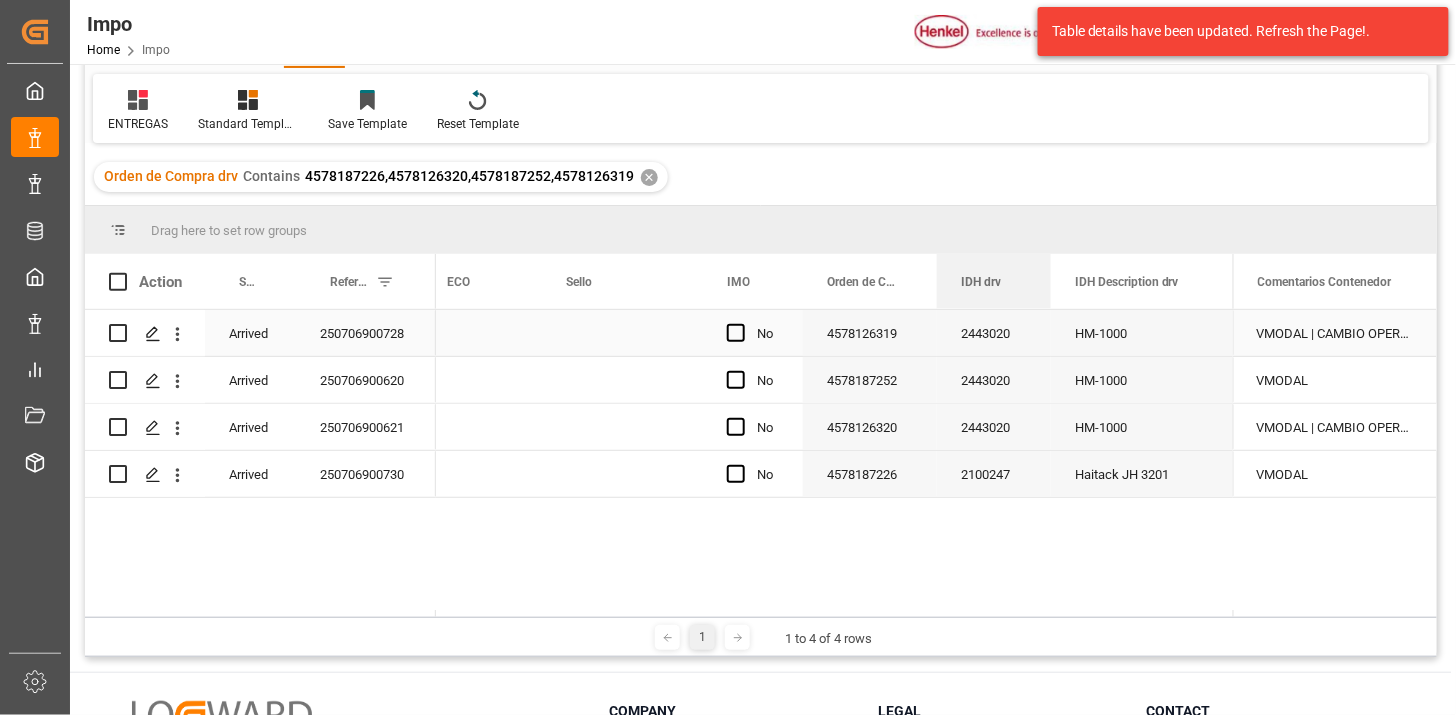 drag, startPoint x: 1046, startPoint y: 300, endPoint x: 1011, endPoint y: 378, distance: 85.49269 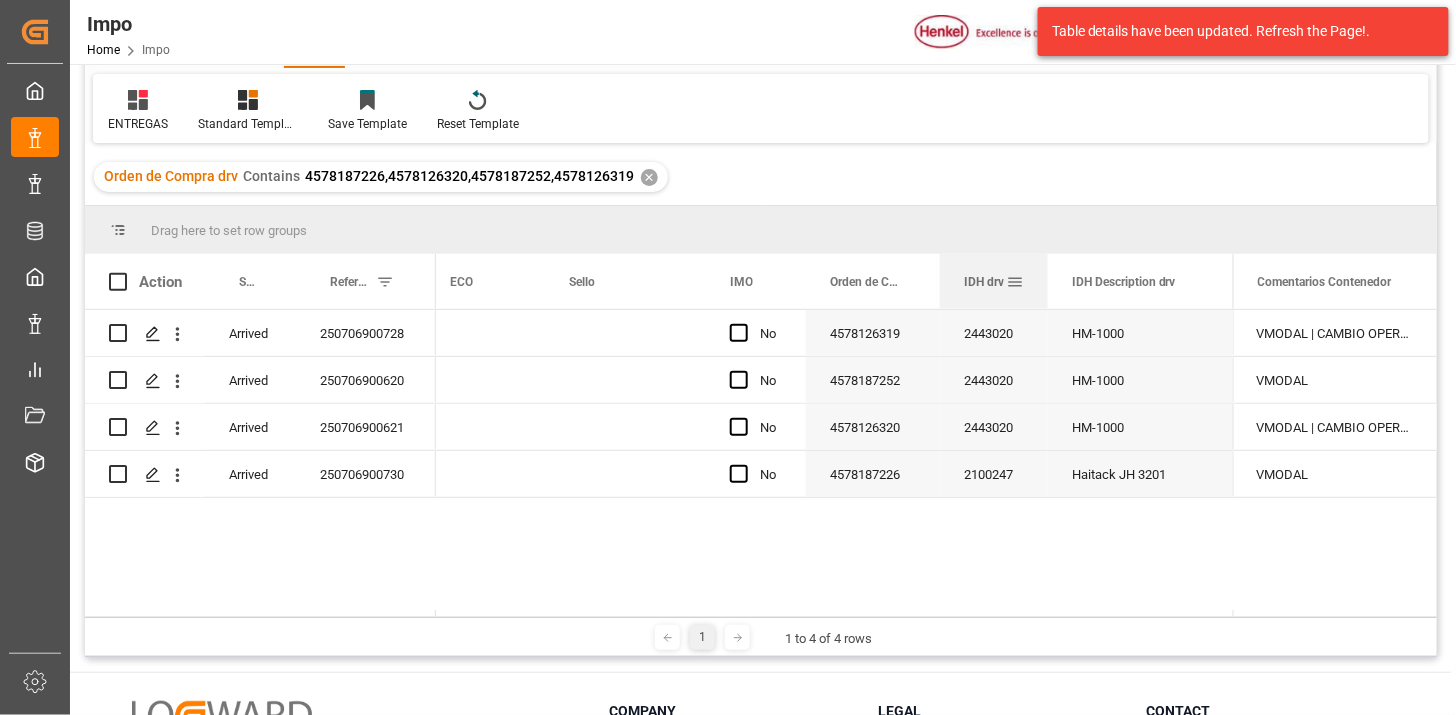 click on "IDH drv" at bounding box center (994, 281) 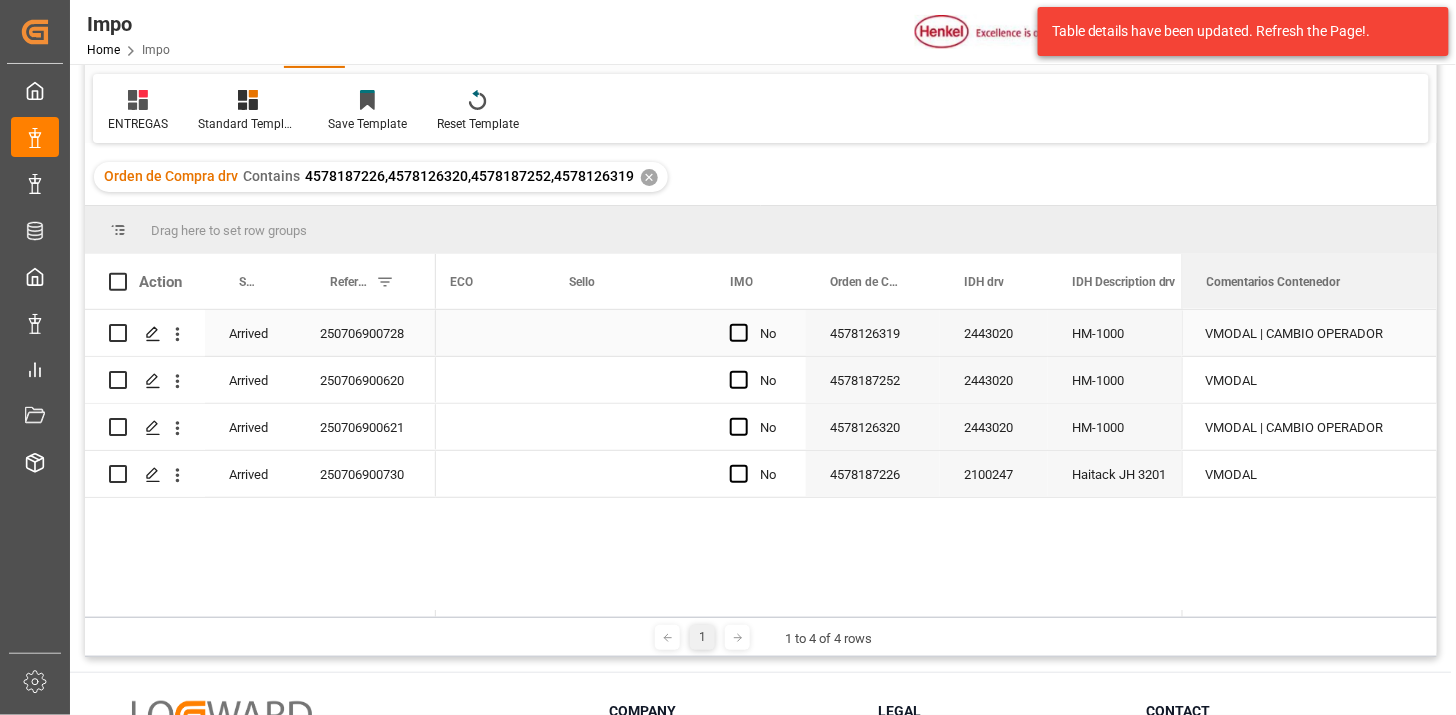 drag, startPoint x: 1236, startPoint y: 305, endPoint x: 1185, endPoint y: 308, distance: 51.088158 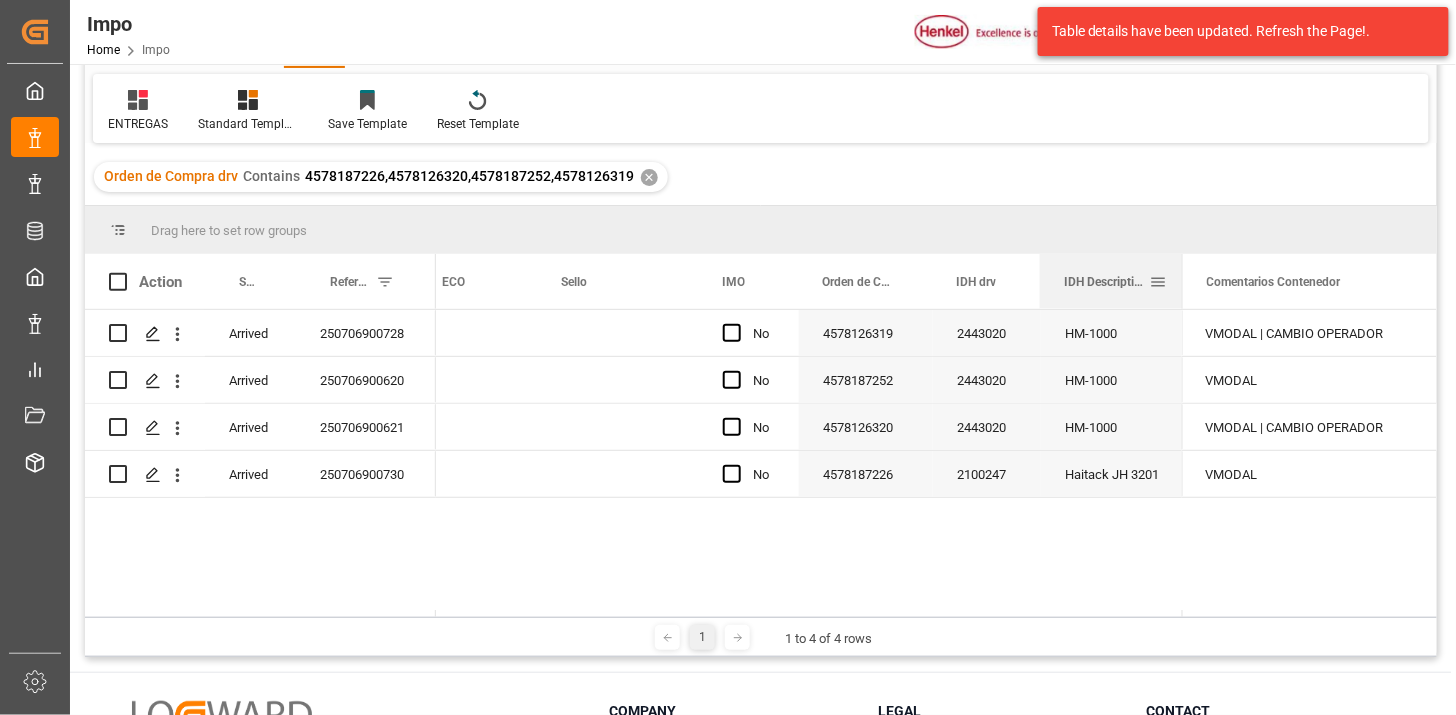 drag, startPoint x: 1181, startPoint y: 288, endPoint x: 1132, endPoint y: 294, distance: 49.365982 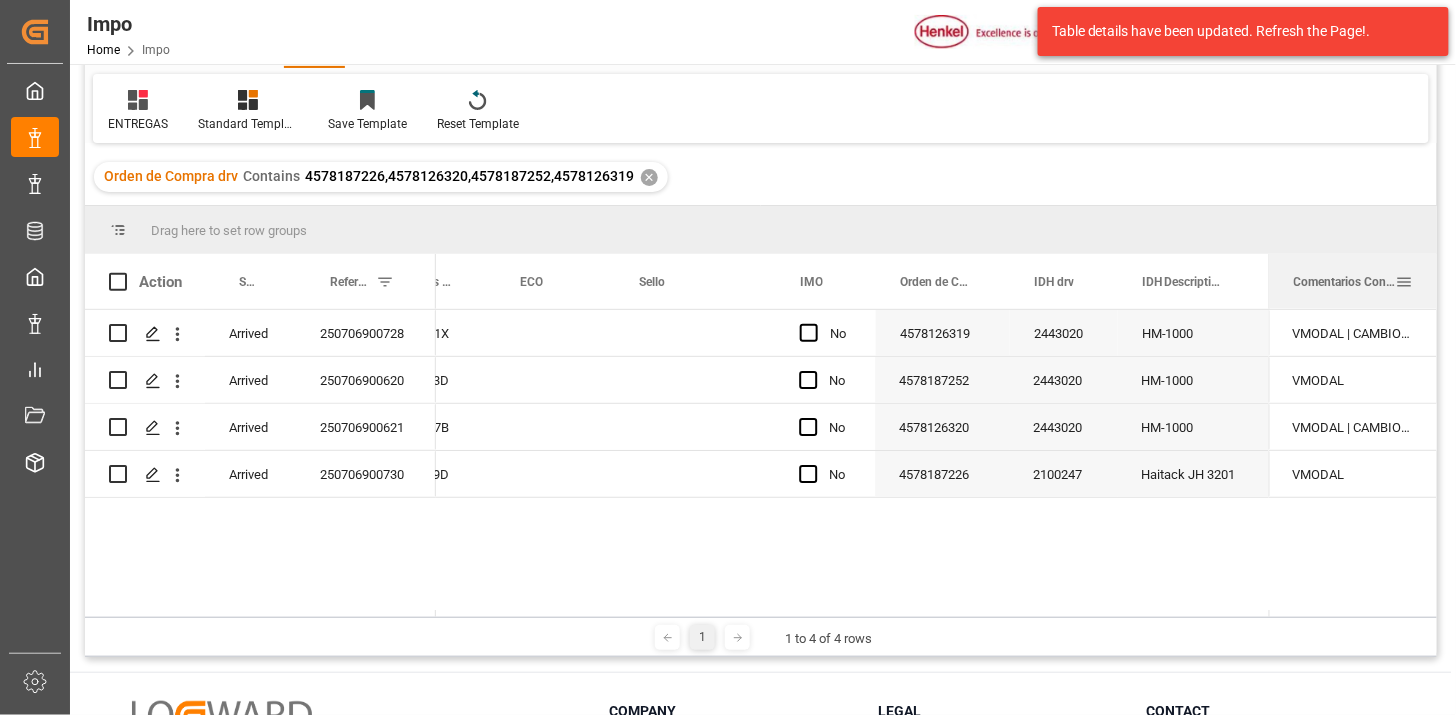 drag, startPoint x: 1186, startPoint y: 300, endPoint x: 1273, endPoint y: 297, distance: 87.05171 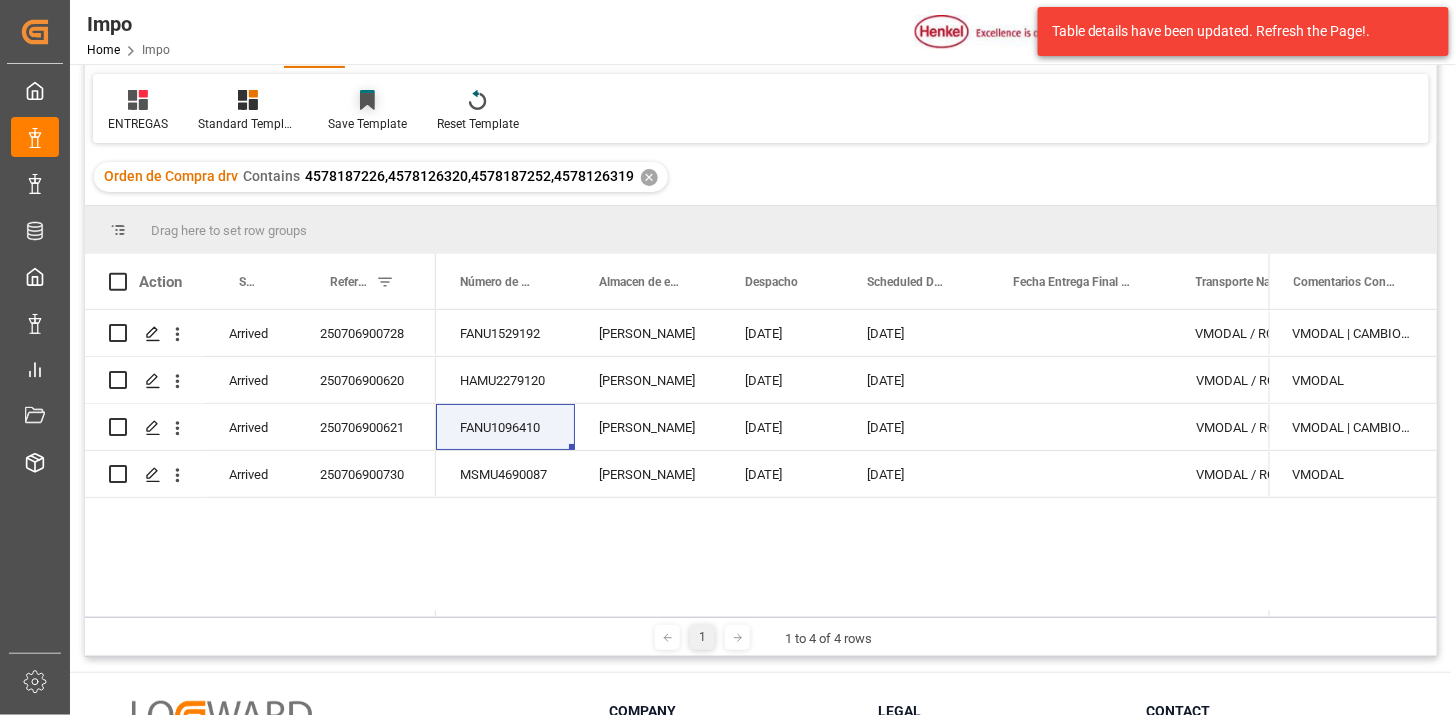 click at bounding box center (367, 99) 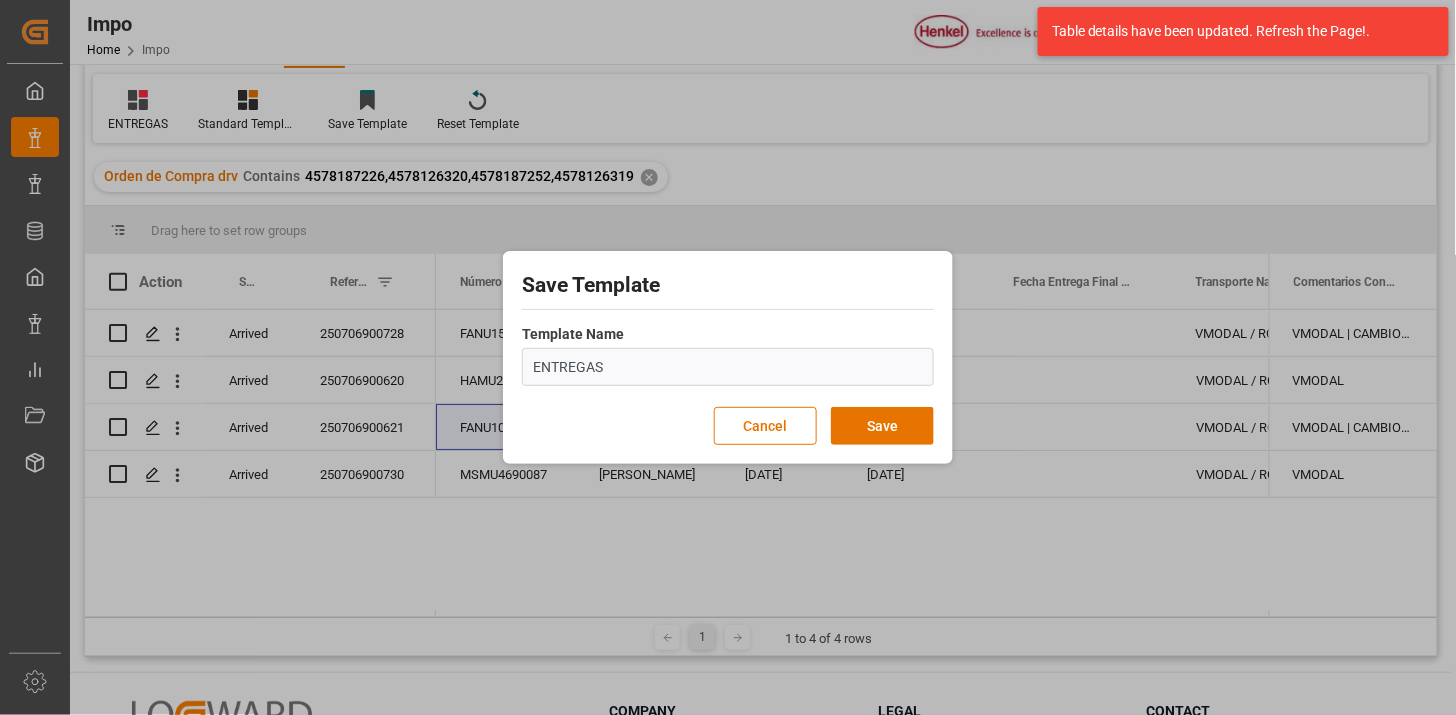 click at bounding box center (728, 309) 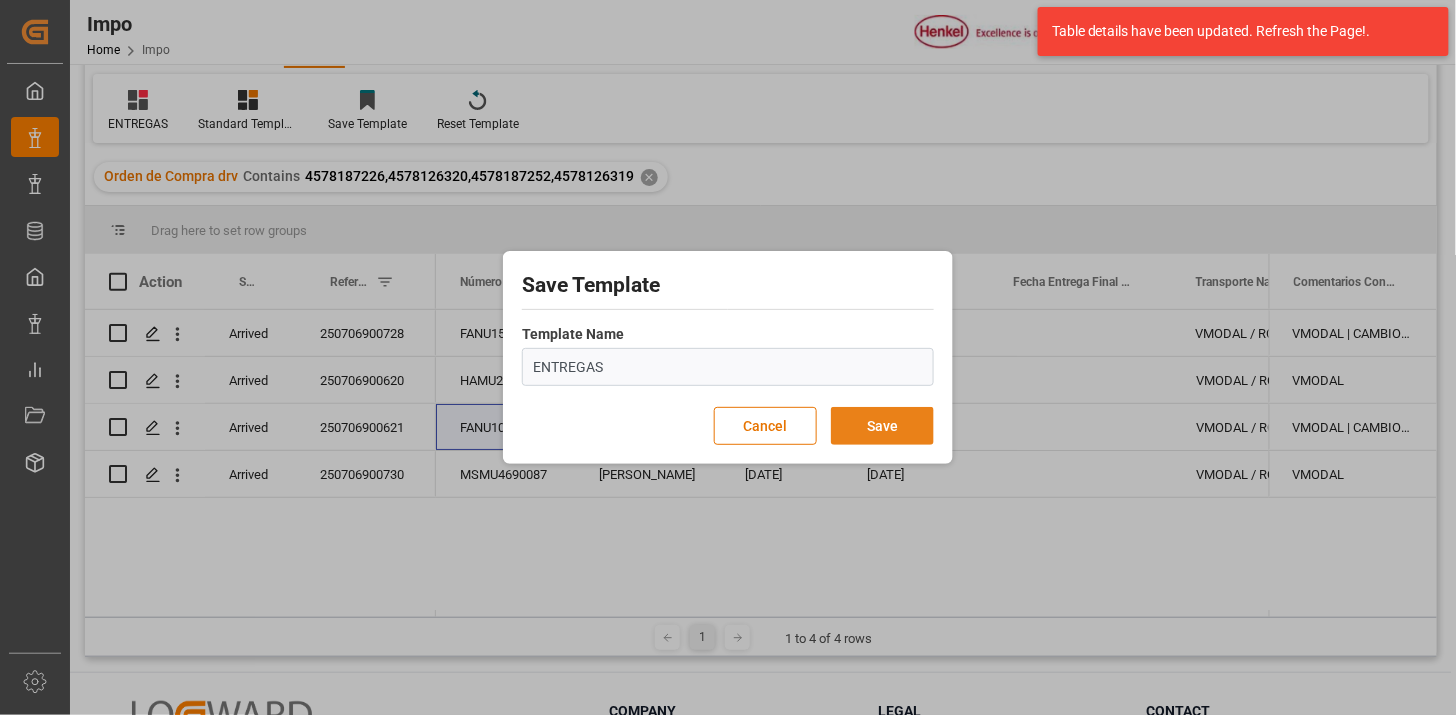 click on "Save" at bounding box center (882, 426) 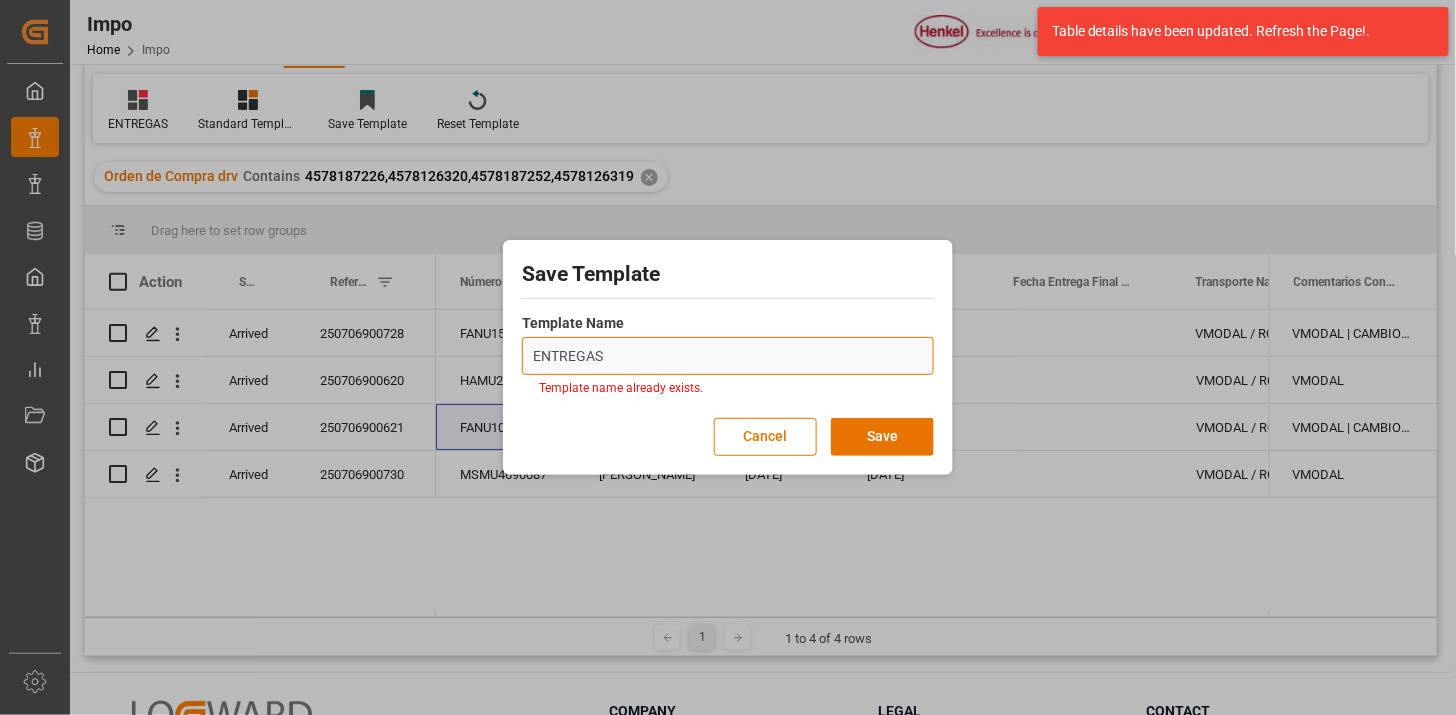 click on "ENTREGAS" at bounding box center [728, 356] 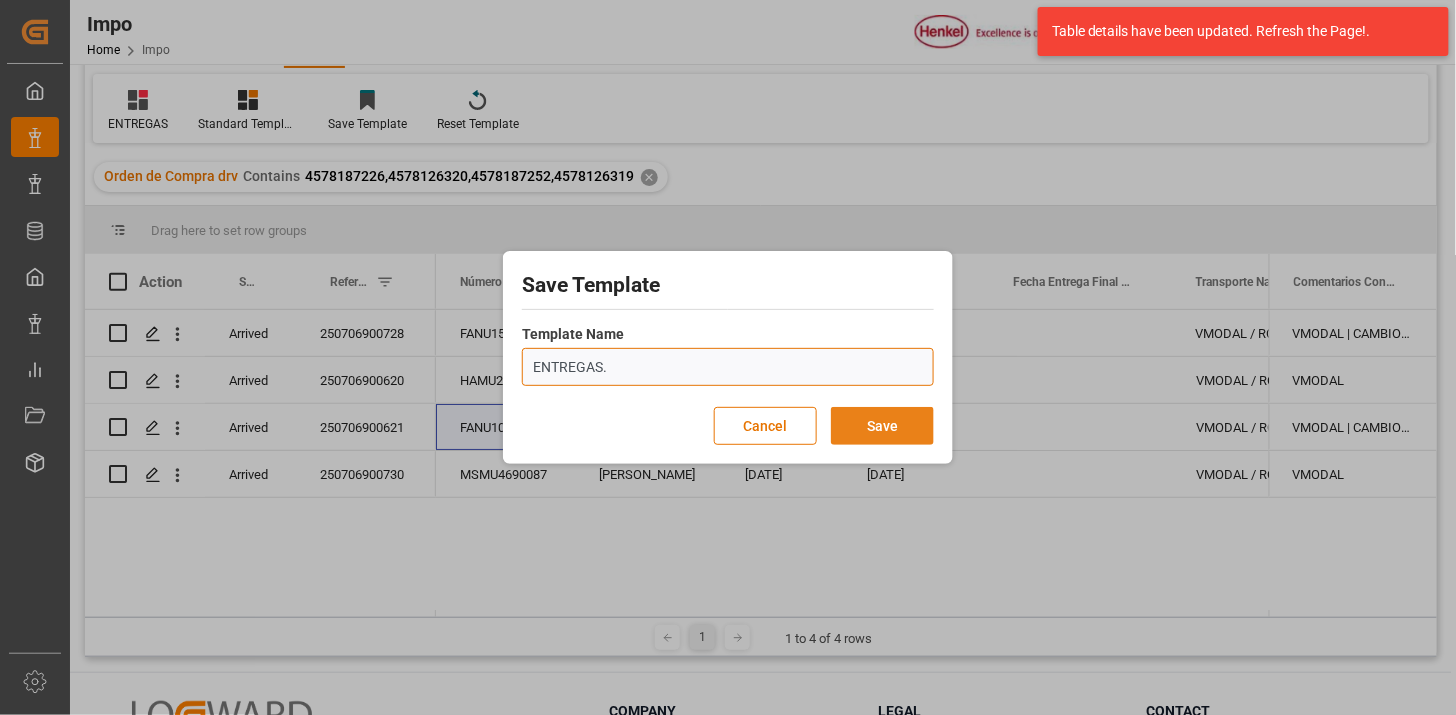 type on "ENTREGAS." 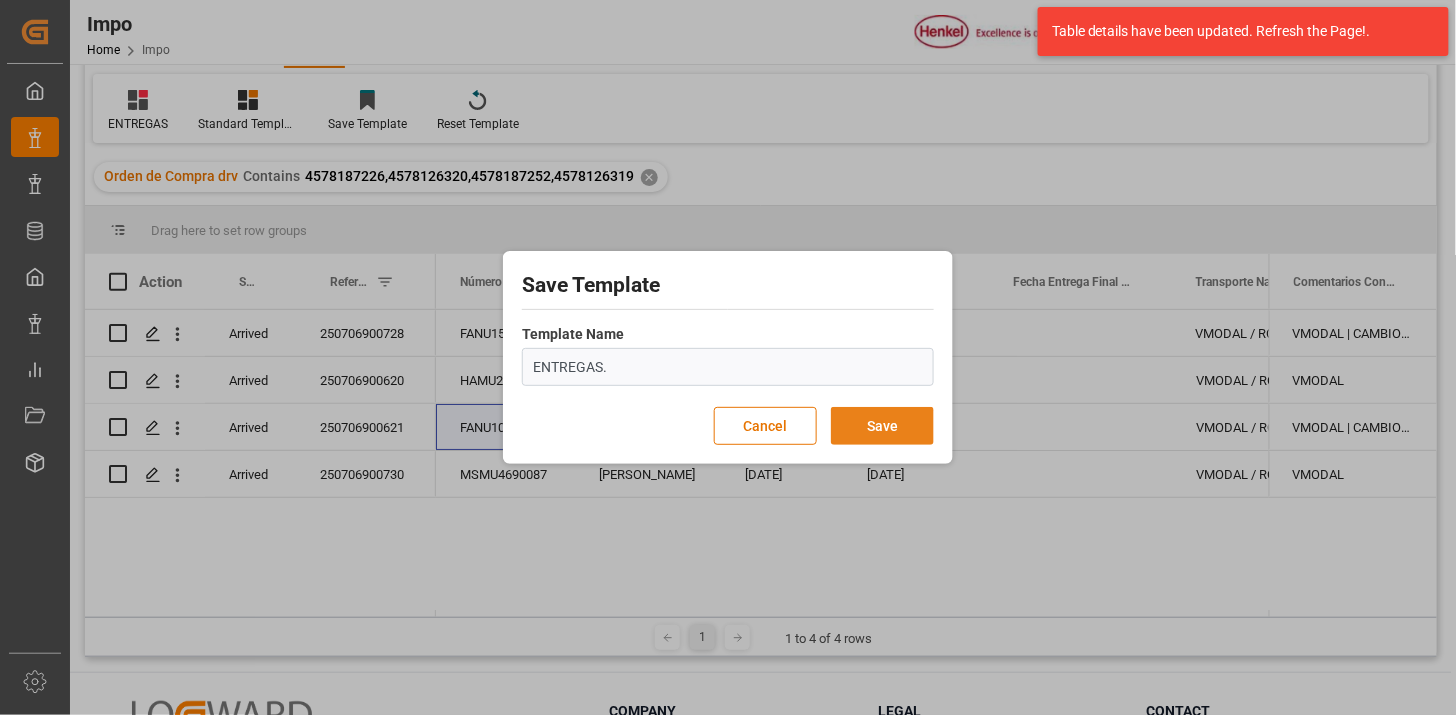 click on "Save" at bounding box center (882, 426) 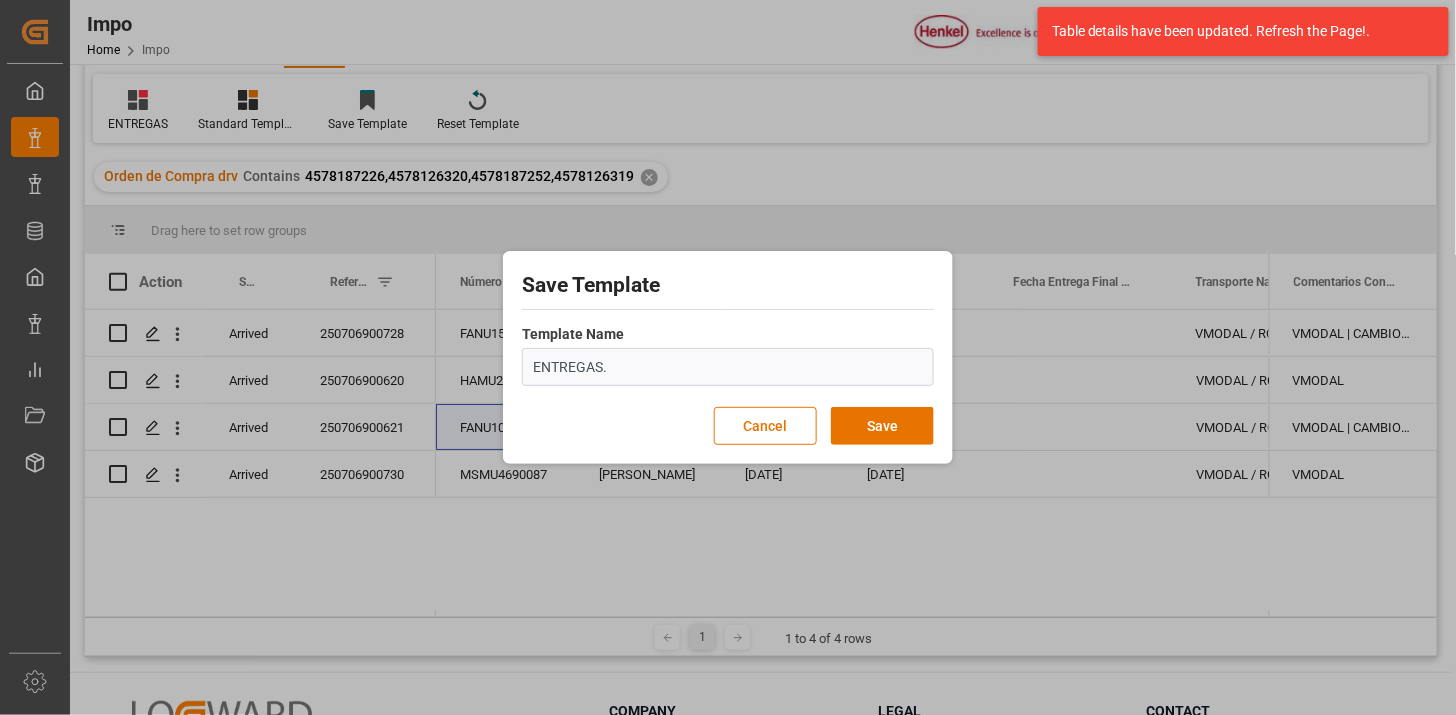 type 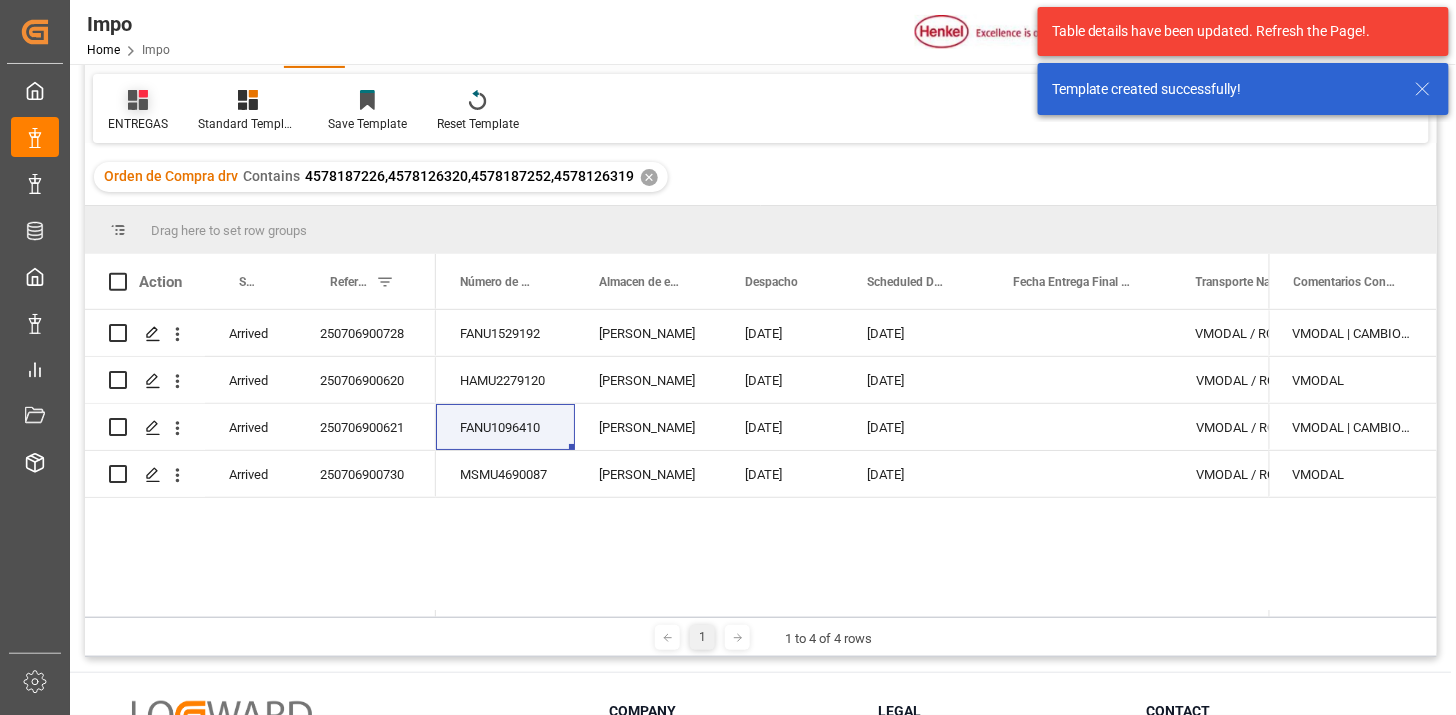 click 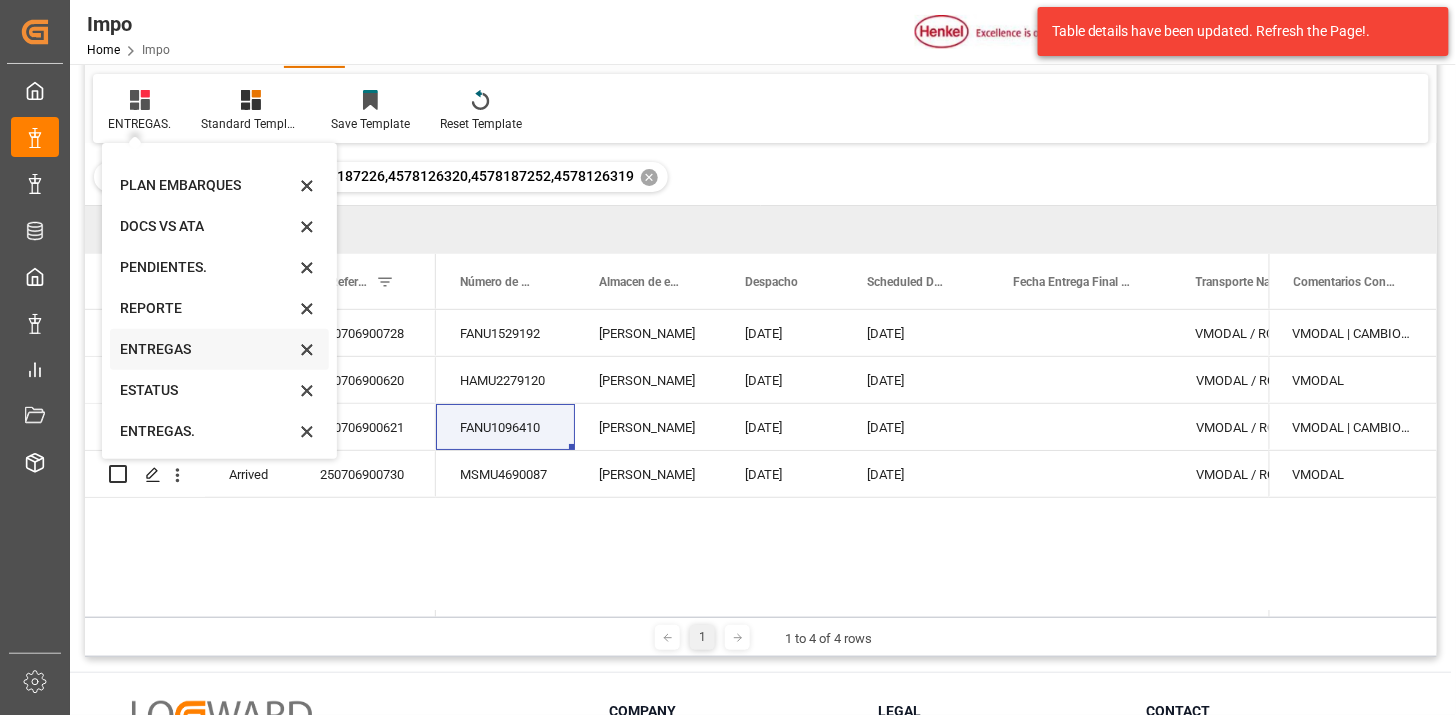 click 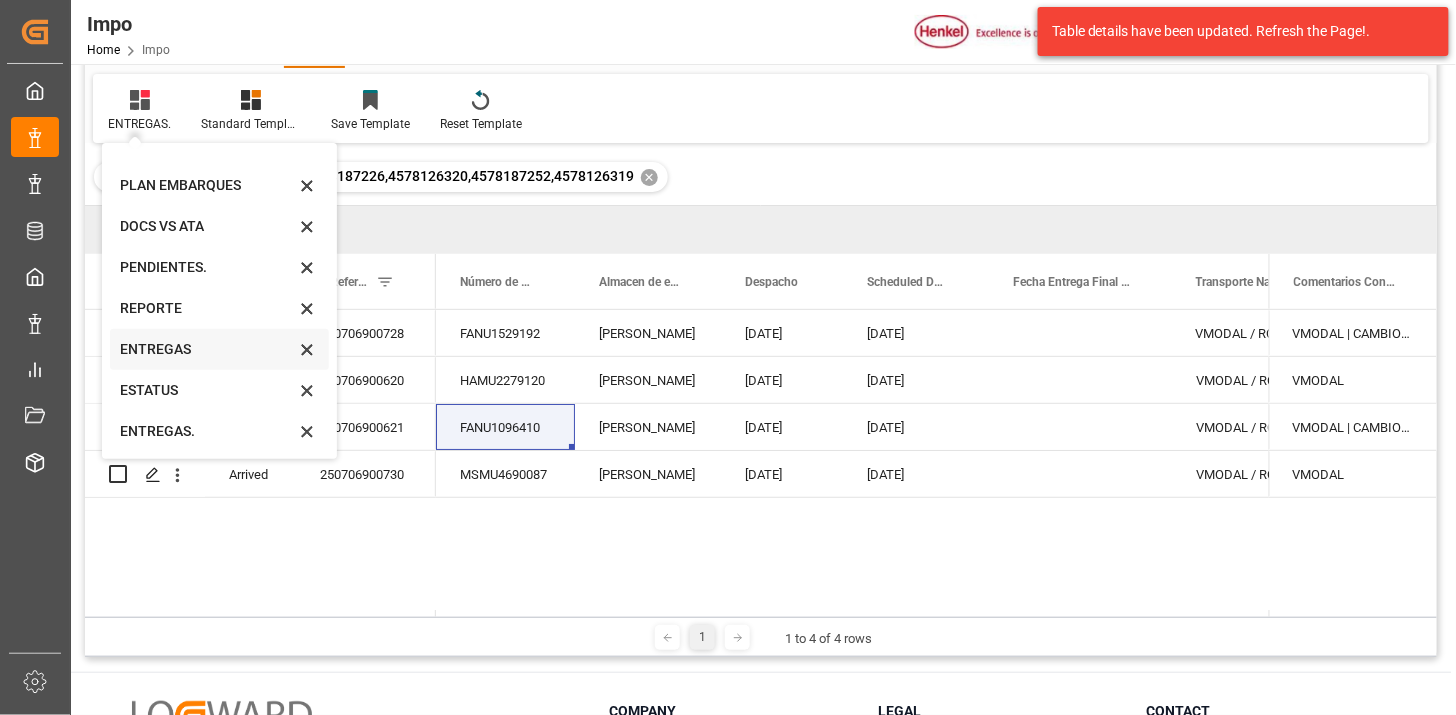 click on "Orden de Compra drv Contains 4578187226,4578126320,4578187252,4578126319 ✕" at bounding box center (761, 177) 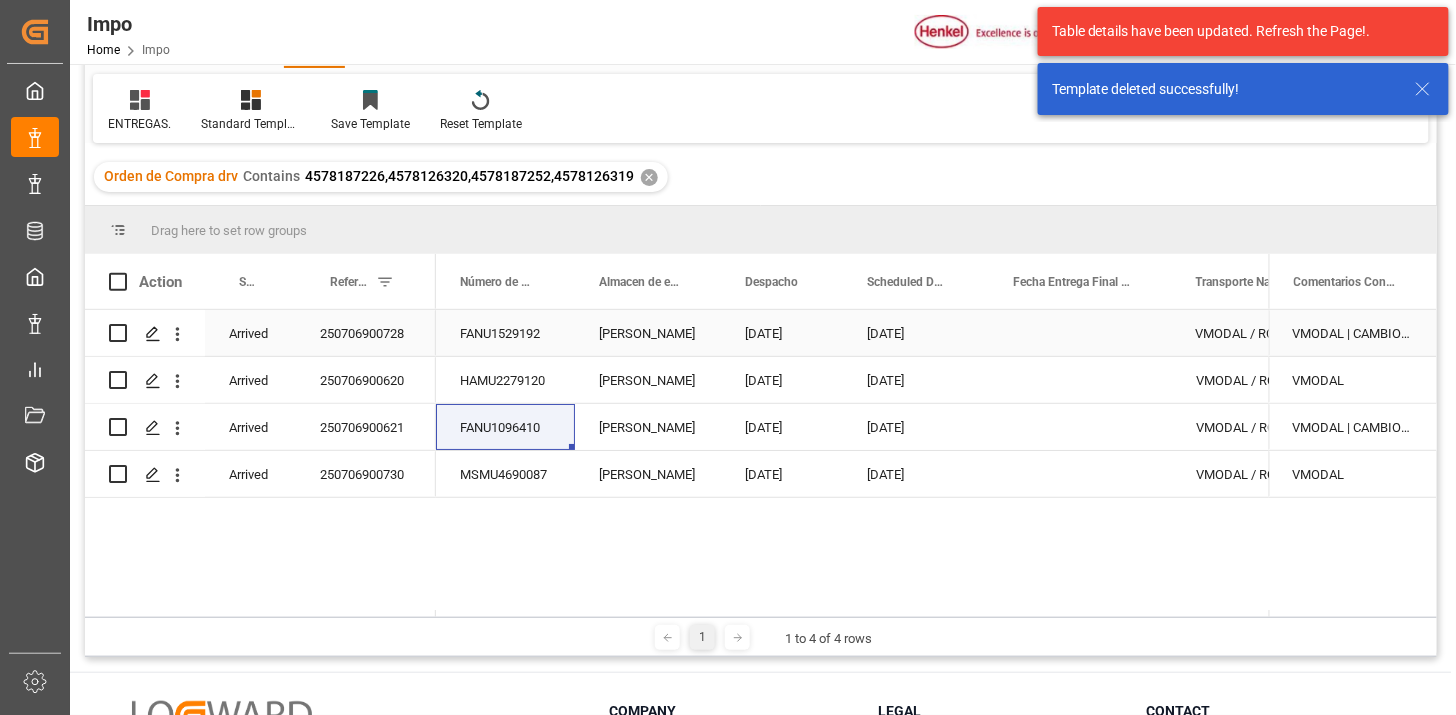 click on "16-07-2025" at bounding box center [782, 333] 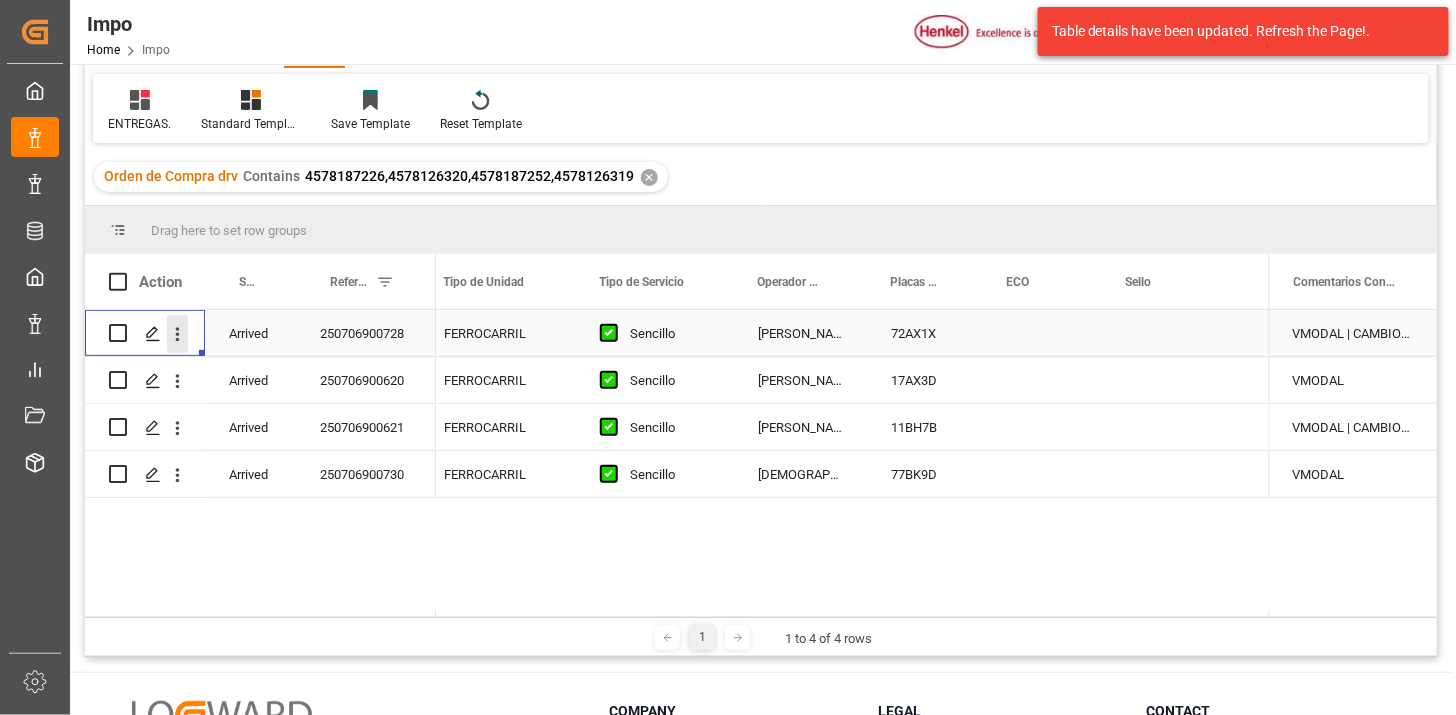 click 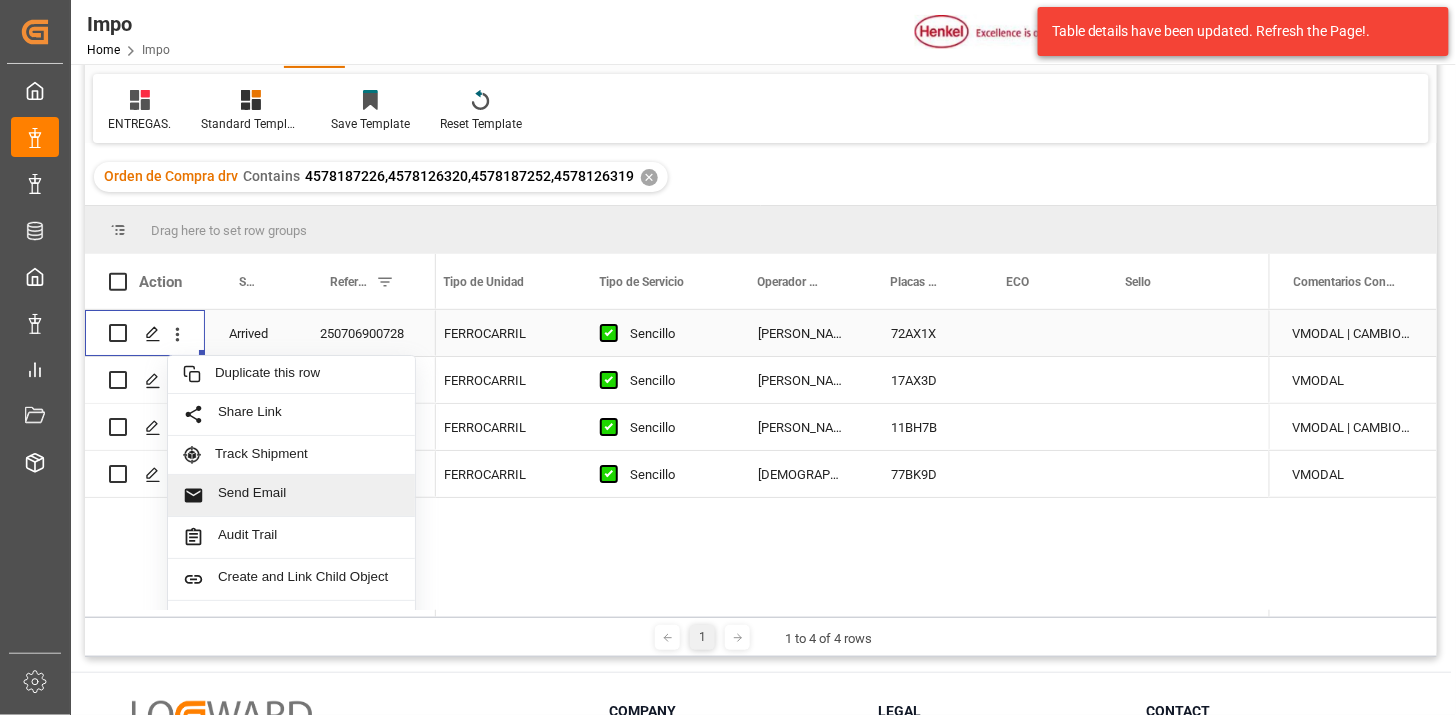 click on "Send Email" at bounding box center [309, 495] 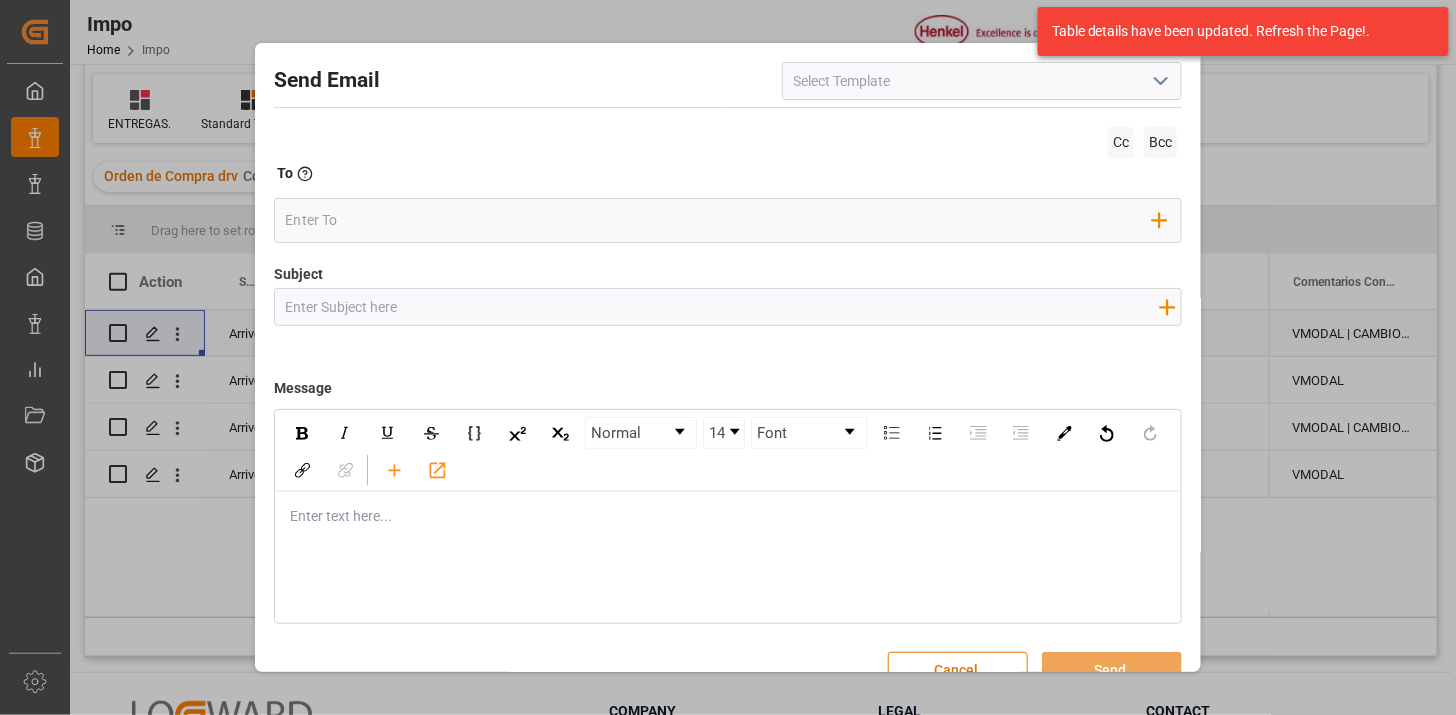 click 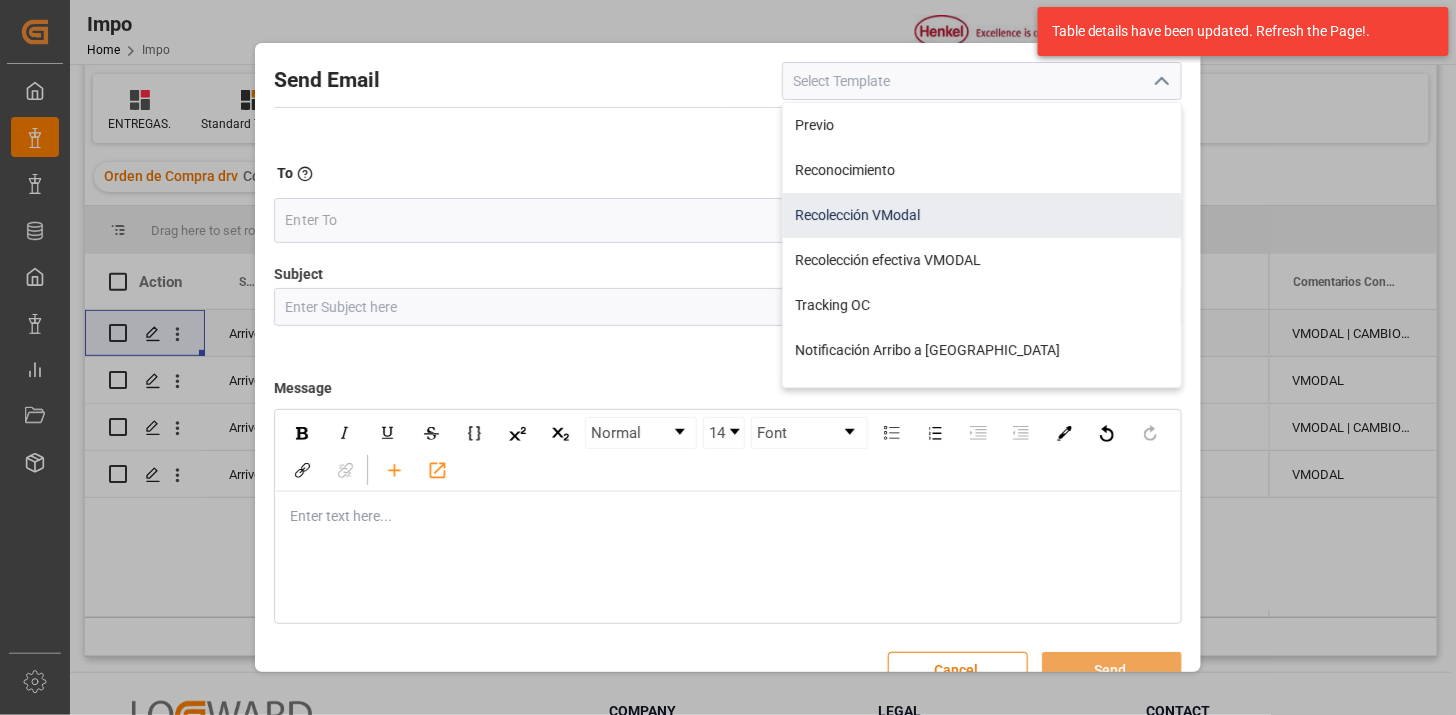 click on "Recolección VModal" at bounding box center [982, 215] 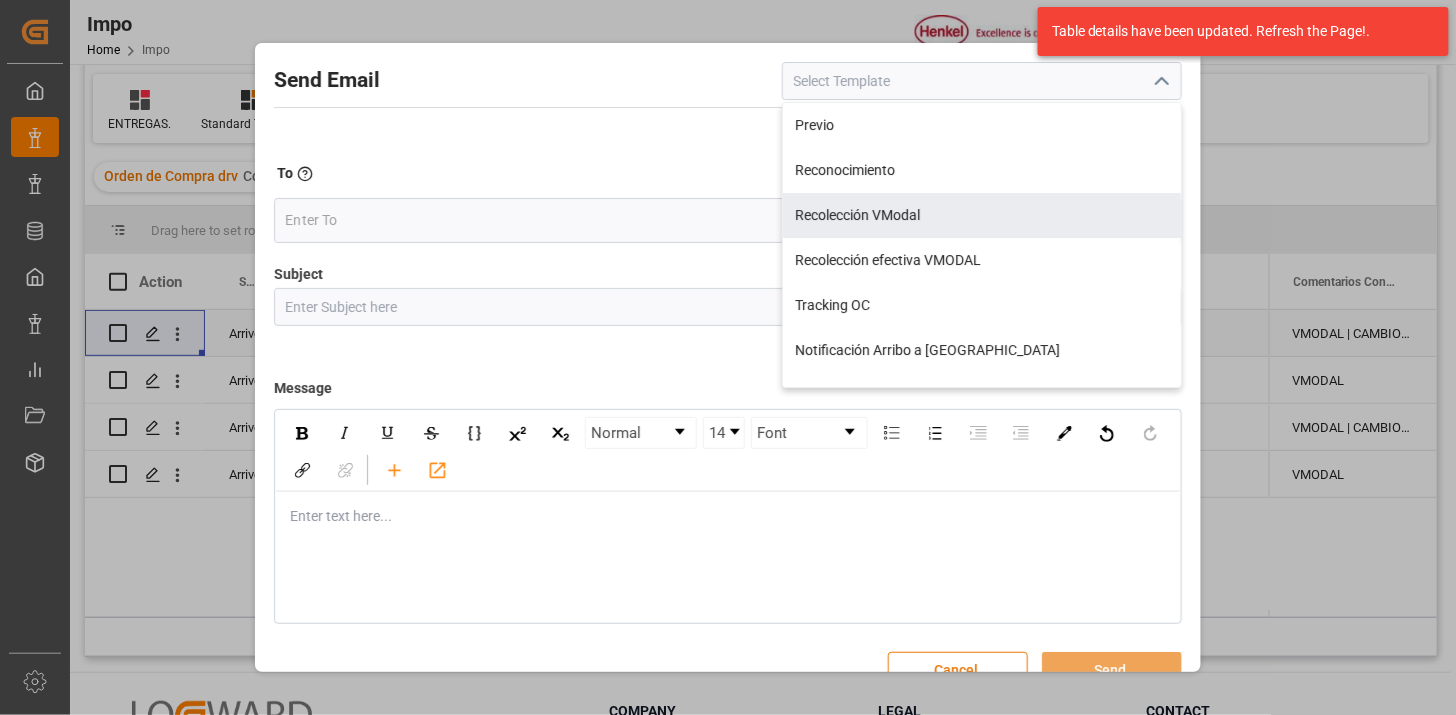 type on "Recolección VModal" 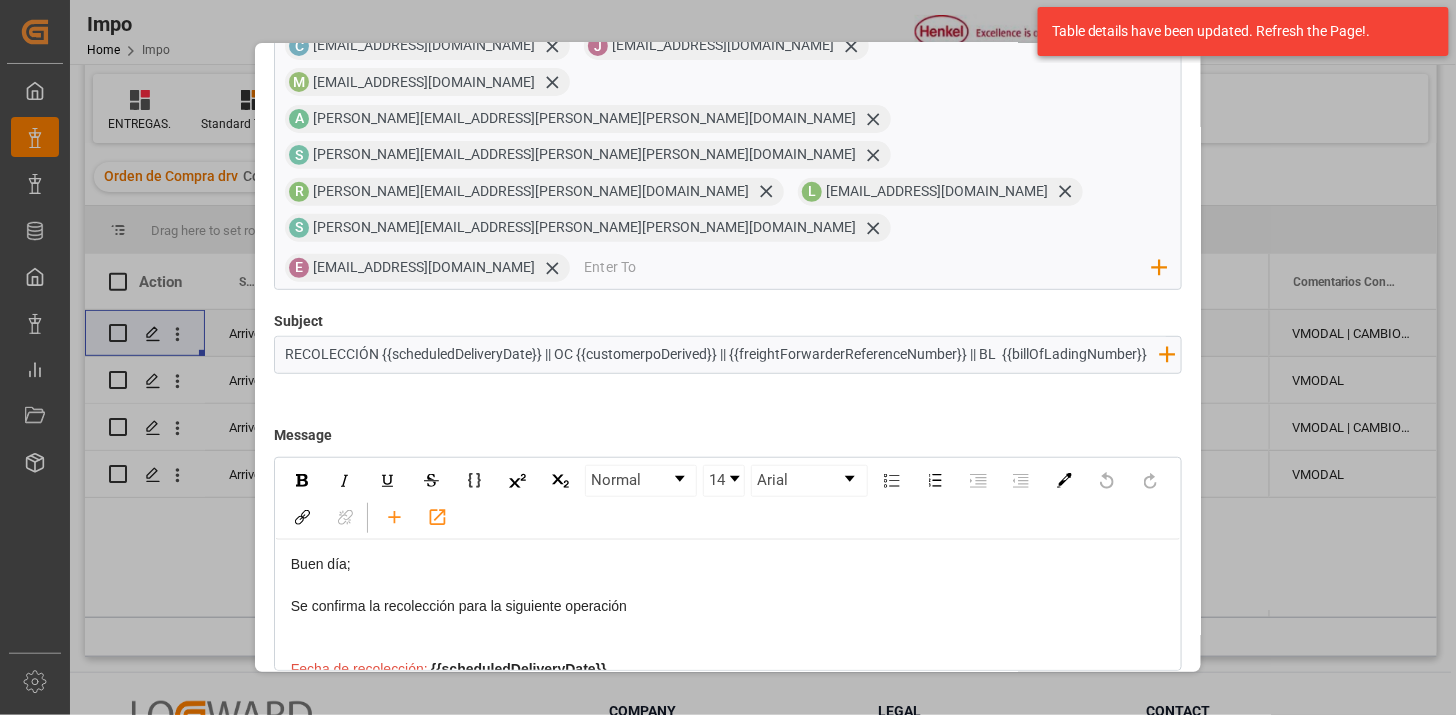 scroll, scrollTop: 190, scrollLeft: 0, axis: vertical 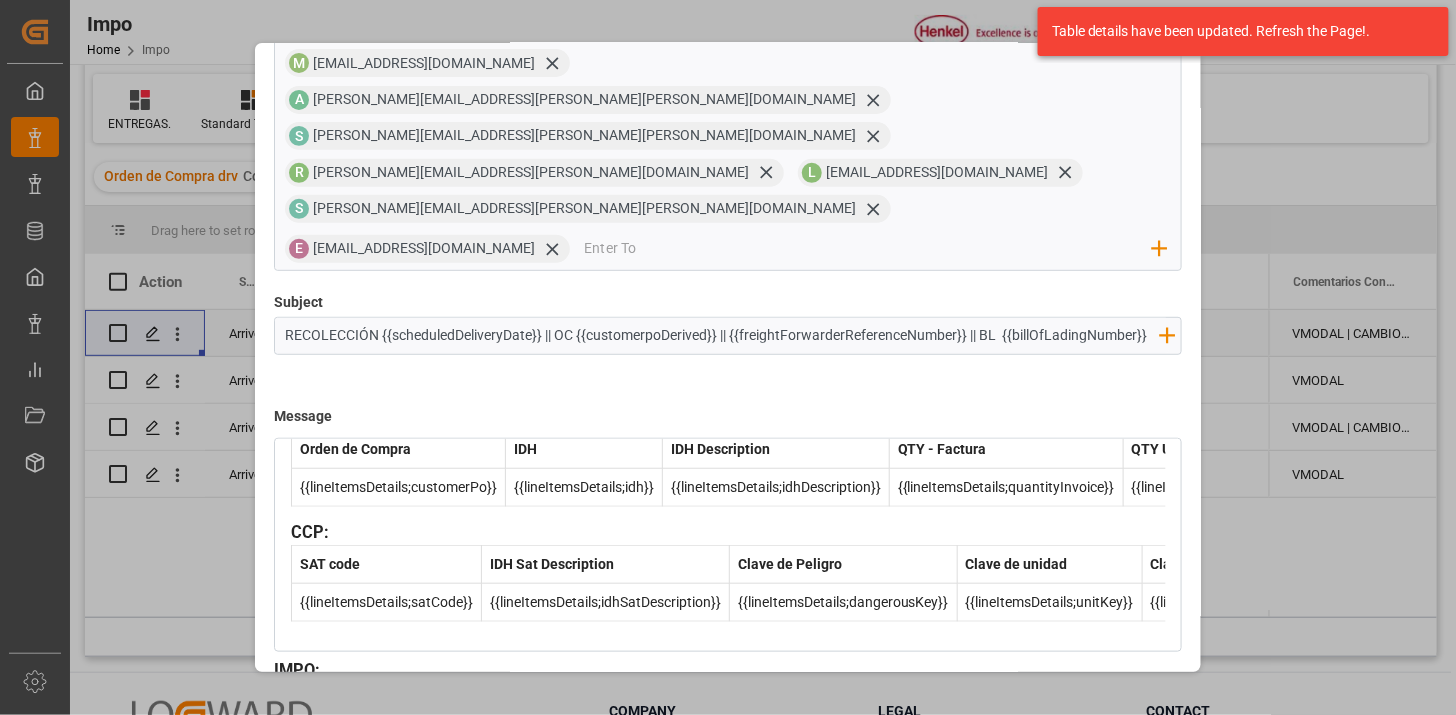 click on "Send" at bounding box center (1112, 780) 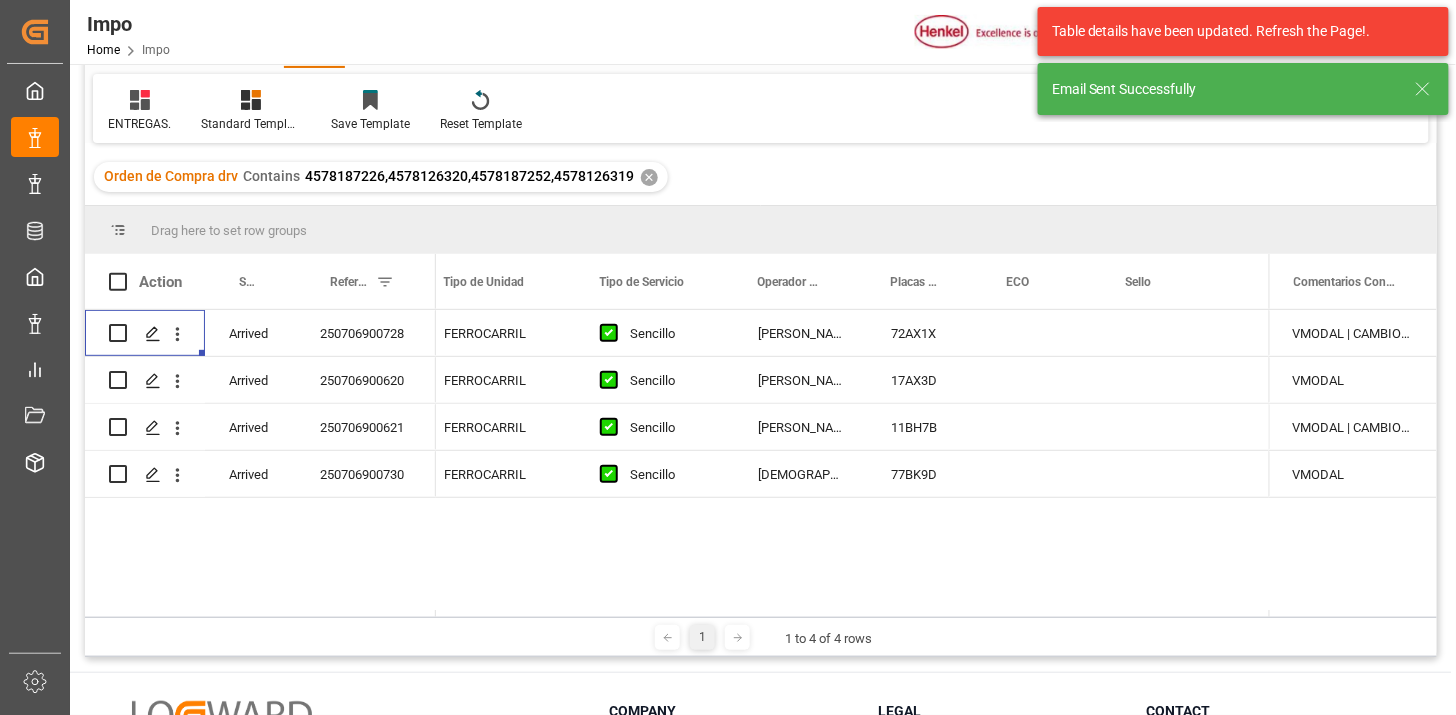 type 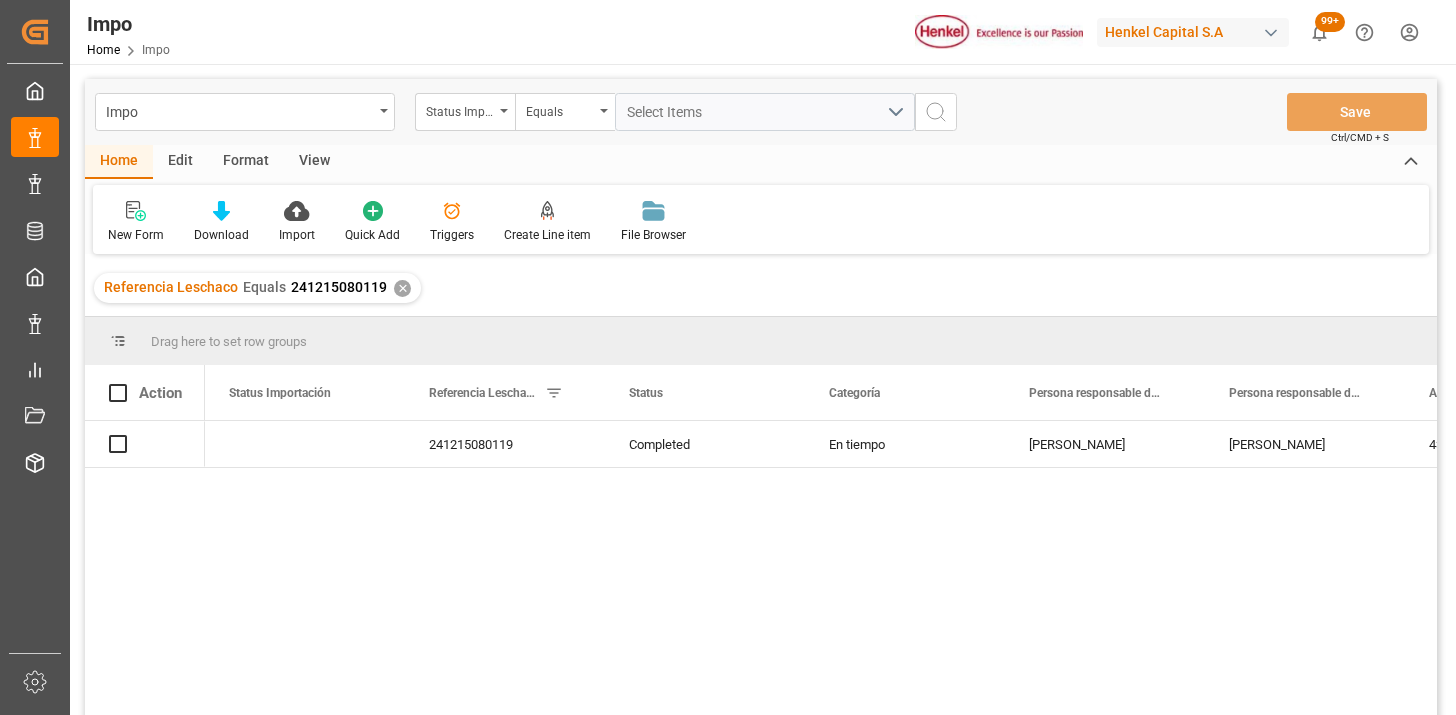 scroll, scrollTop: 0, scrollLeft: 0, axis: both 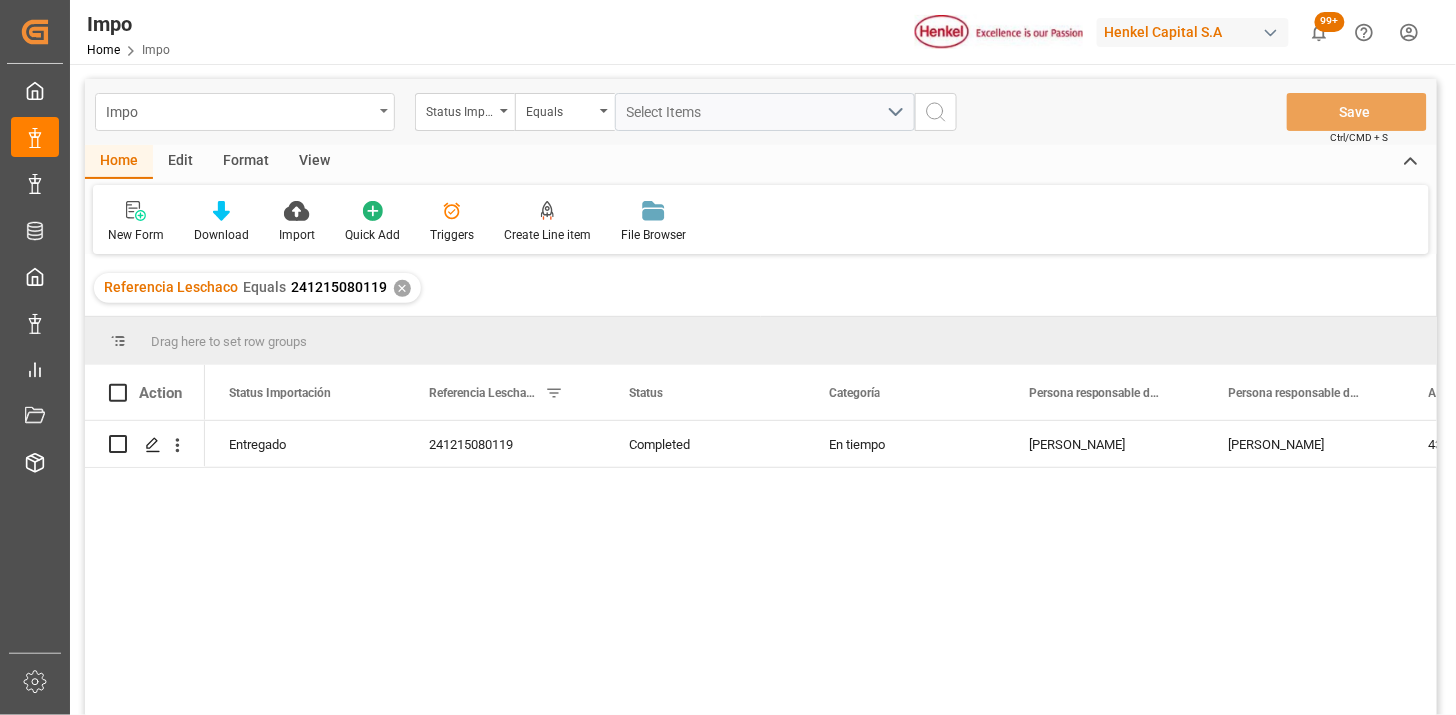 click on "Impo" at bounding box center (239, 110) 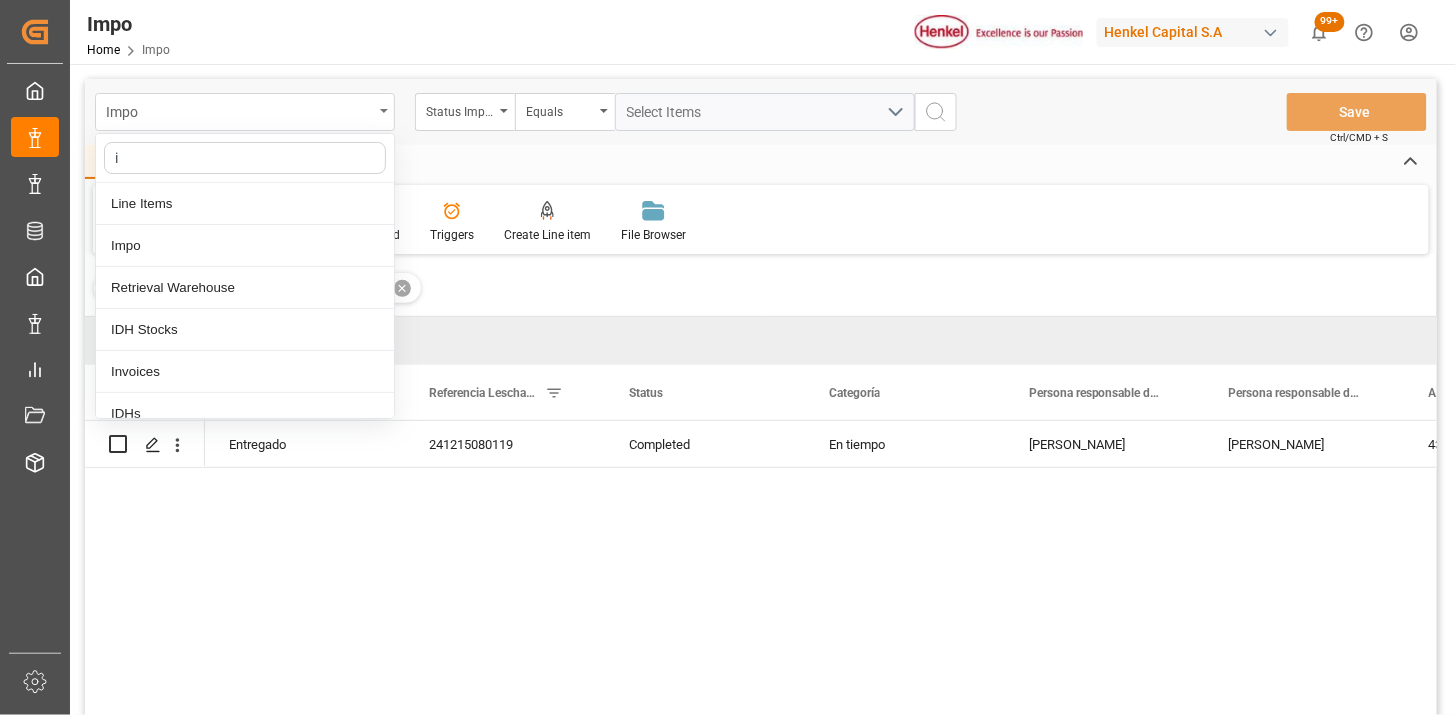 type on "id" 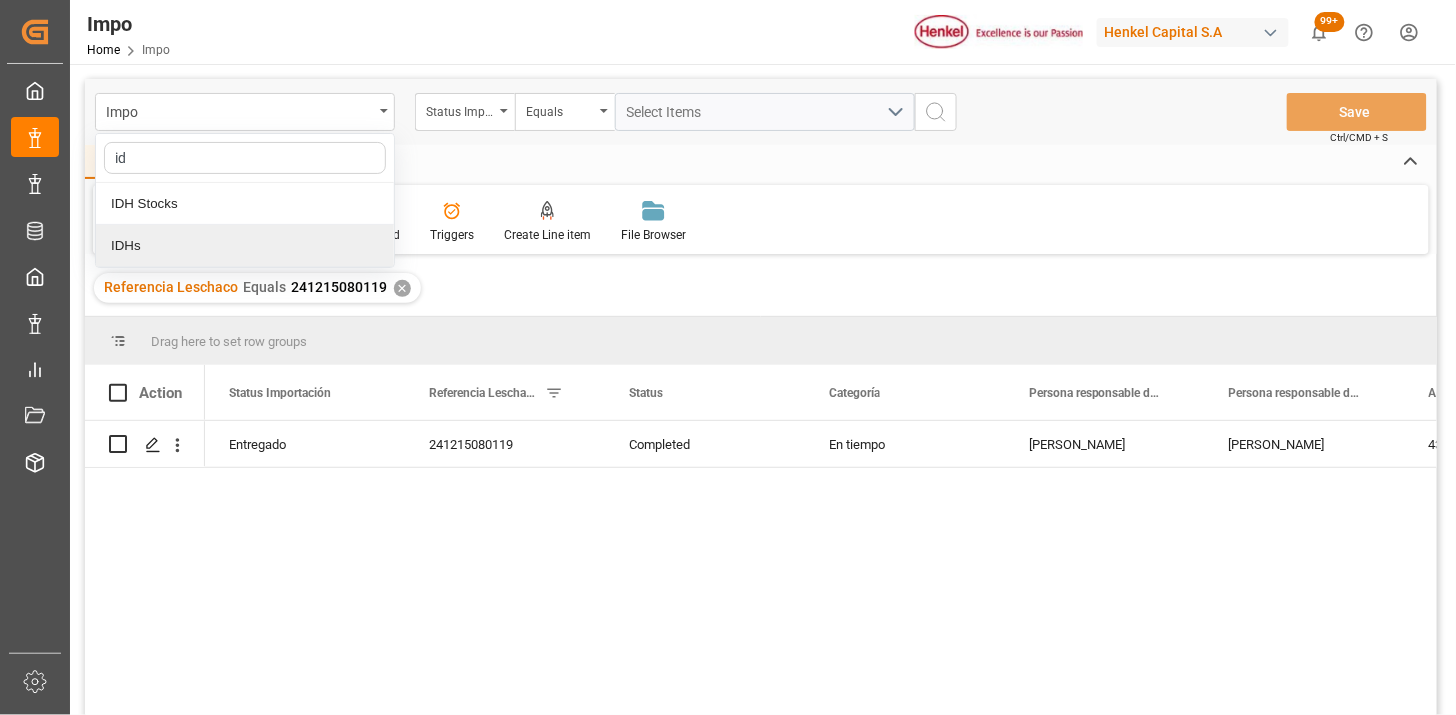 drag, startPoint x: 194, startPoint y: 247, endPoint x: 174, endPoint y: 235, distance: 23.323807 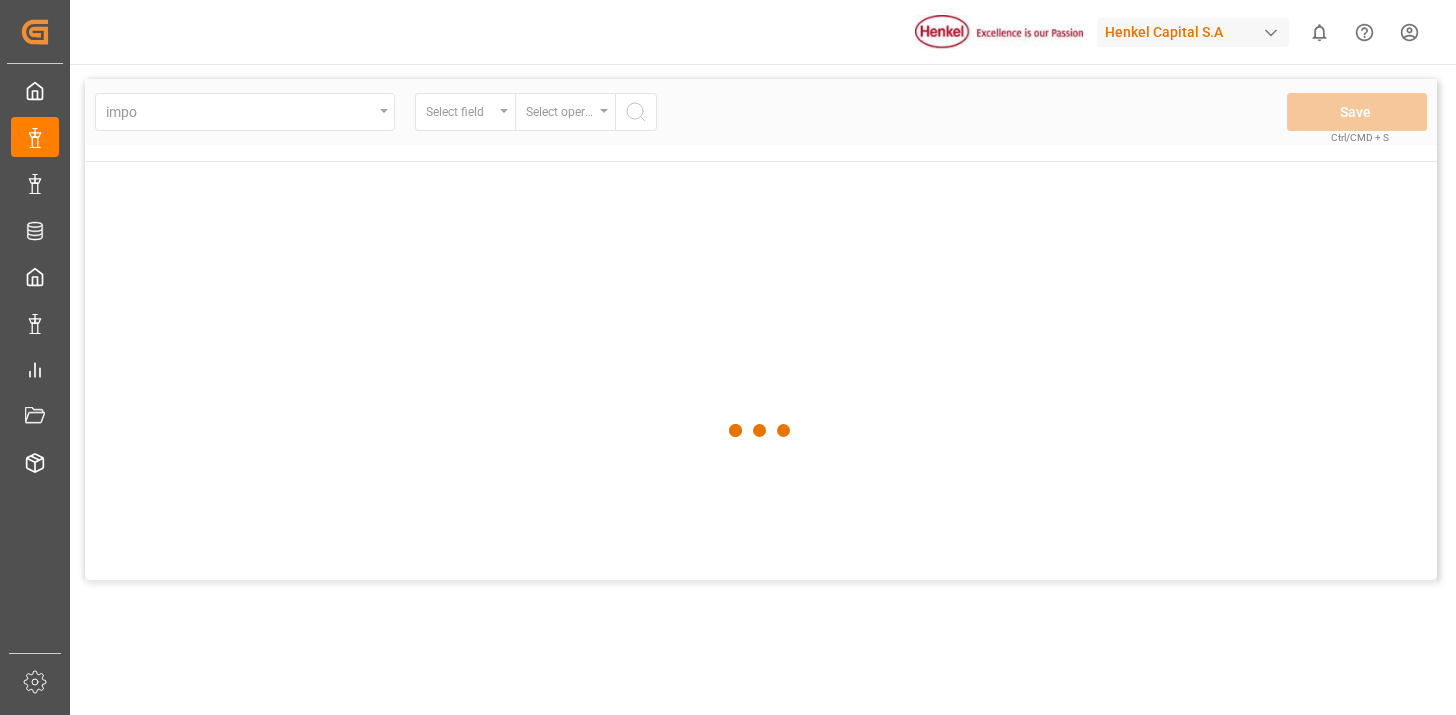 scroll, scrollTop: 0, scrollLeft: 0, axis: both 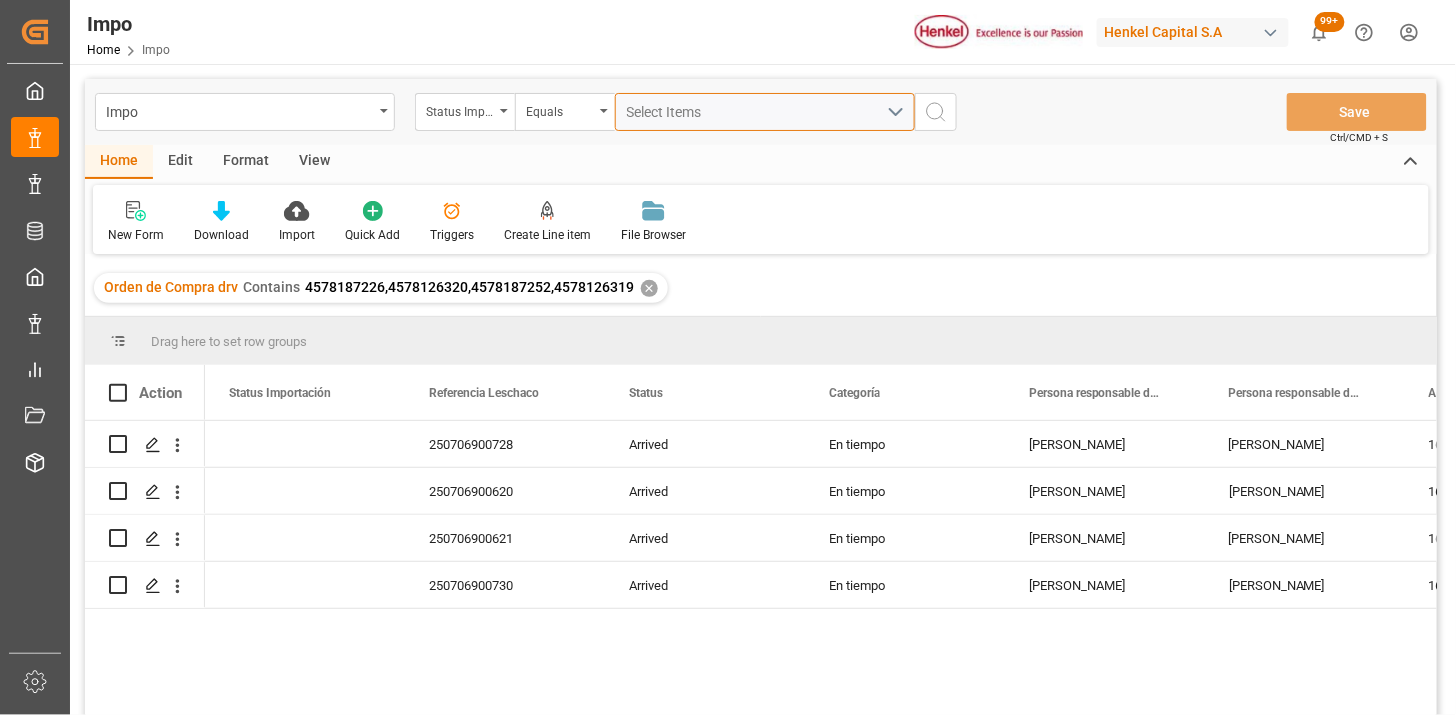 click on "Select Items" at bounding box center (765, 112) 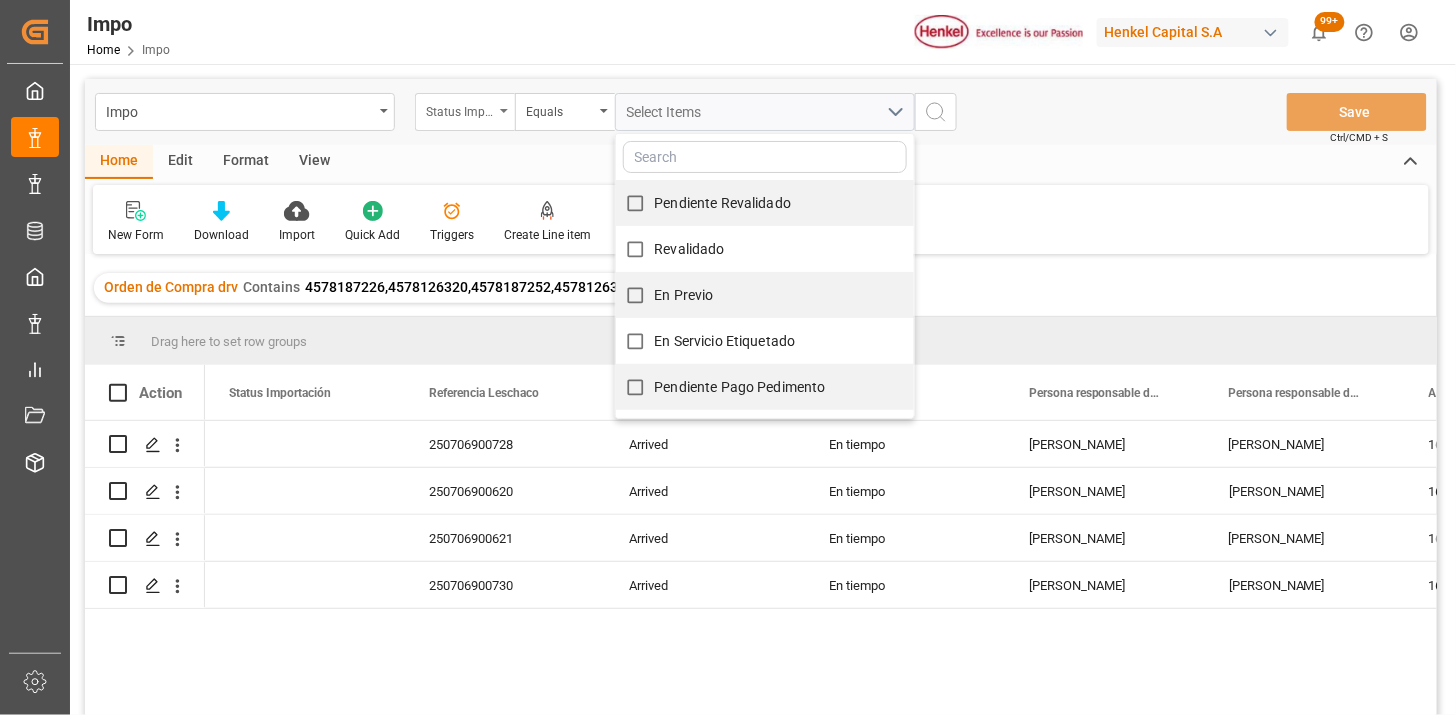 click on "Status Importación" at bounding box center (465, 112) 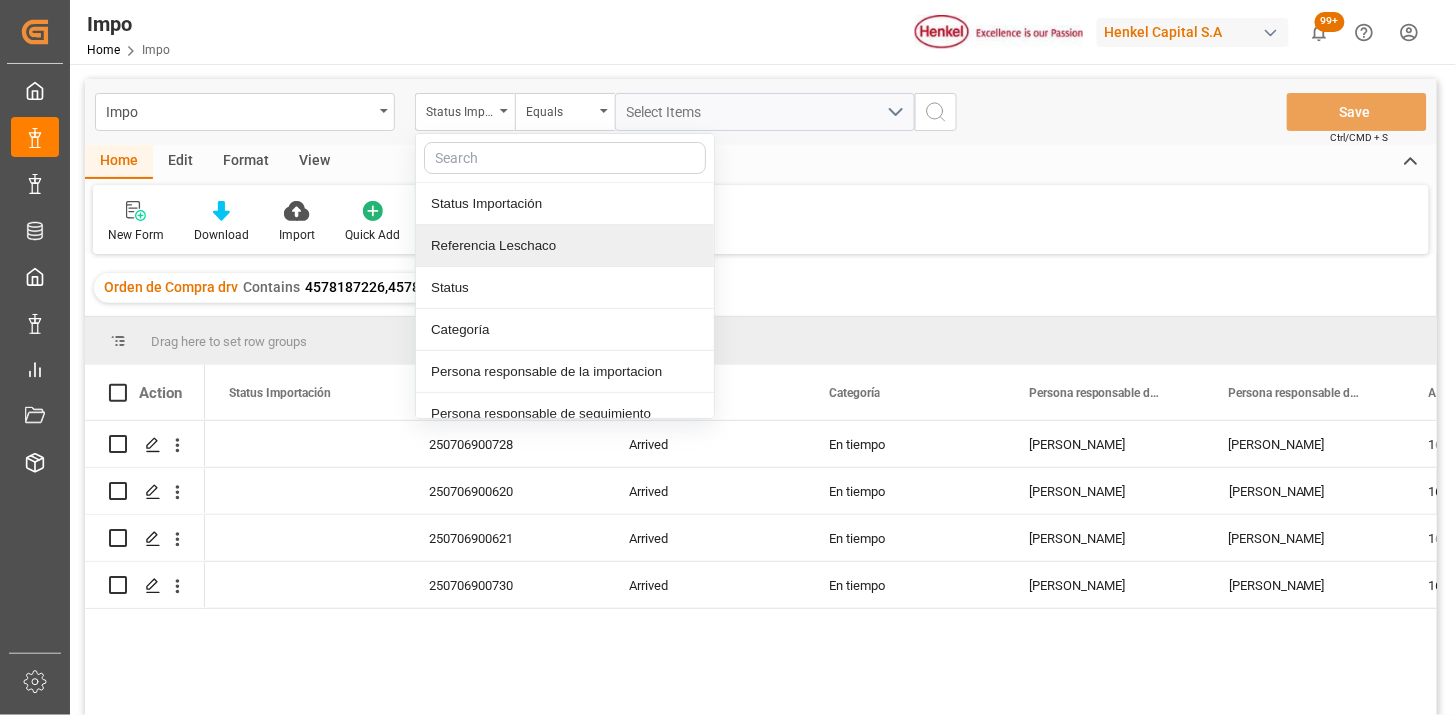 drag, startPoint x: 474, startPoint y: 246, endPoint x: 632, endPoint y: 148, distance: 185.92471 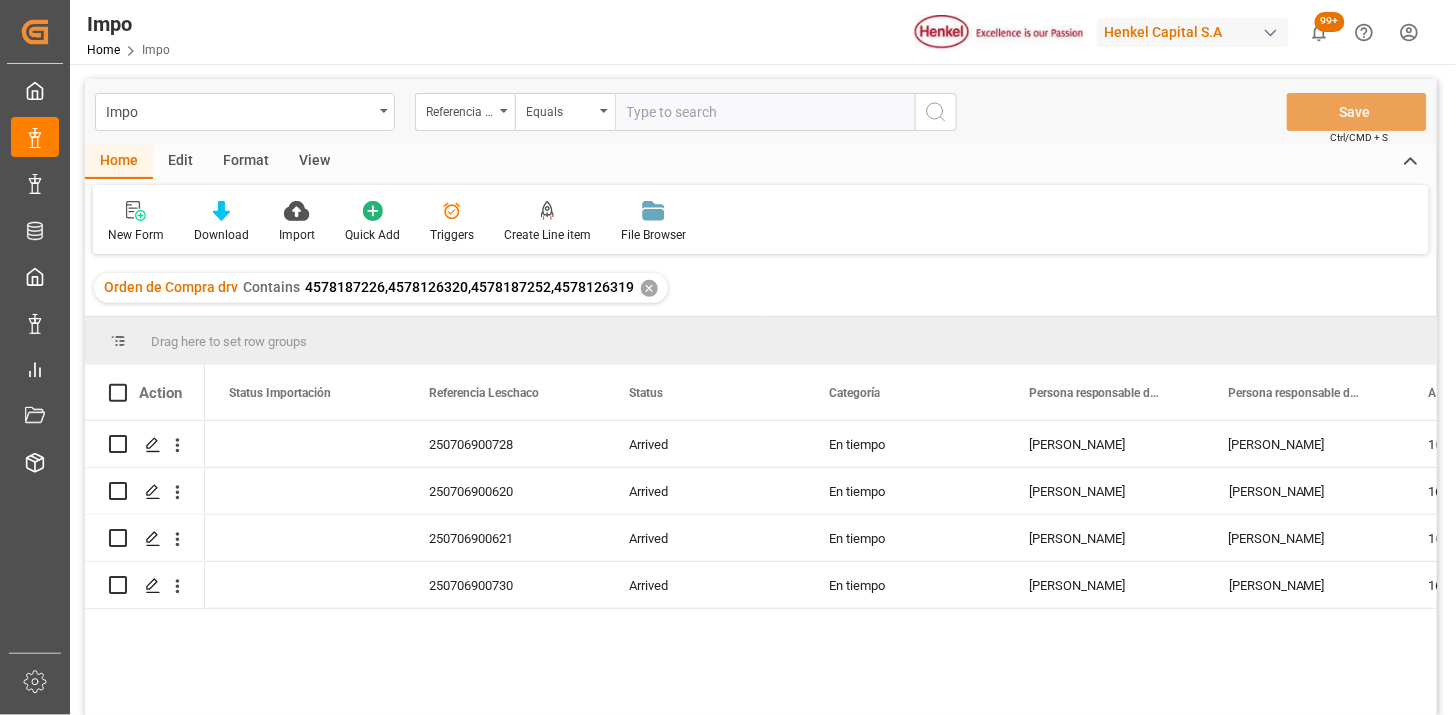 click at bounding box center [765, 112] 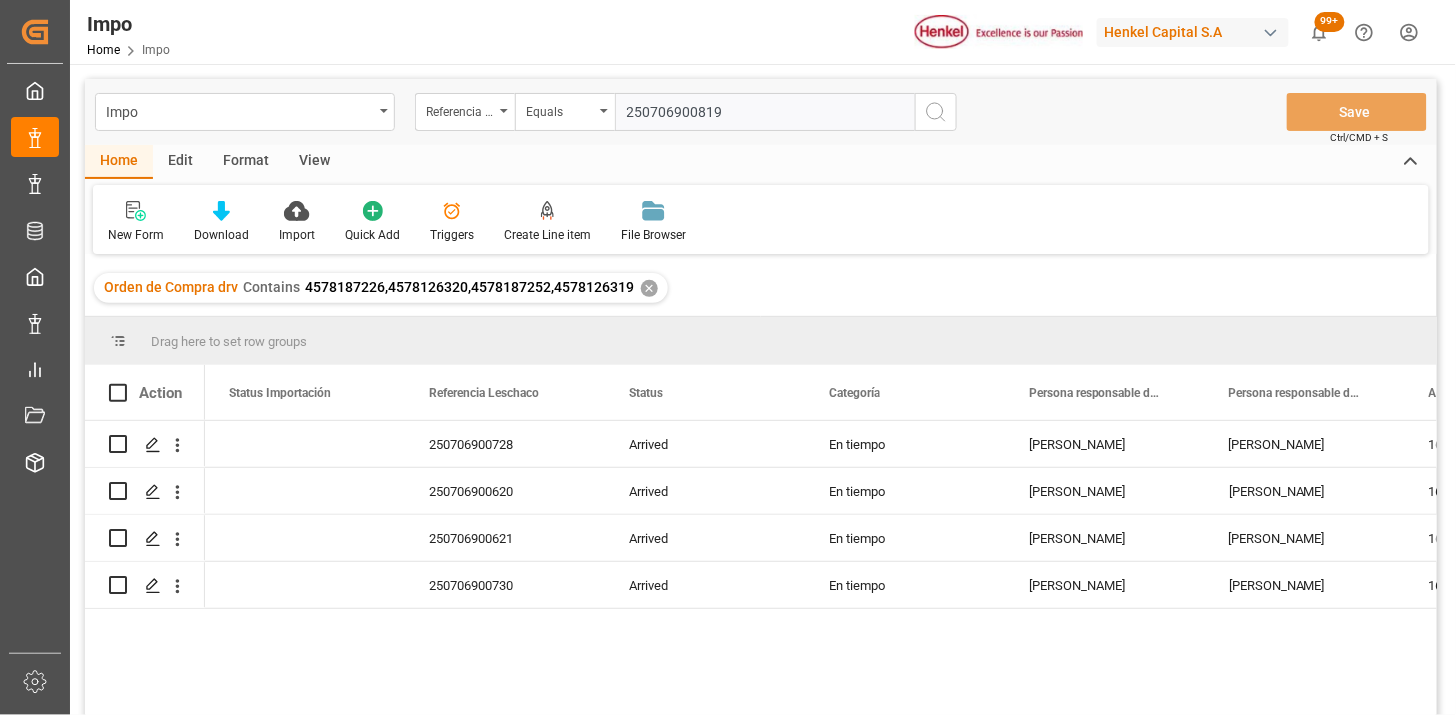 type on "250706900819" 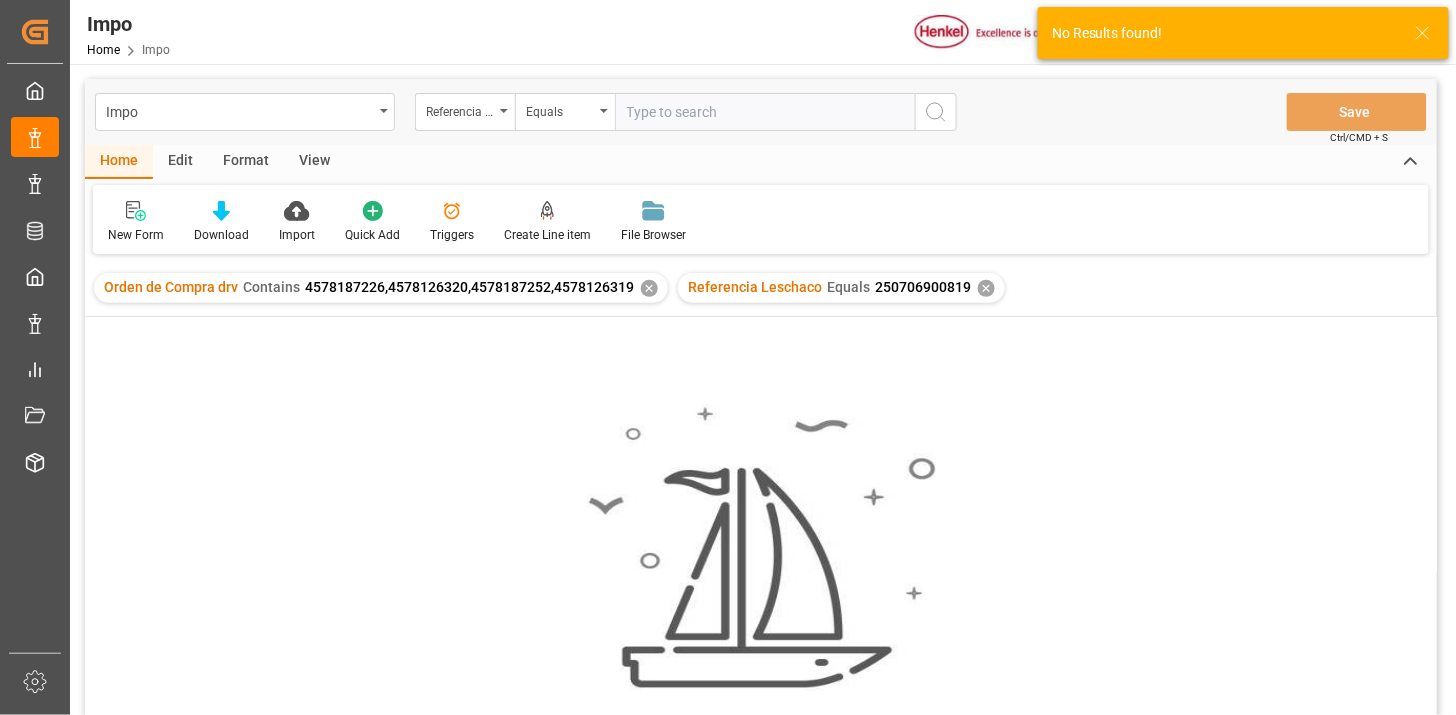 click on "✕" at bounding box center [649, 288] 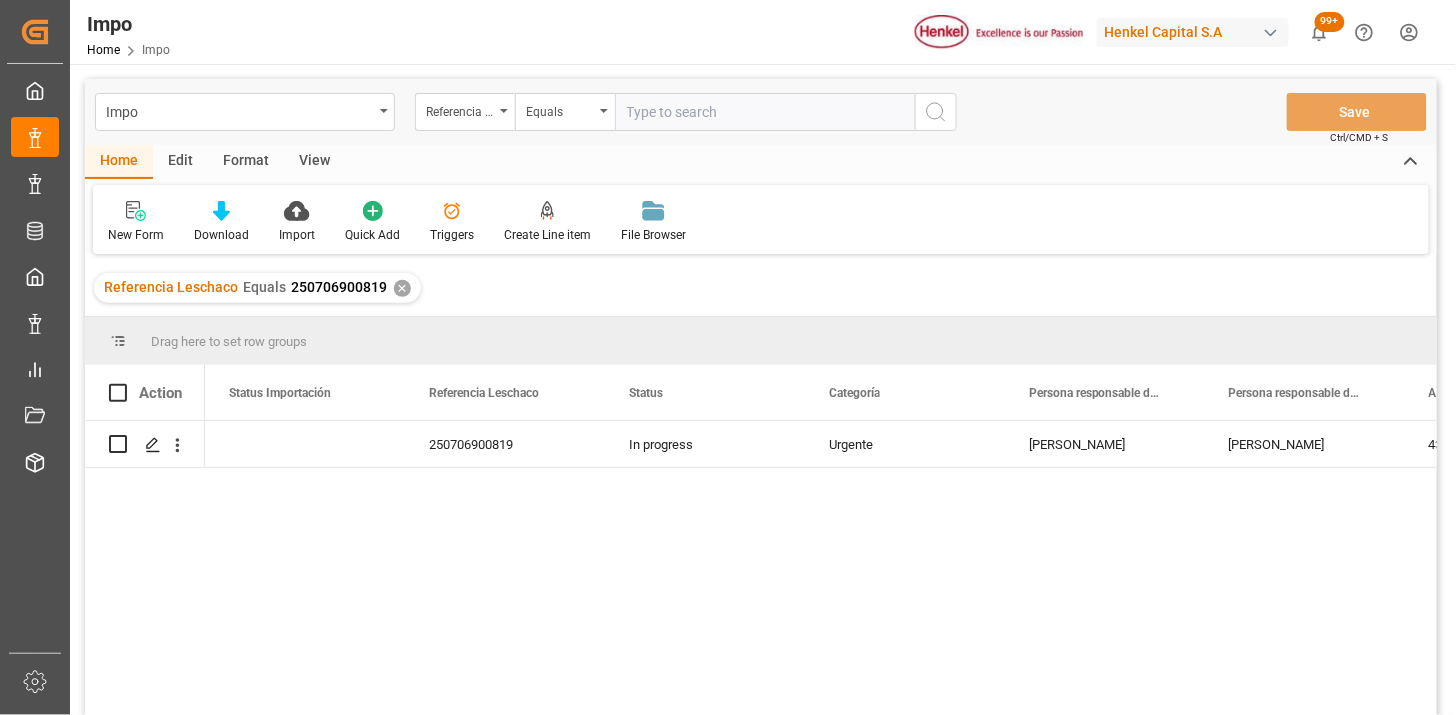 click on "View" at bounding box center [314, 162] 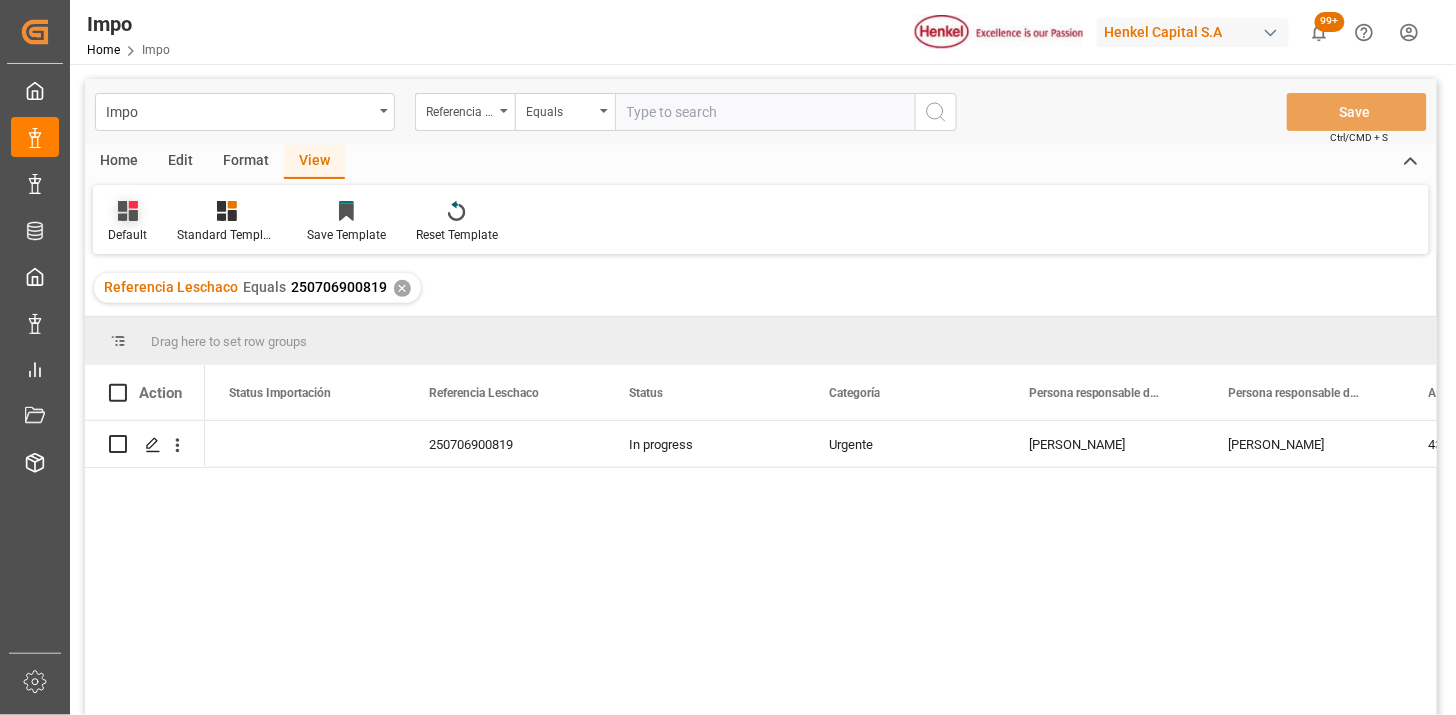 click on "Default" at bounding box center (127, 222) 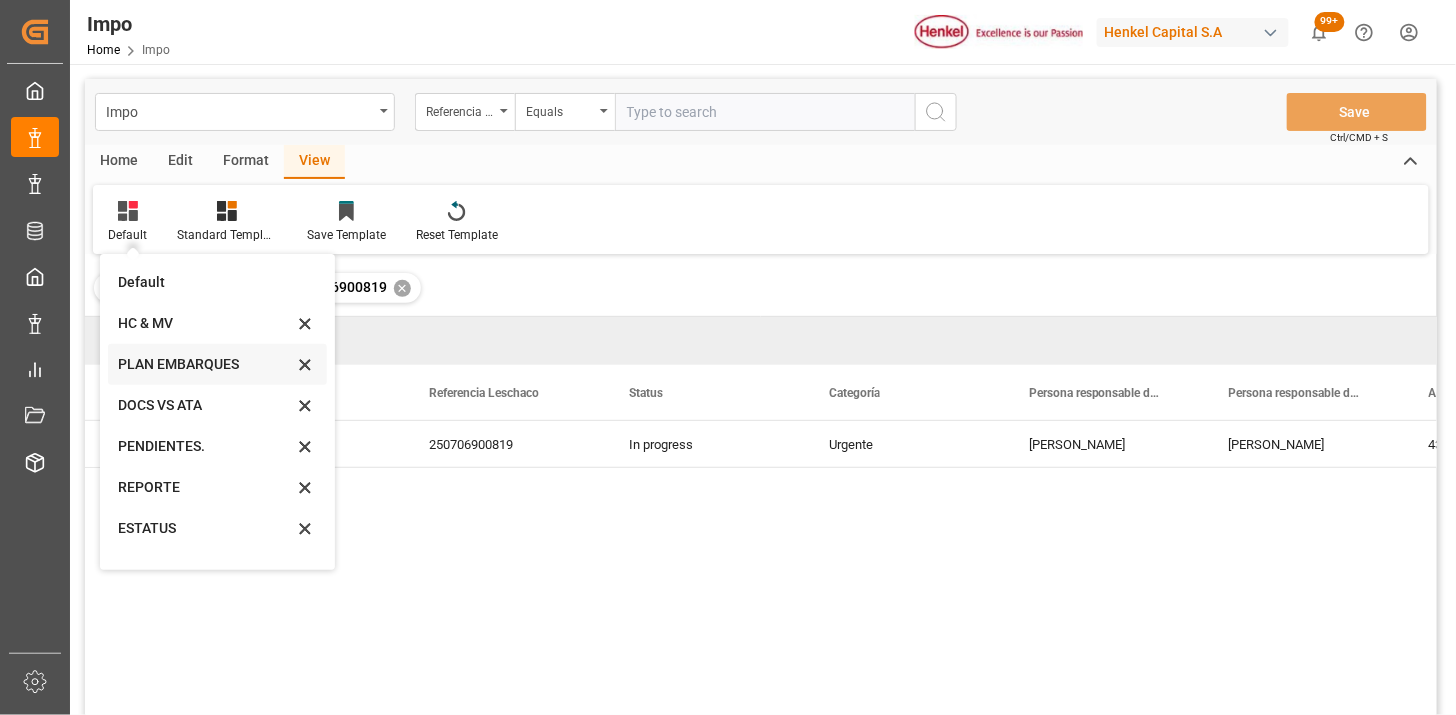scroll, scrollTop: 27, scrollLeft: 0, axis: vertical 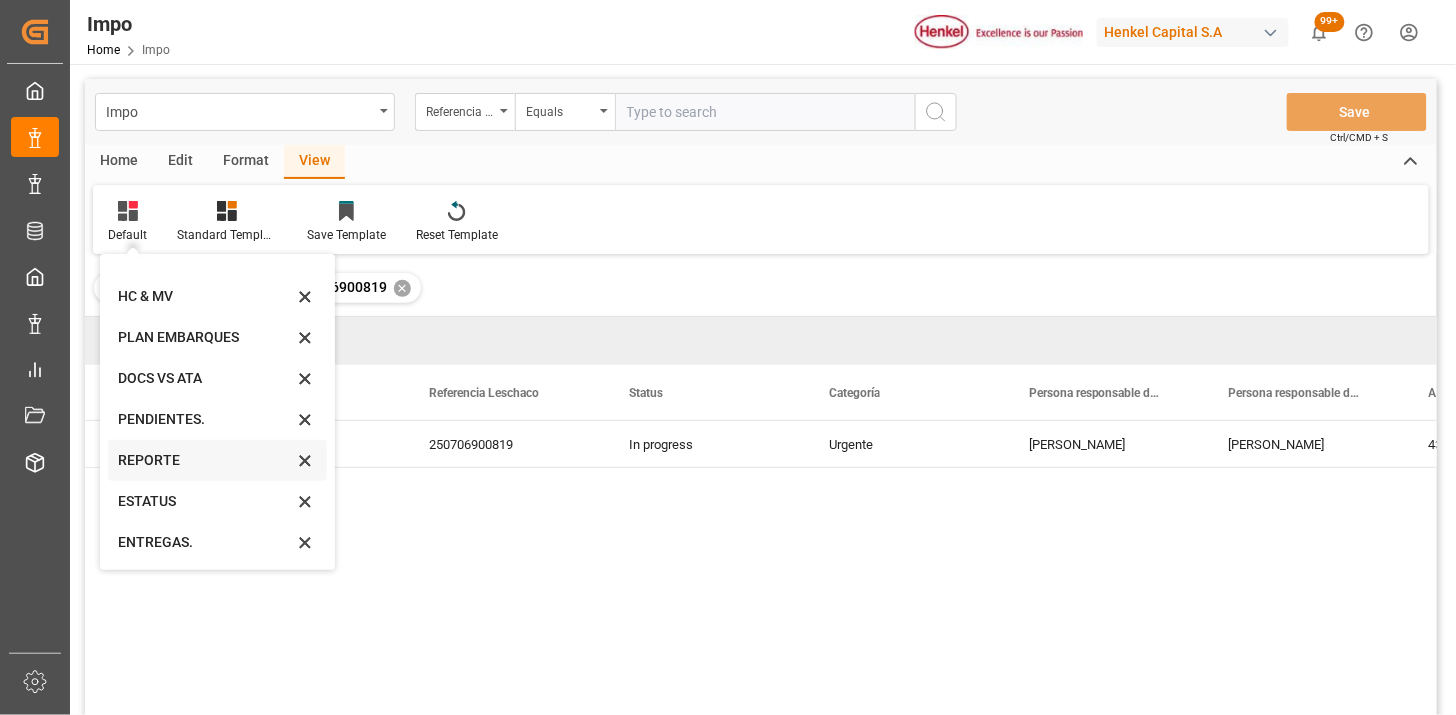 click on "REPORTE" at bounding box center (205, 460) 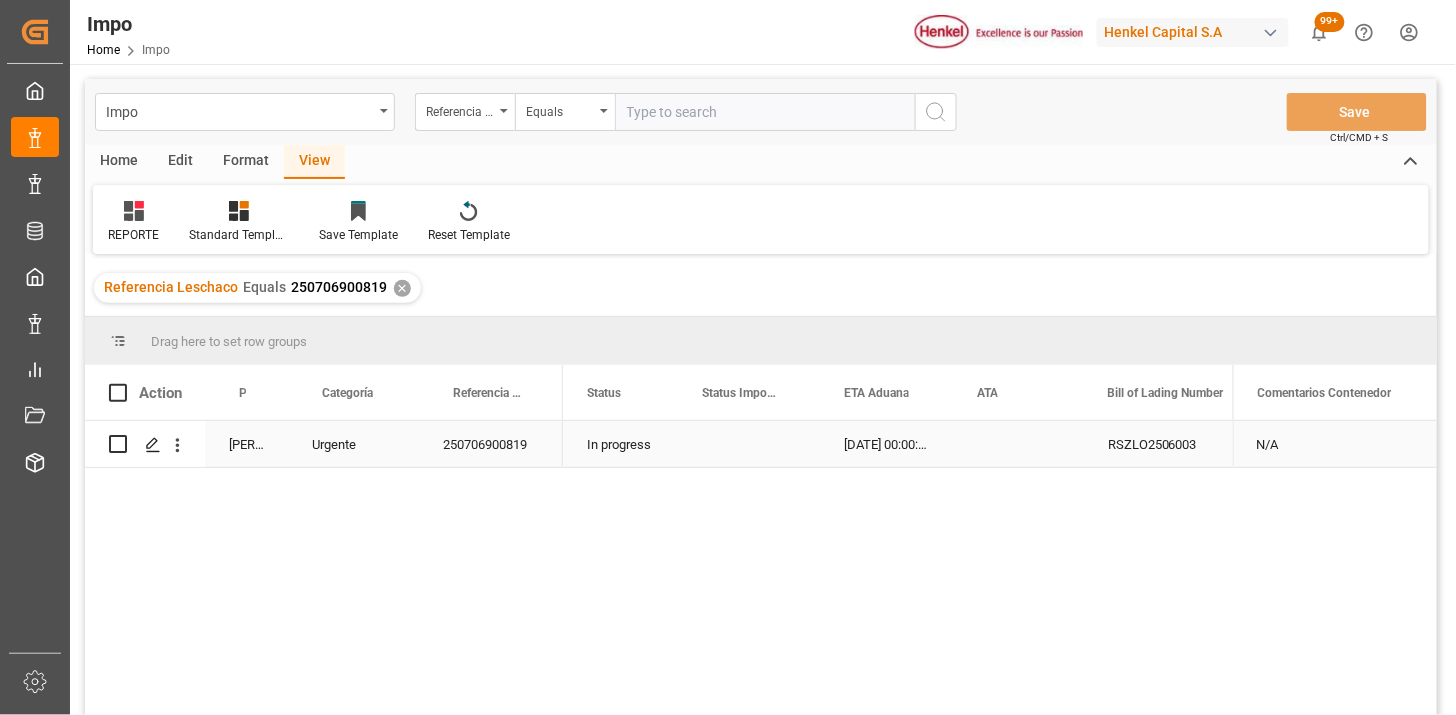 click at bounding box center [749, 444] 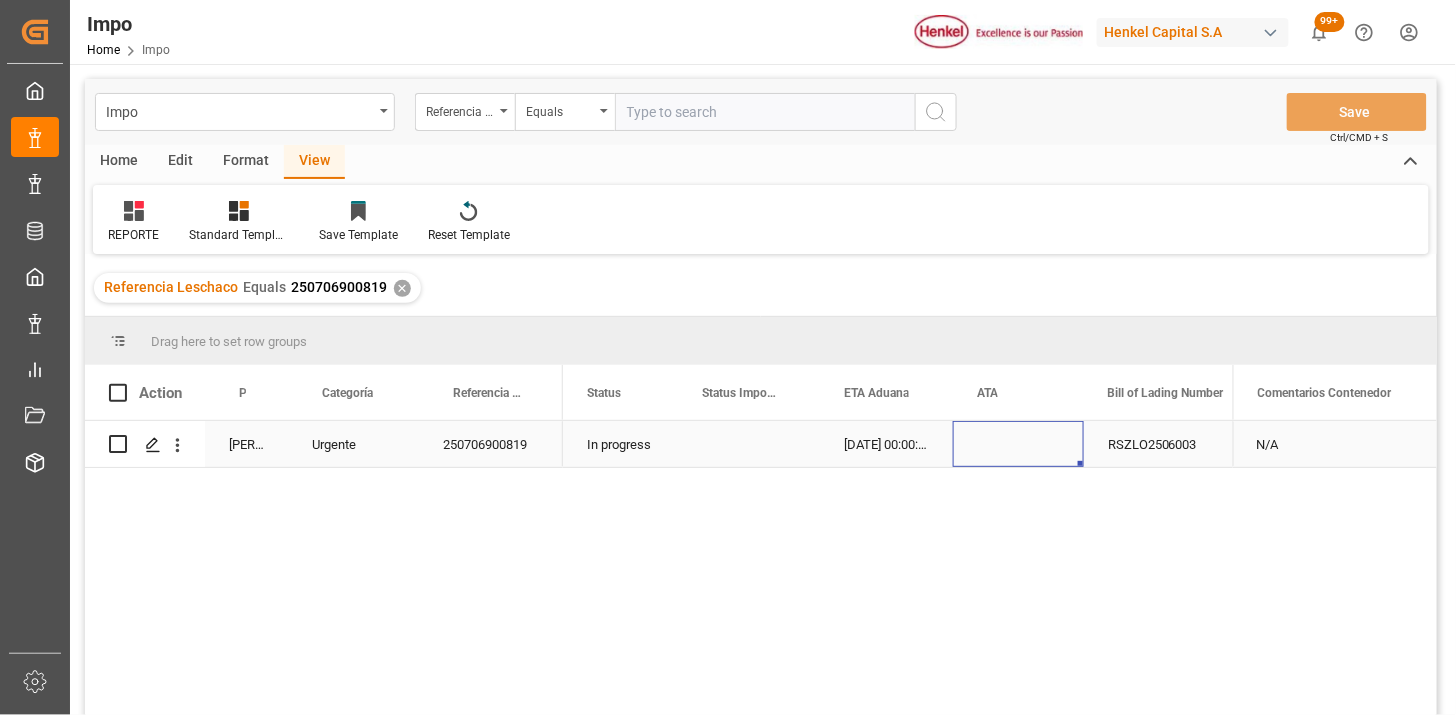 scroll, scrollTop: 0, scrollLeft: 56, axis: horizontal 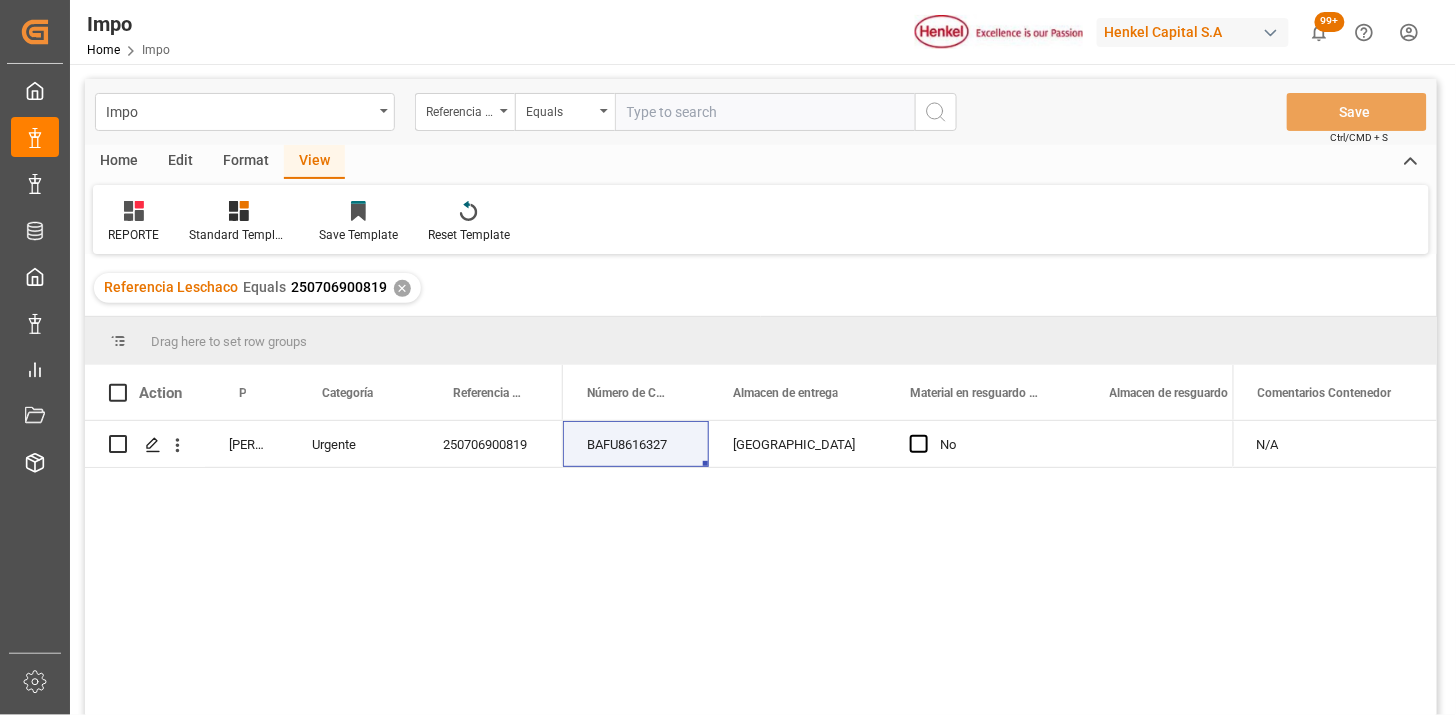click on "RSZLO2506003 BAFU8616327 Salamanca No 25 16 3108 5003088" at bounding box center (898, 574) 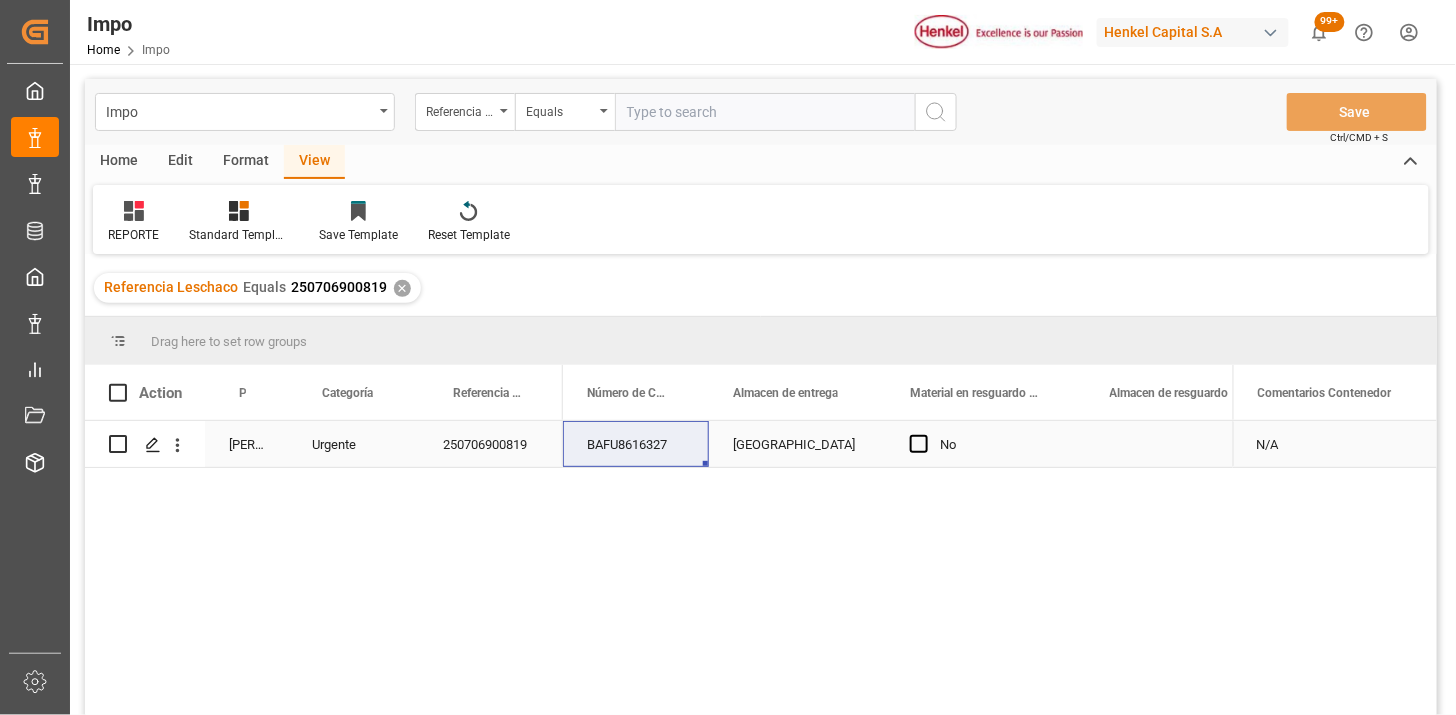 click on "No" at bounding box center [1001, 445] 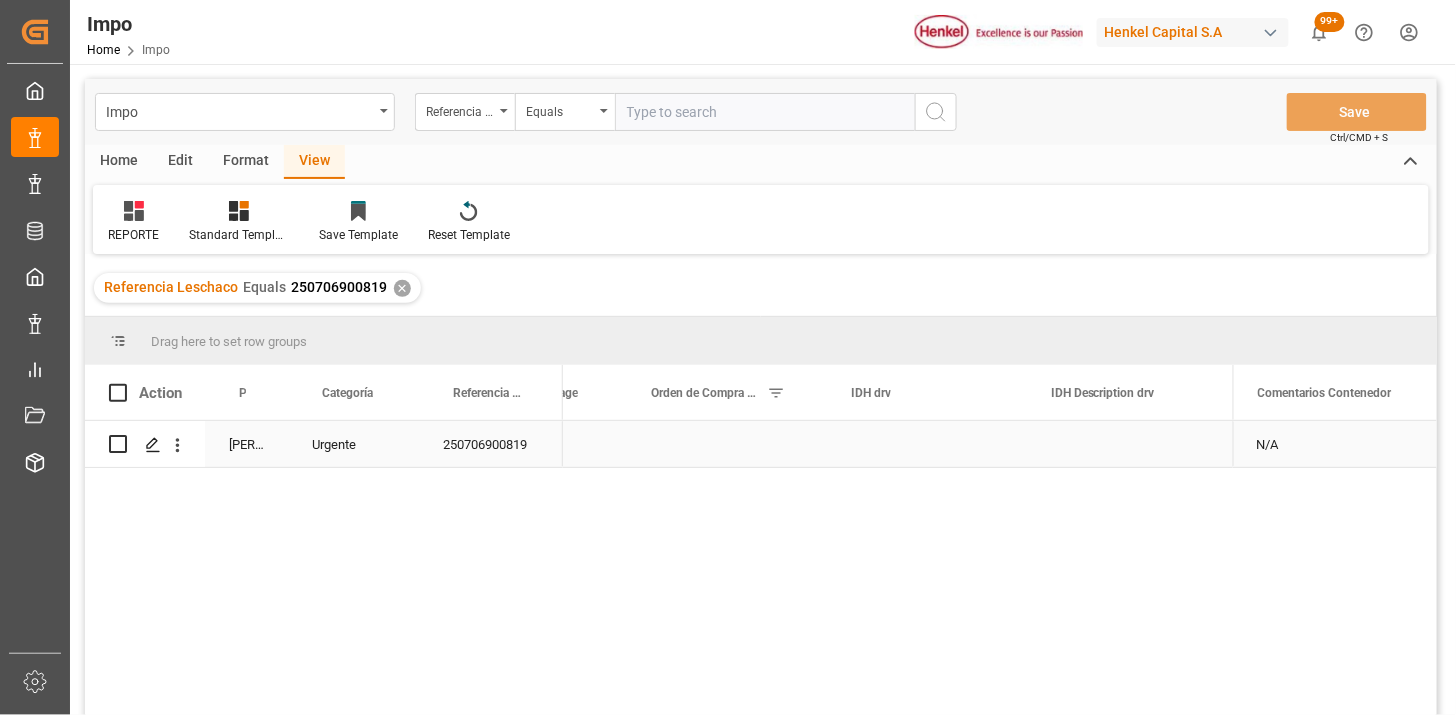 scroll, scrollTop: 0, scrollLeft: 4952, axis: horizontal 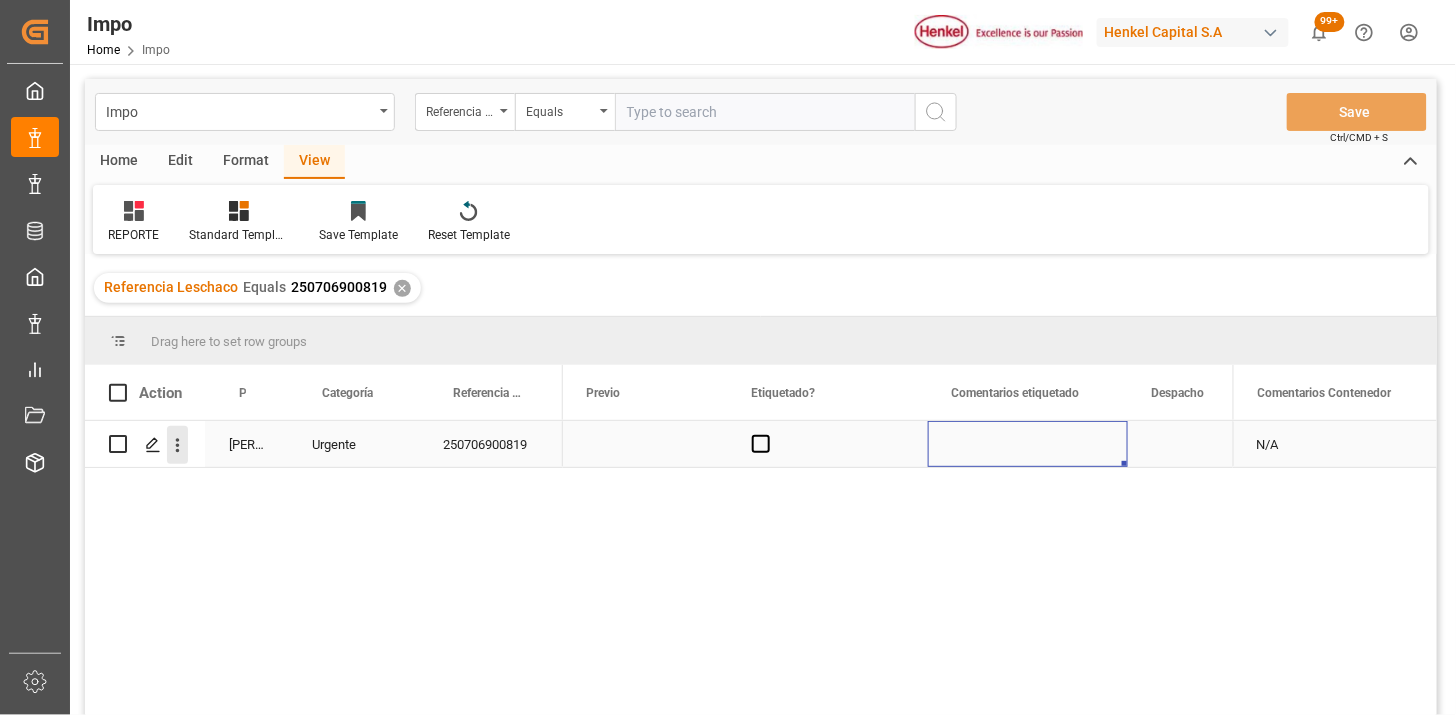 click 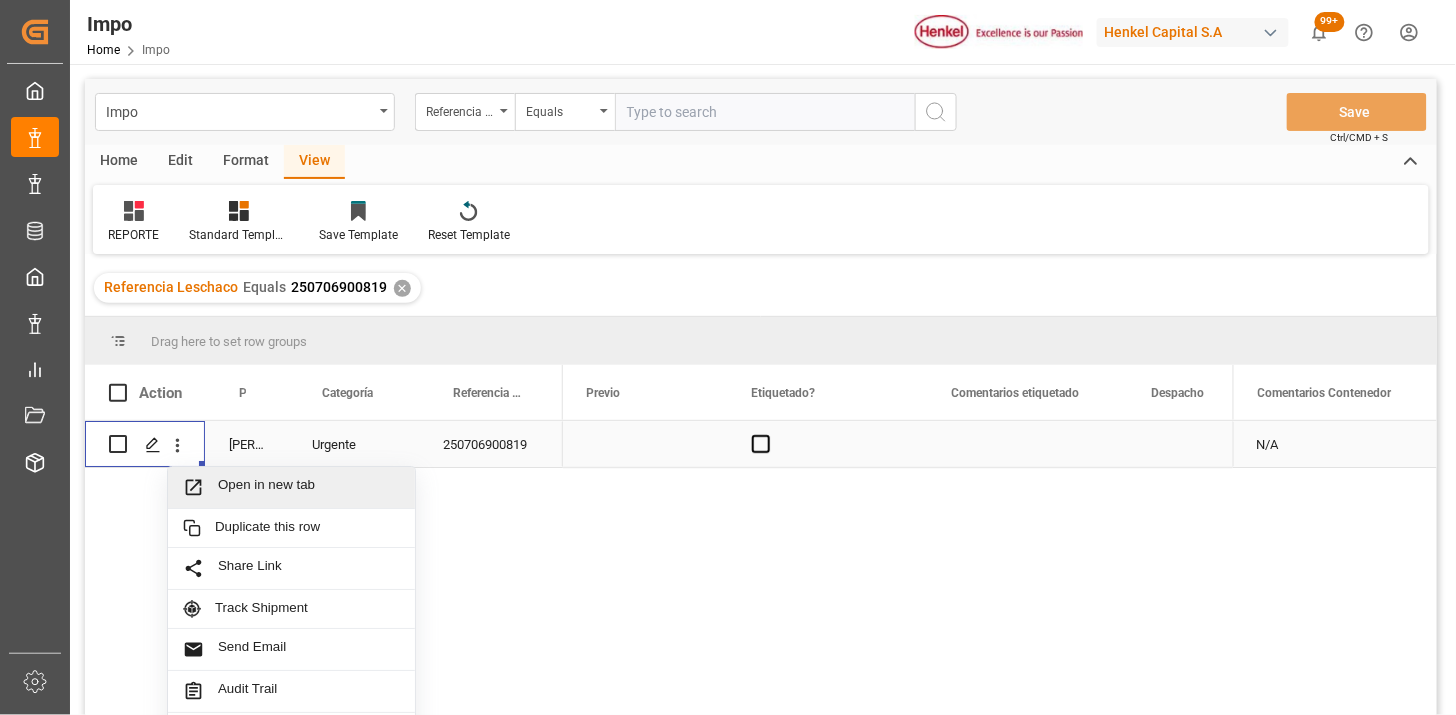 click on "Open in new tab" at bounding box center (309, 487) 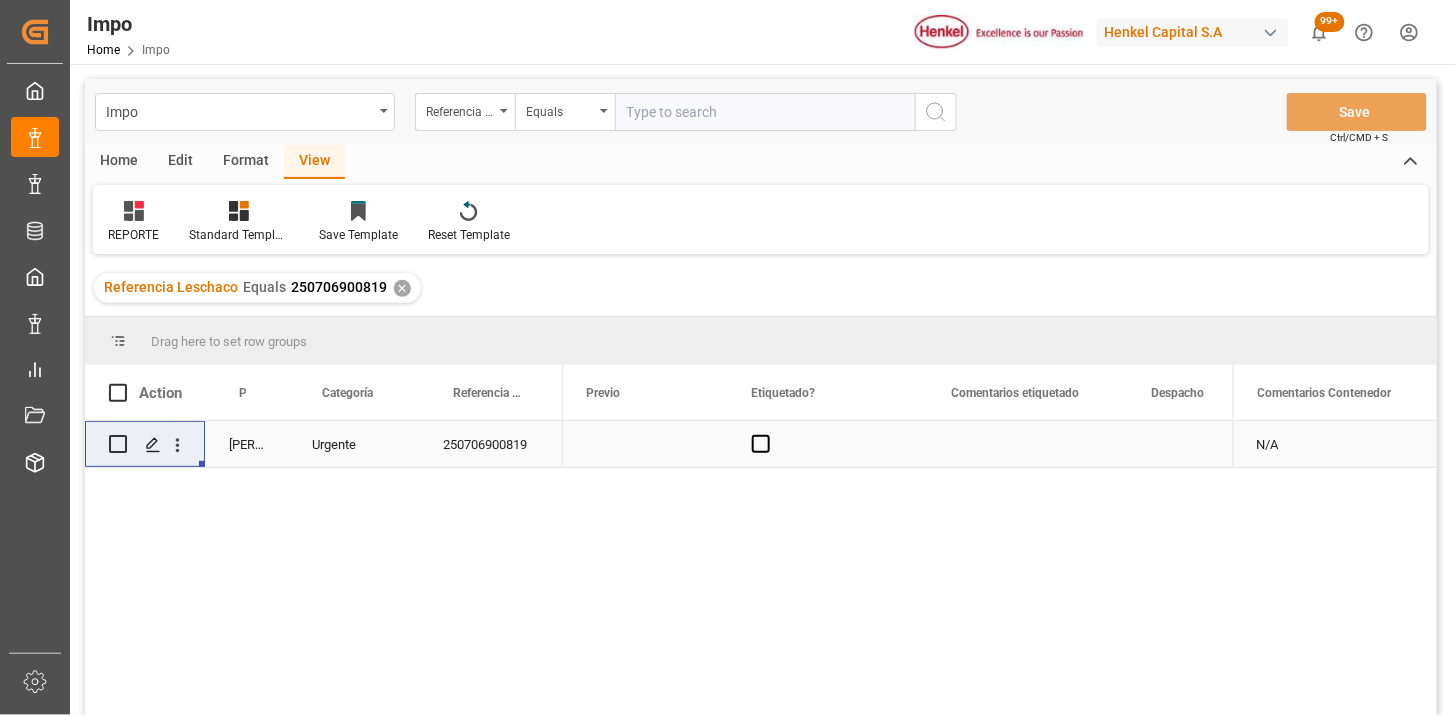 type 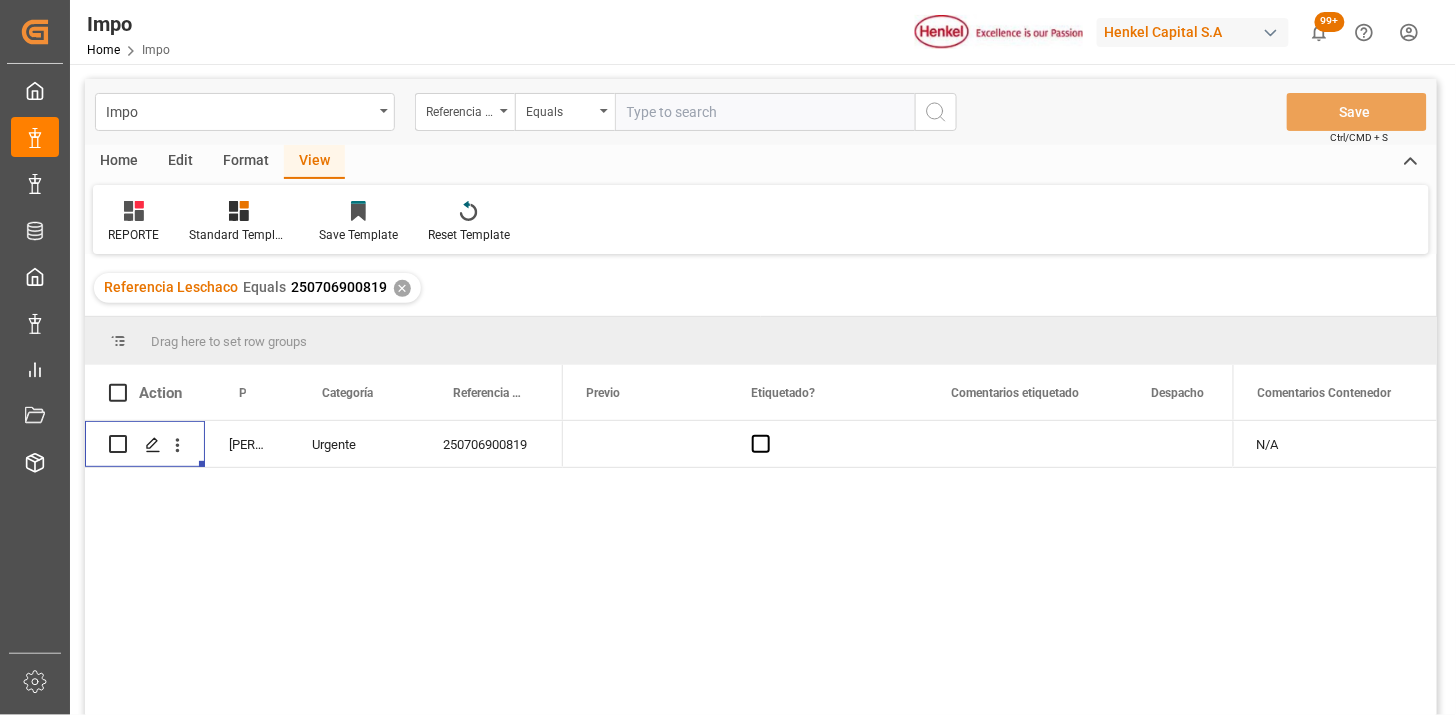 click at bounding box center [765, 112] 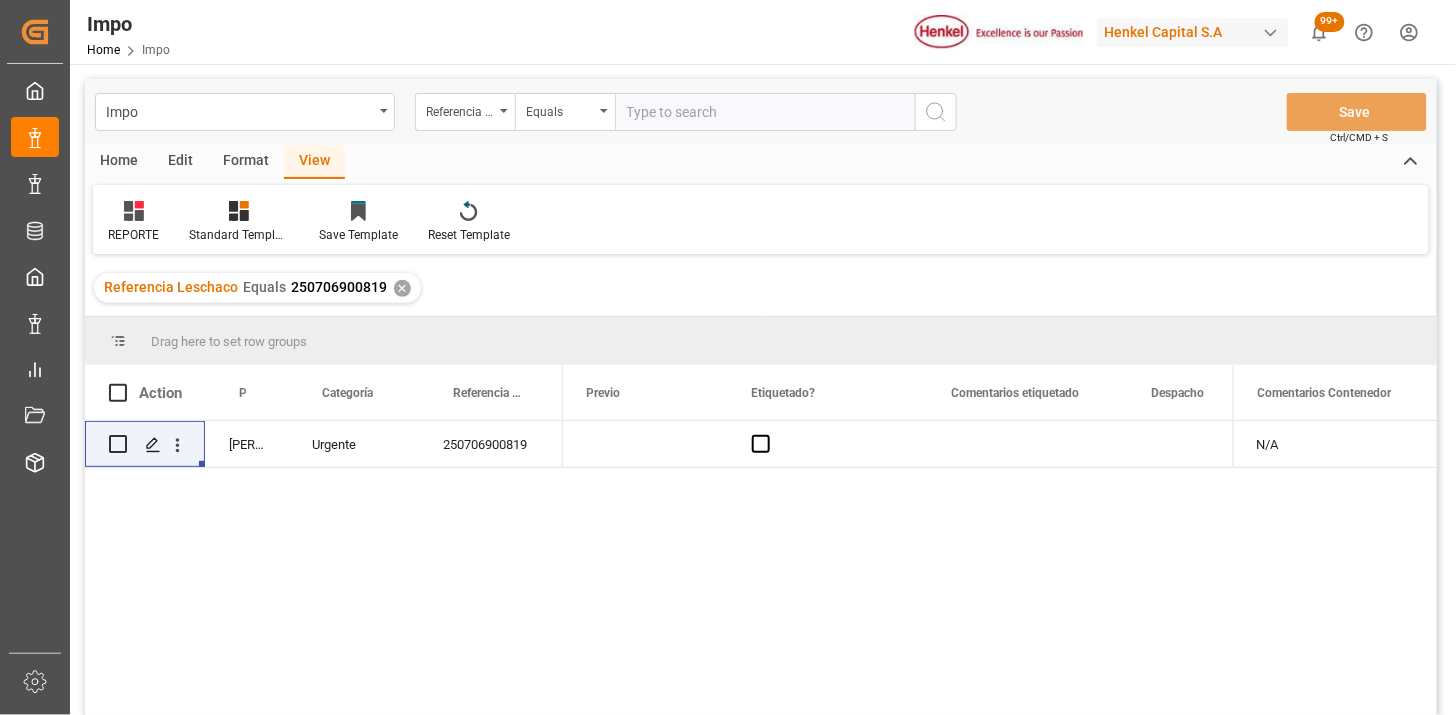 paste on "DUS0185792" 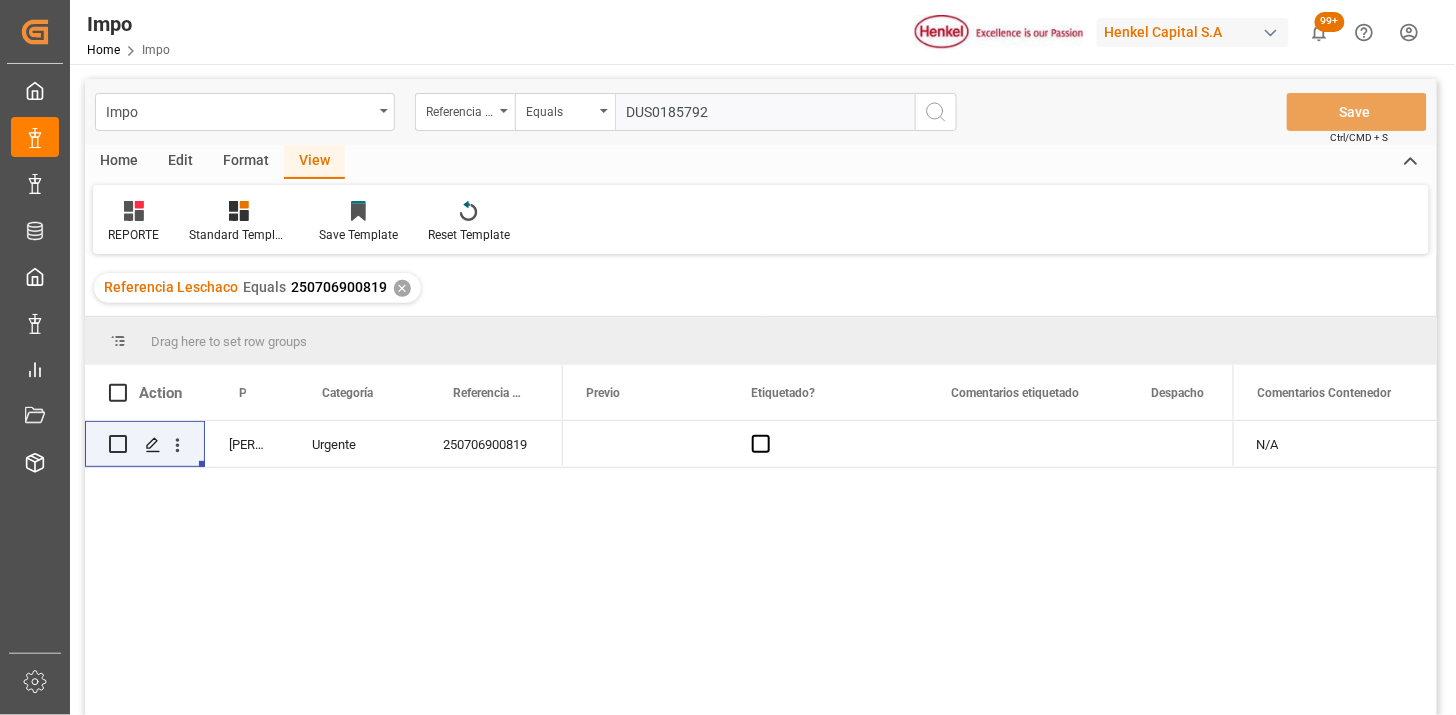 type on "DUS0185792" 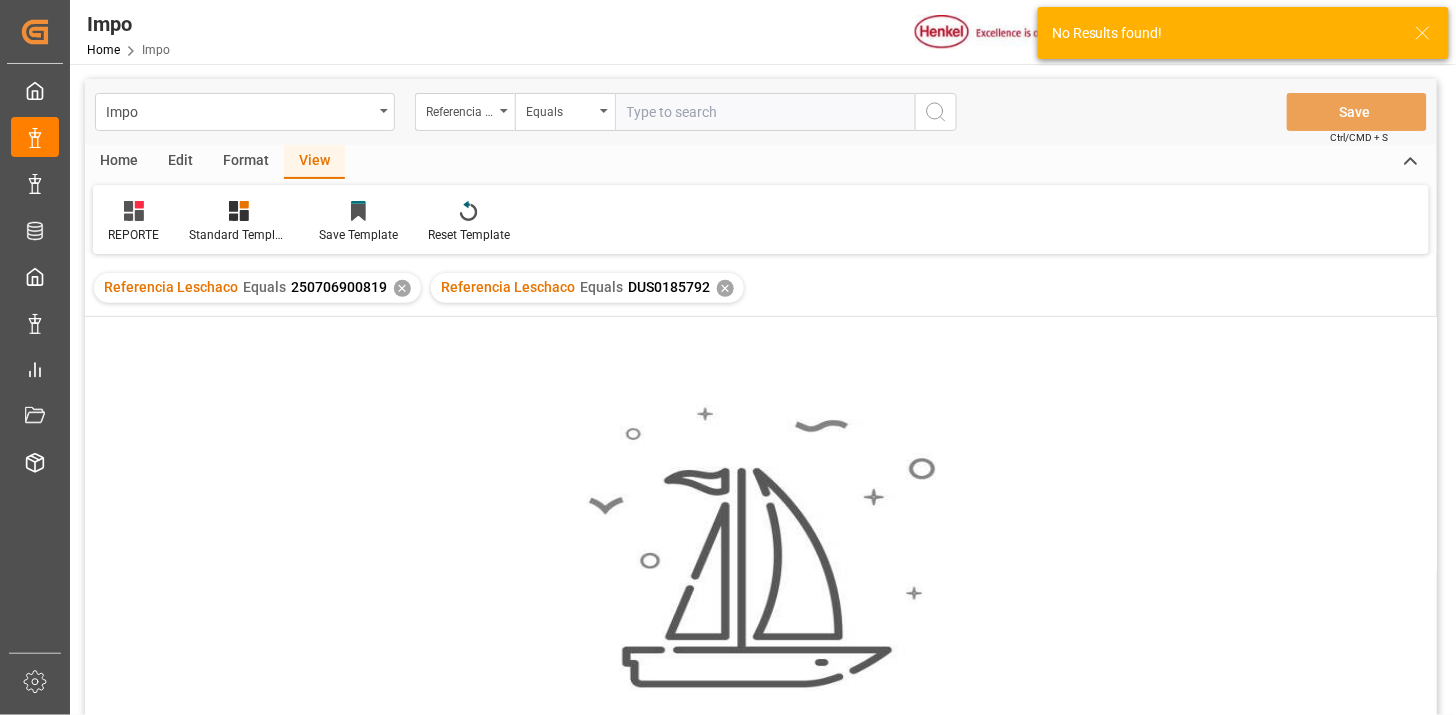 click on "✕" at bounding box center (402, 288) 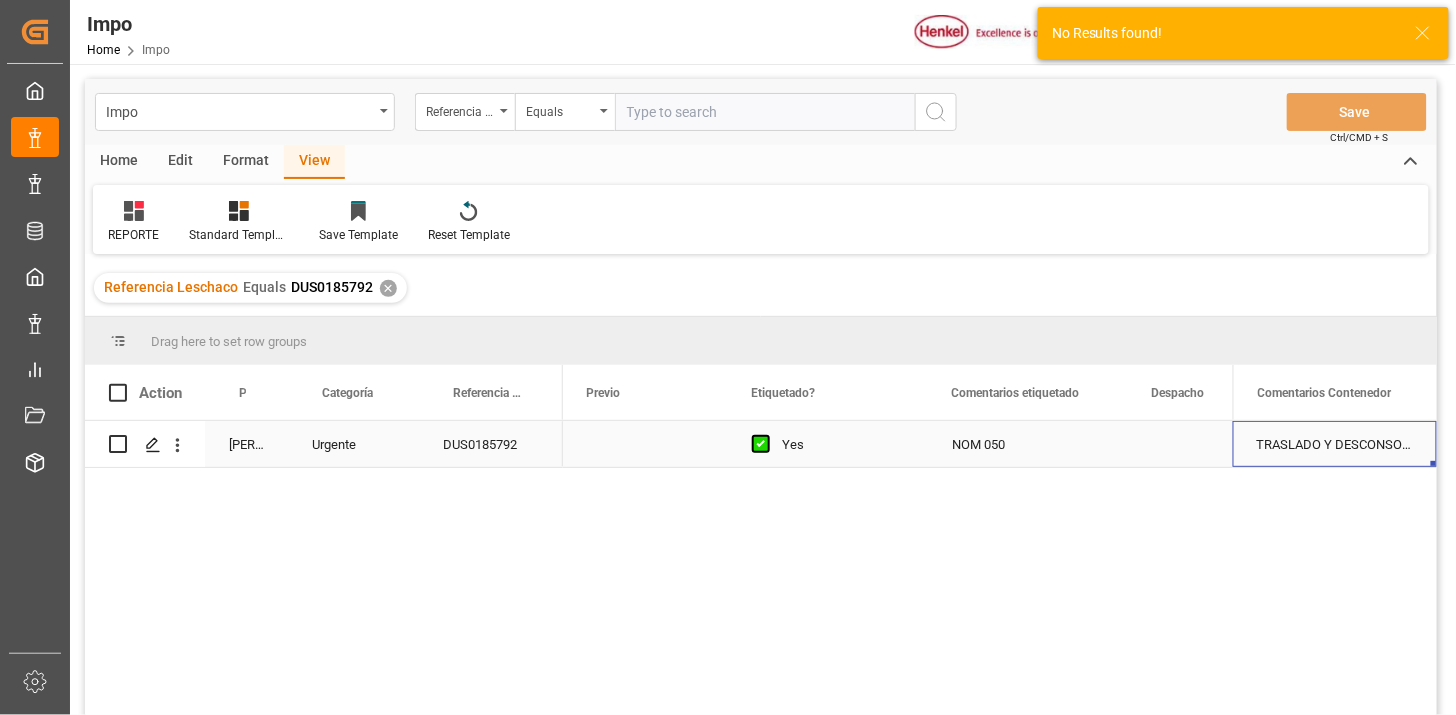 click on "TRASLADO Y DESCONSOIDACIÓN PARA CORTE DE DEMORAS" at bounding box center [1335, 444] 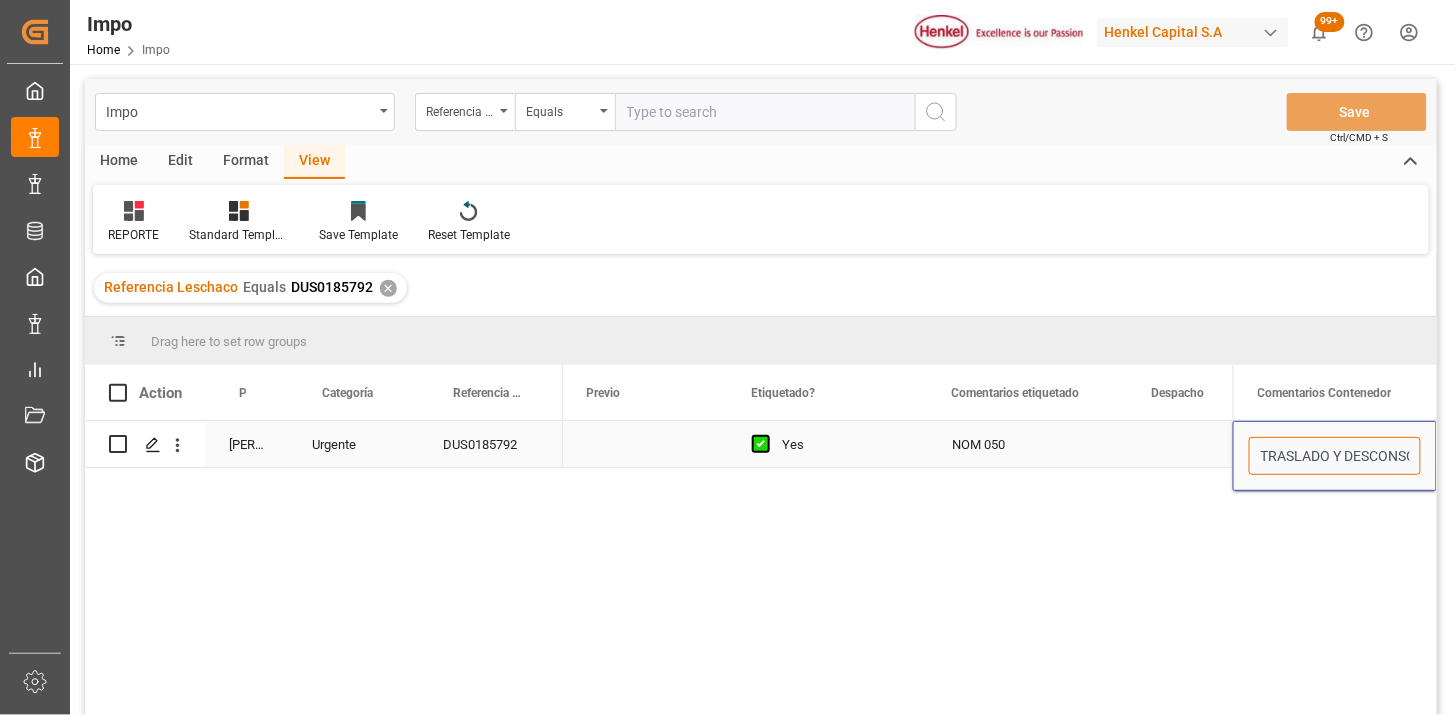 click on "TRASLADO Y DESCONSOIDACIÓN PARA CORTE DE DEMORAS" at bounding box center (1335, 456) 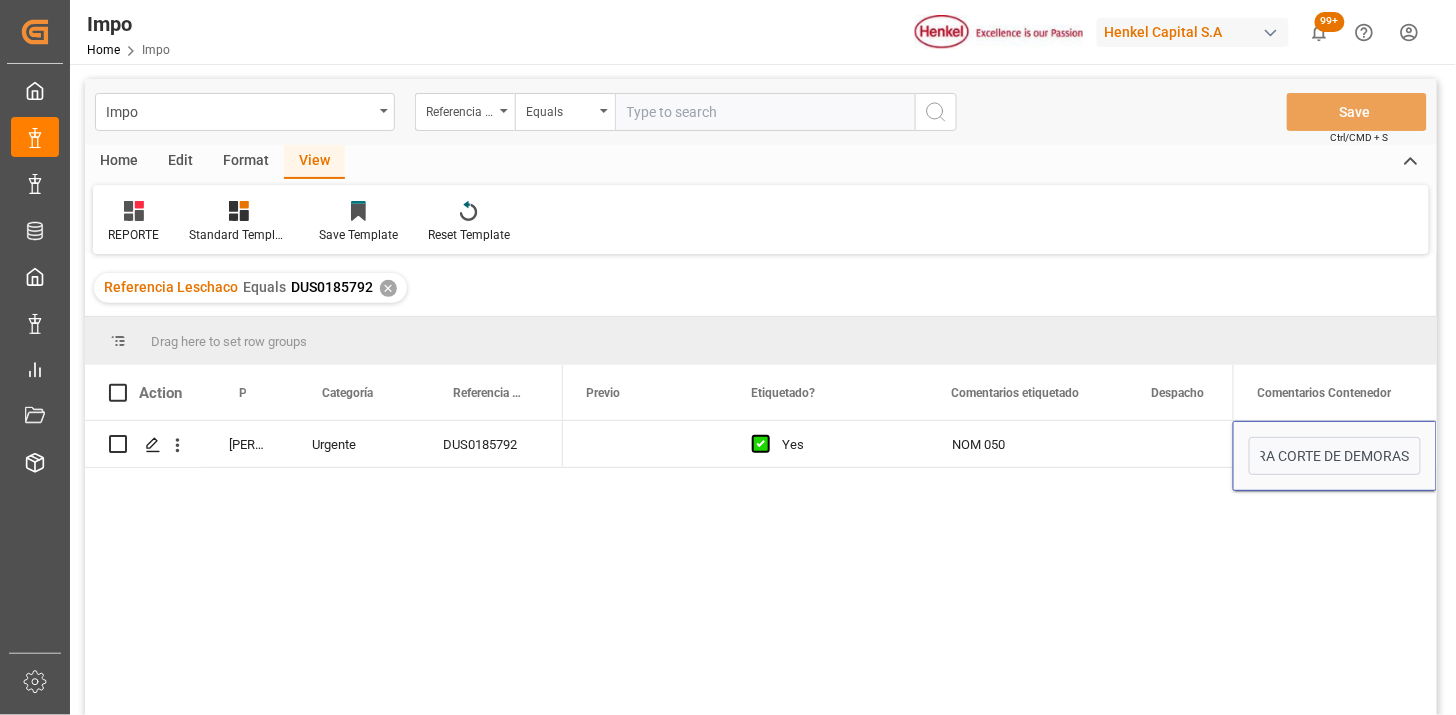 scroll, scrollTop: 0, scrollLeft: 0, axis: both 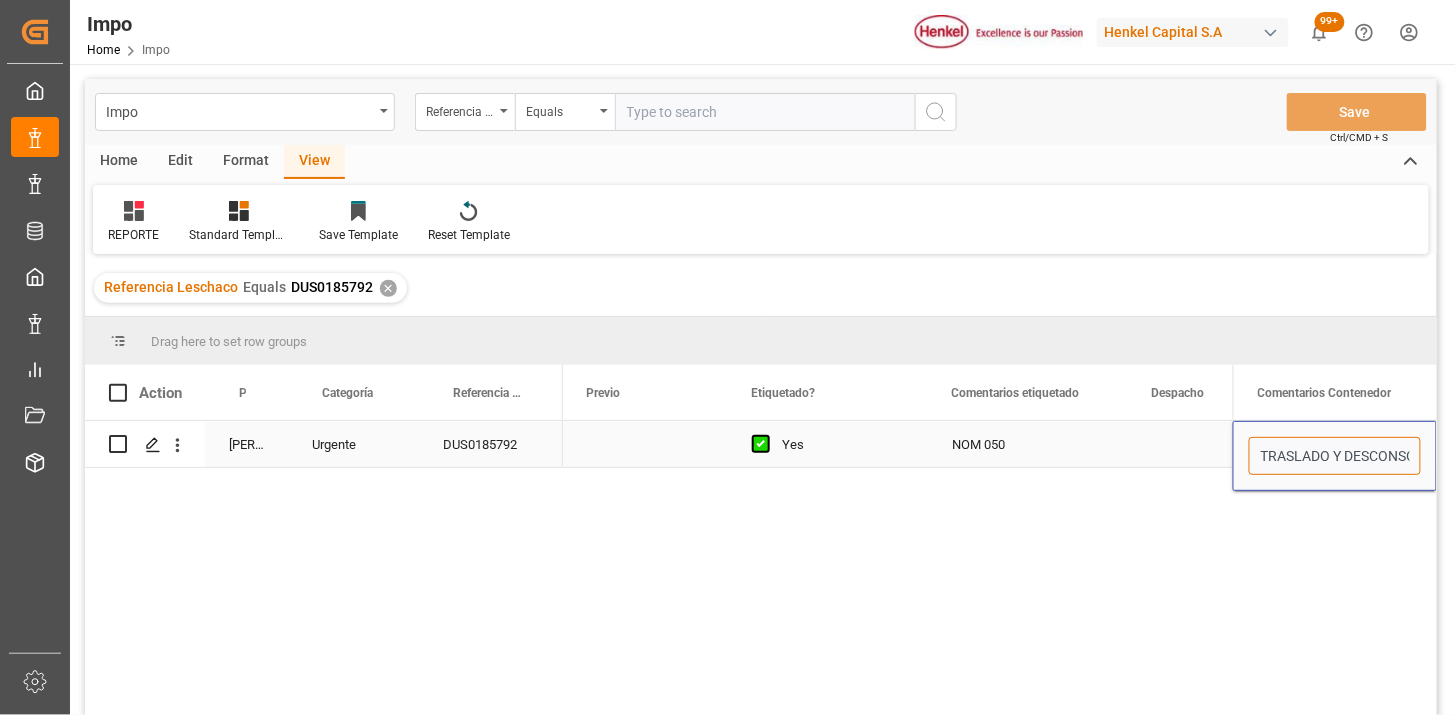 click on "TRASLADO Y DESCONSOIDACIÓN PARA CORTE DE DEMORAS" at bounding box center [1335, 456] 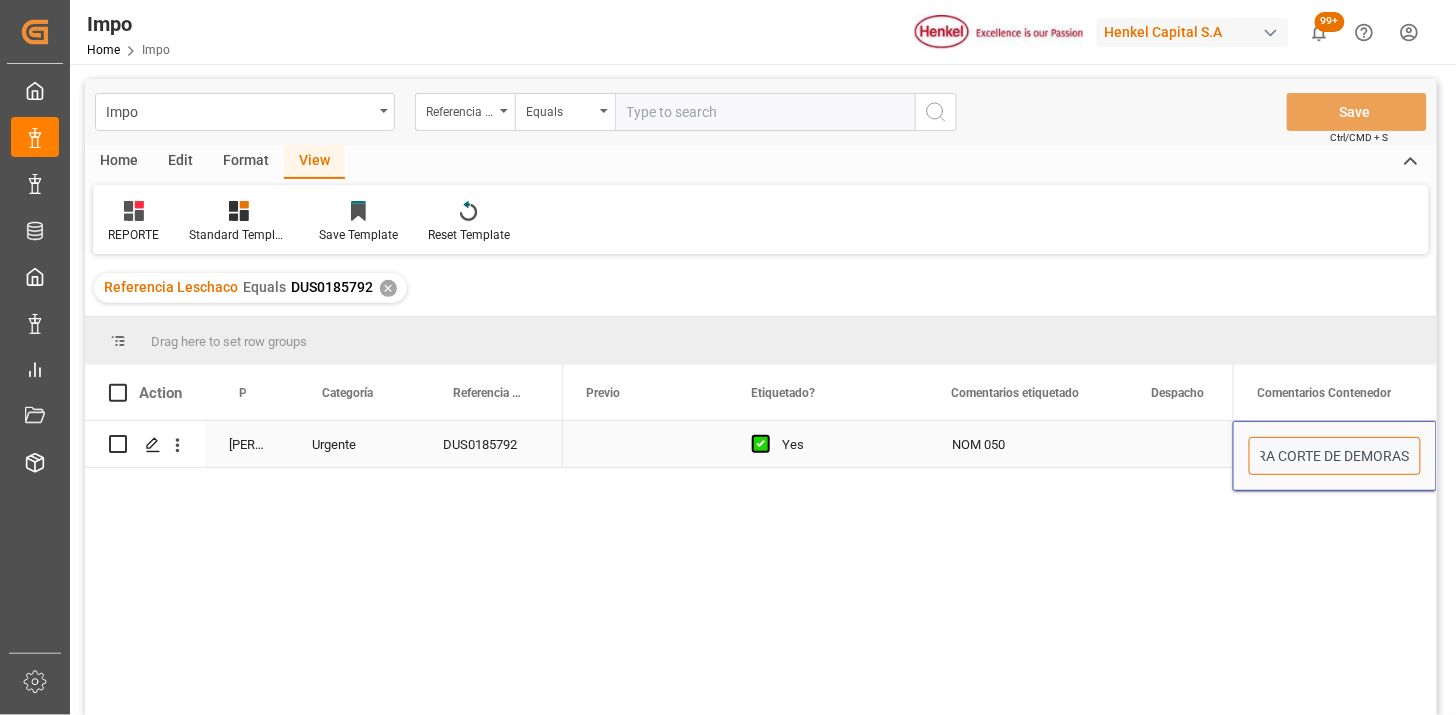 scroll, scrollTop: 0, scrollLeft: 0, axis: both 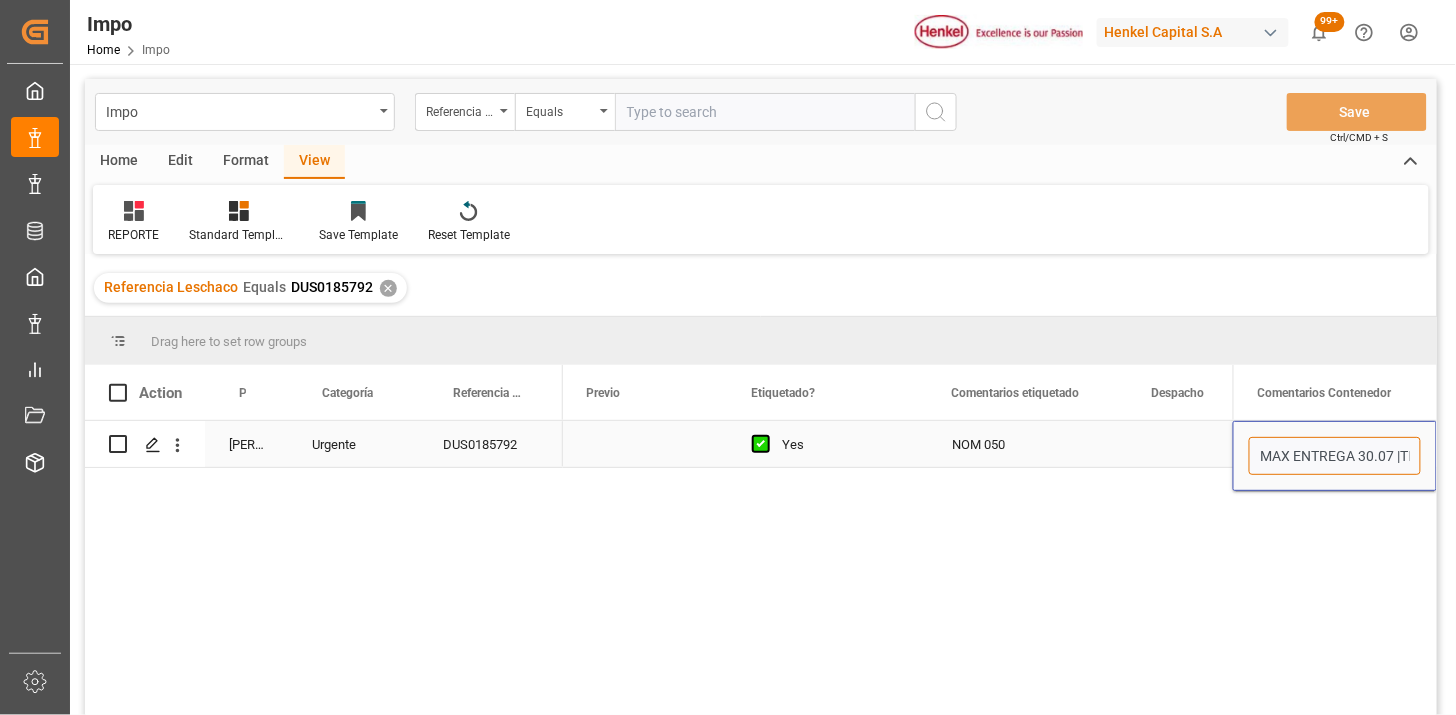 type on "MAX ENTREGA 30.07 | TRASLADO Y DESCONSOIDACIÓN PARA CORTE DE DEMORAS" 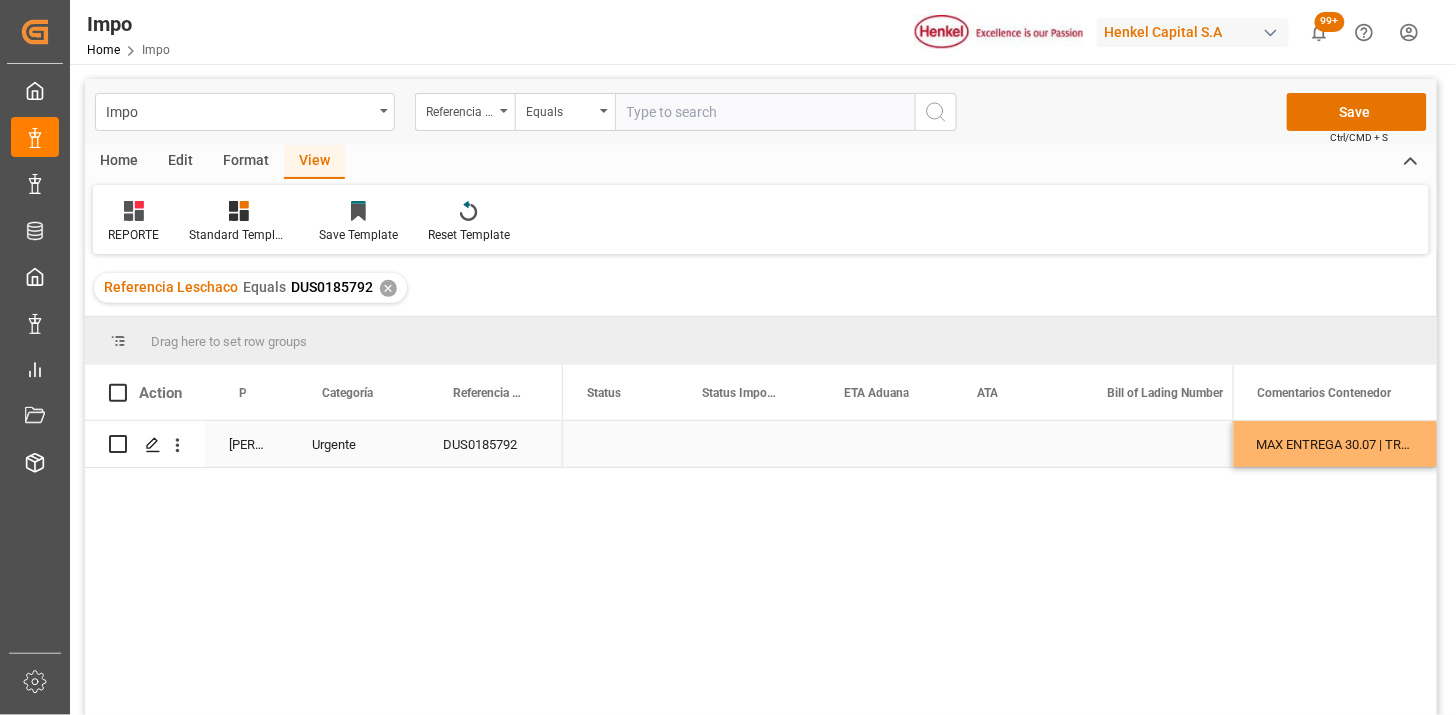 scroll, scrollTop: 0, scrollLeft: 0, axis: both 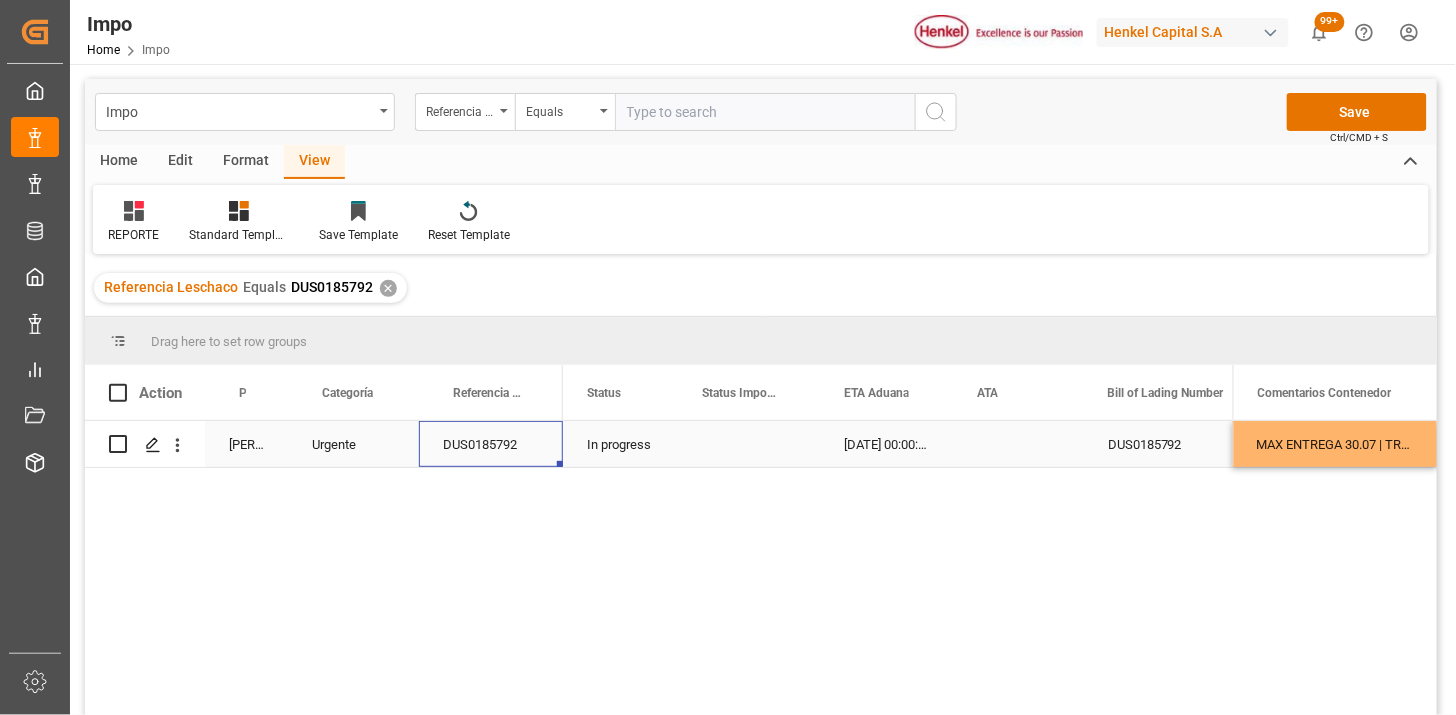 click on "DUS0185792" at bounding box center [491, 444] 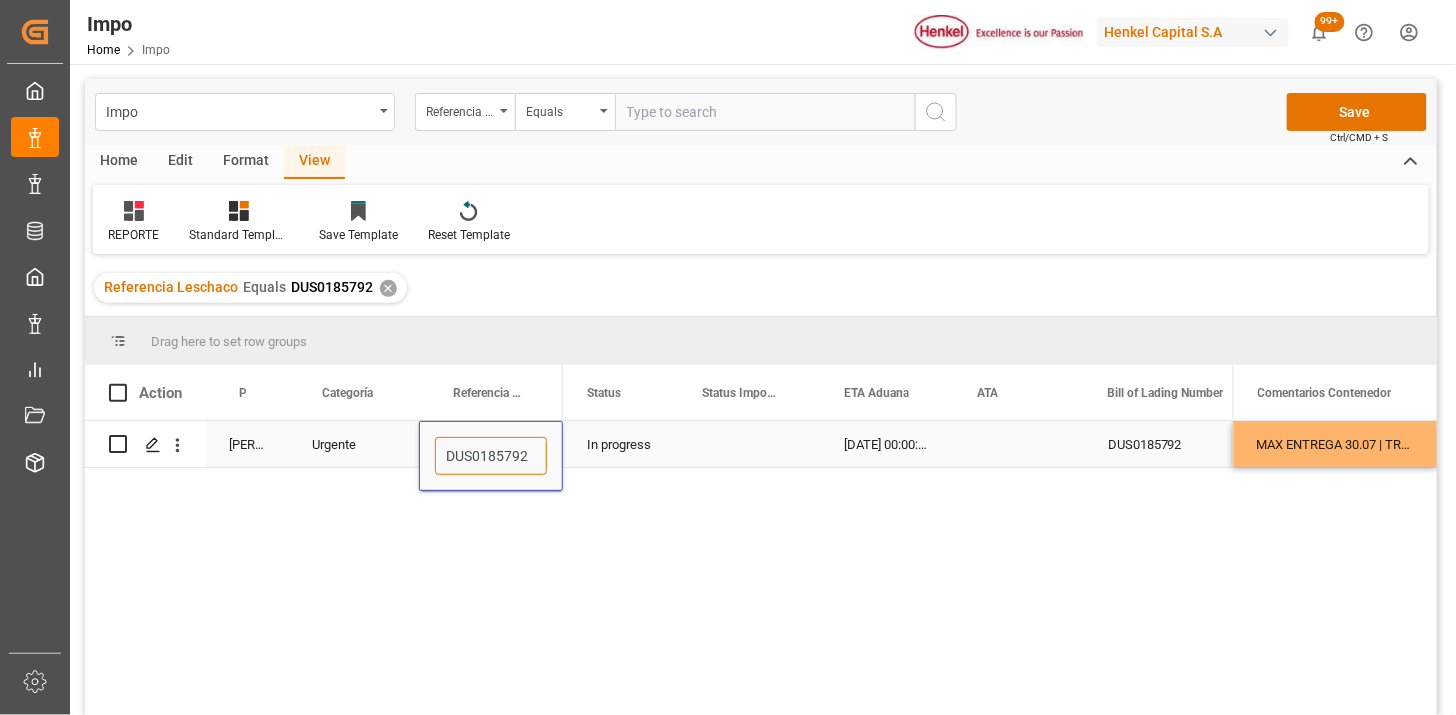 click on "DUS0185792" at bounding box center (491, 456) 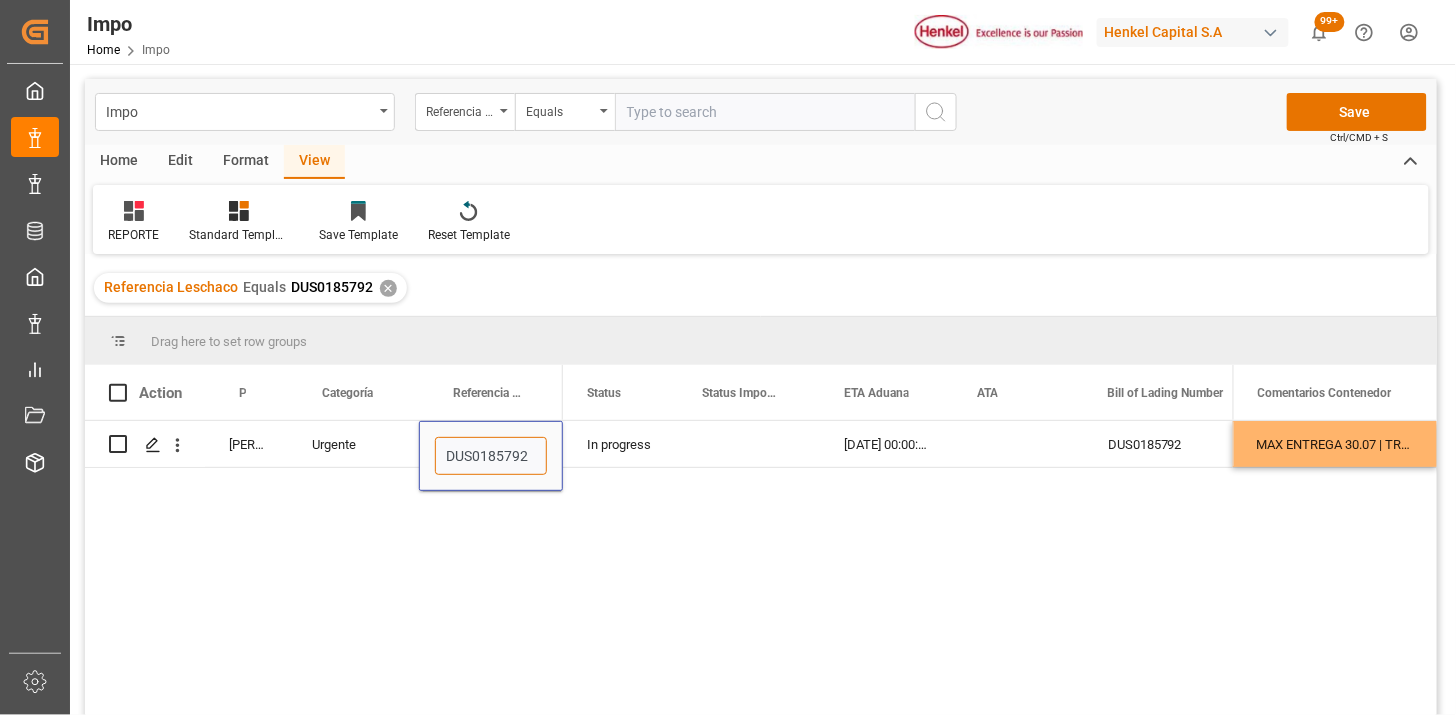 paste on "250806900221" 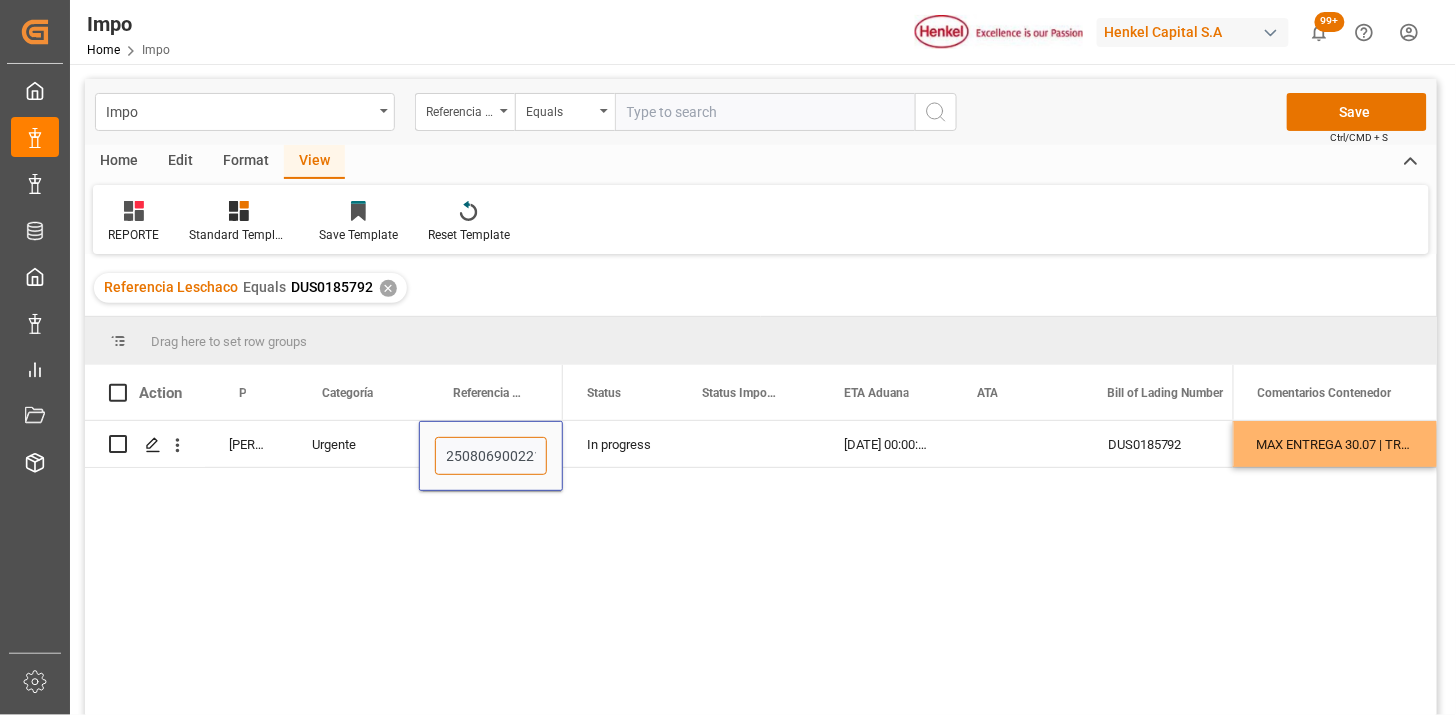 scroll, scrollTop: 0, scrollLeft: 5, axis: horizontal 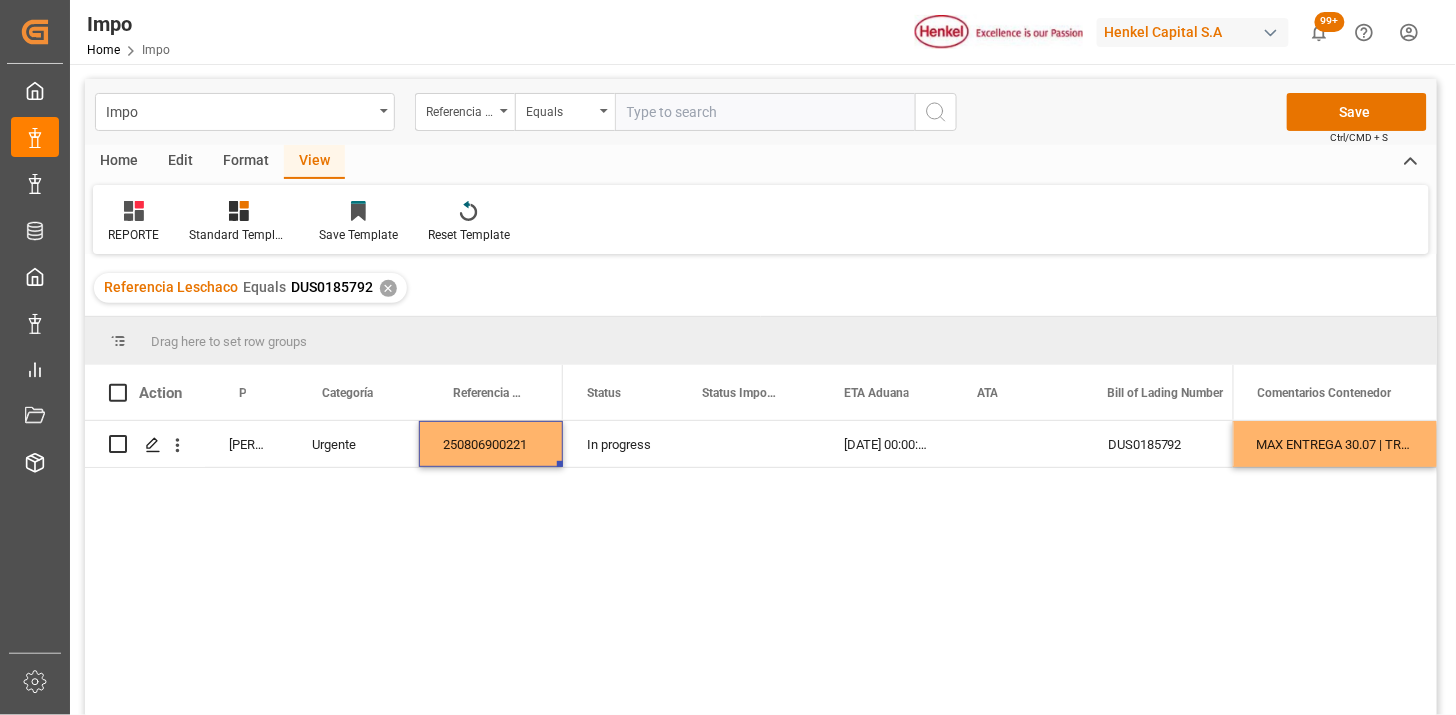click on "DUS0185792" at bounding box center [1184, 444] 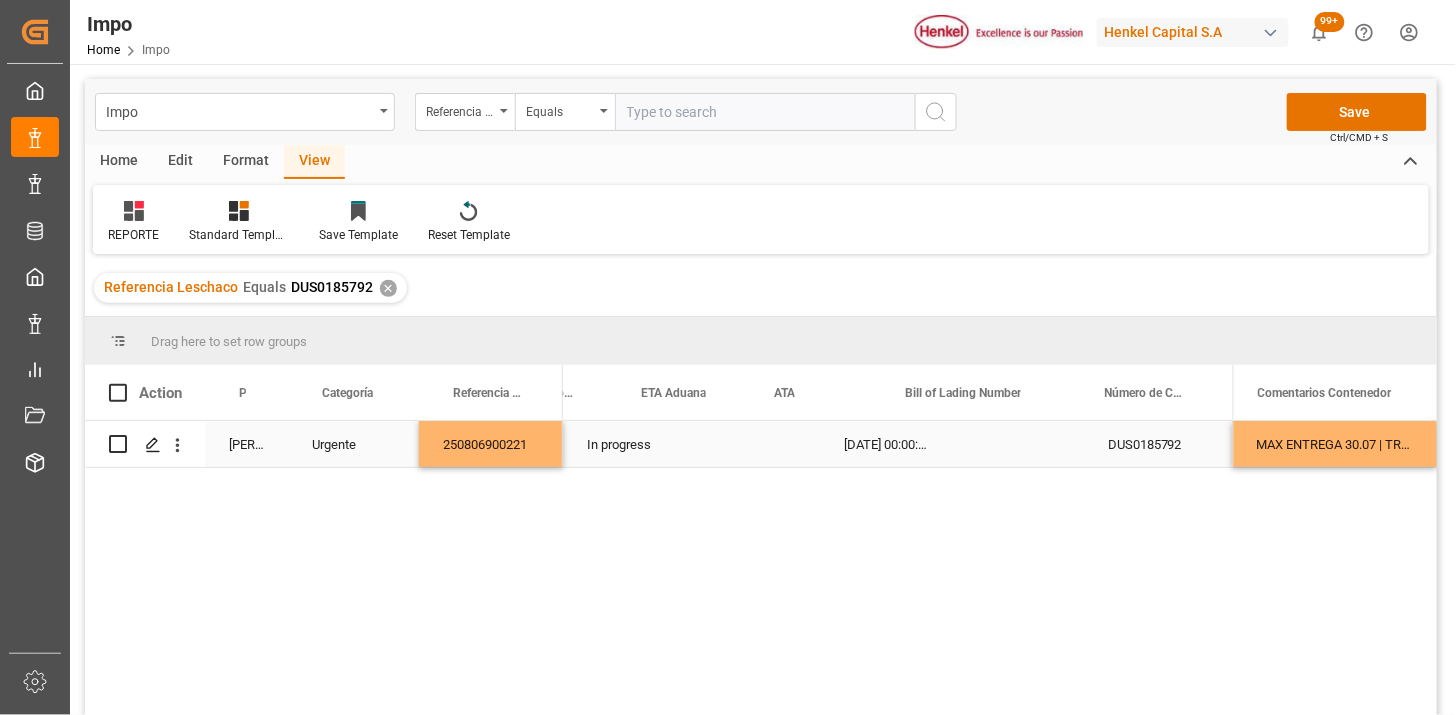 scroll, scrollTop: 0, scrollLeft: 203, axis: horizontal 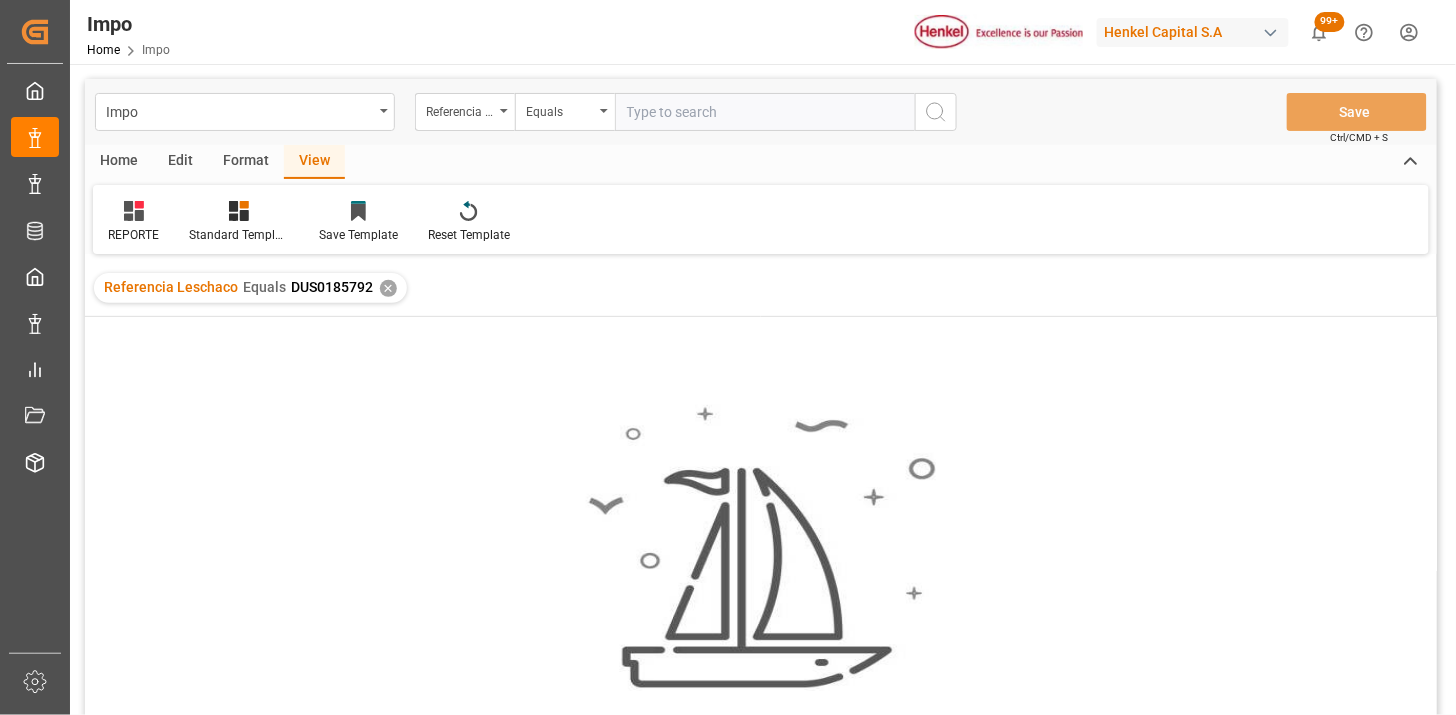 click at bounding box center [765, 112] 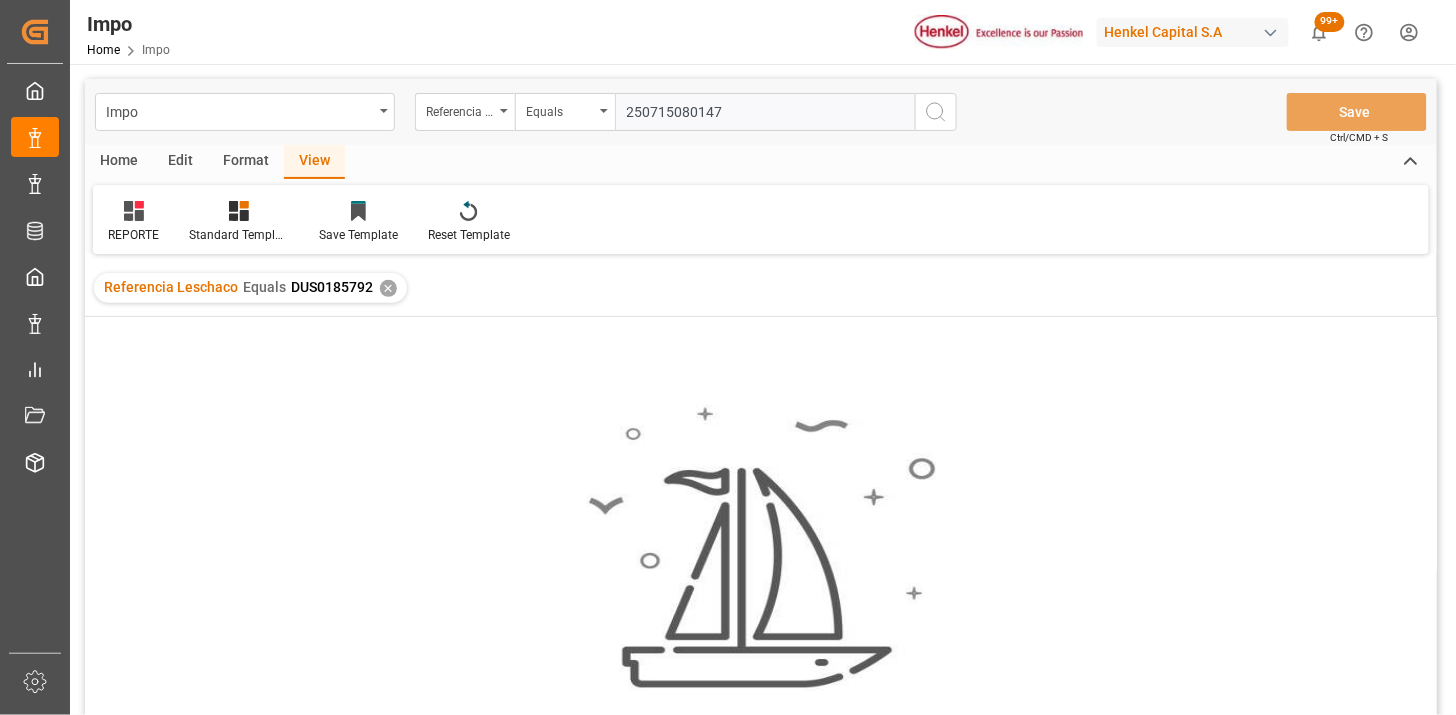type on "250715080147" 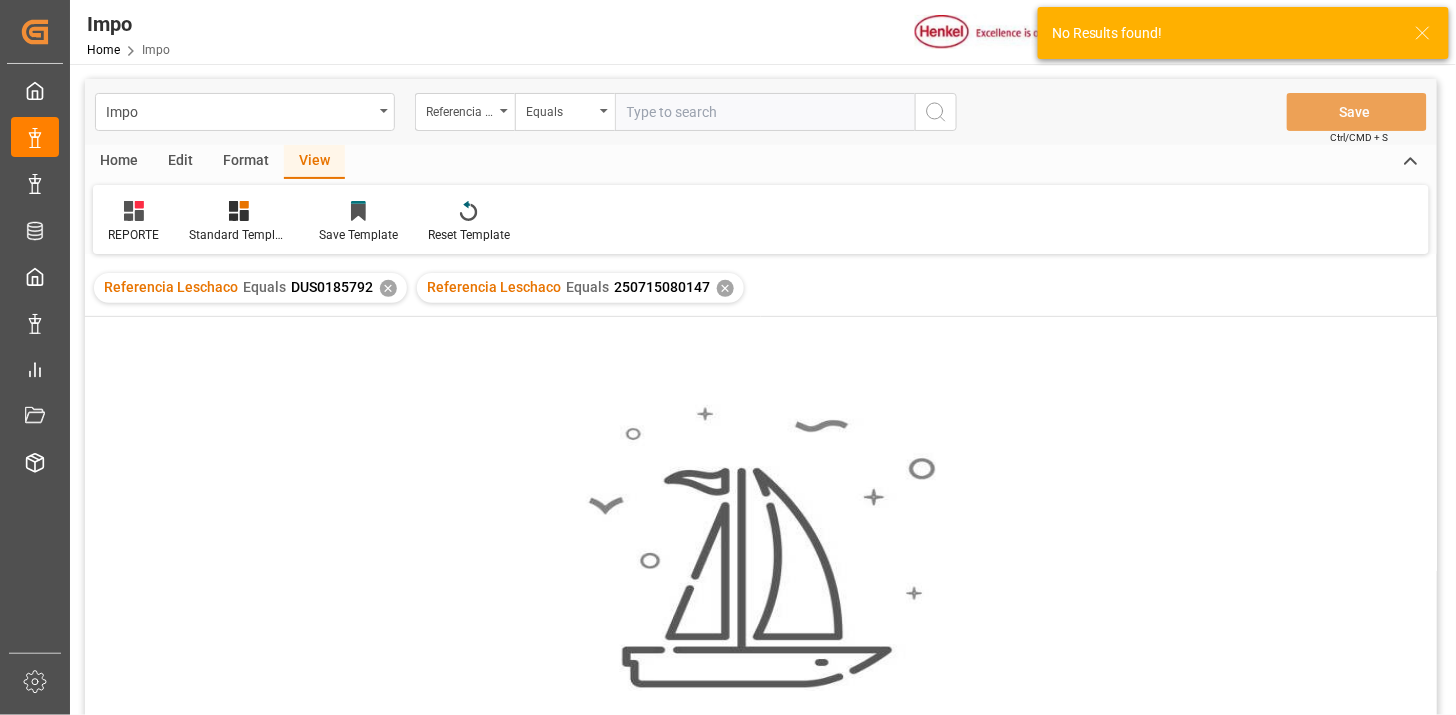 click on "✕" at bounding box center (388, 288) 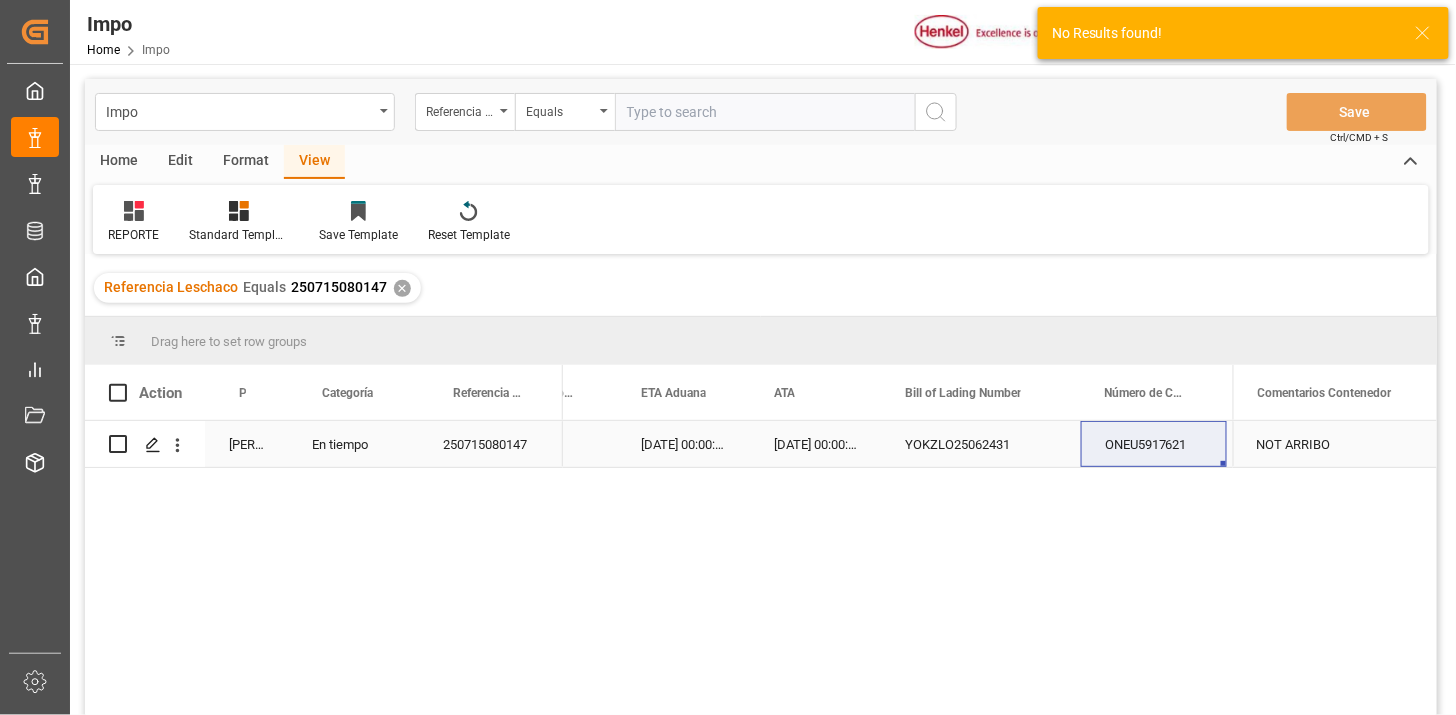 click on "17-07-2025 00:00:00" at bounding box center (683, 444) 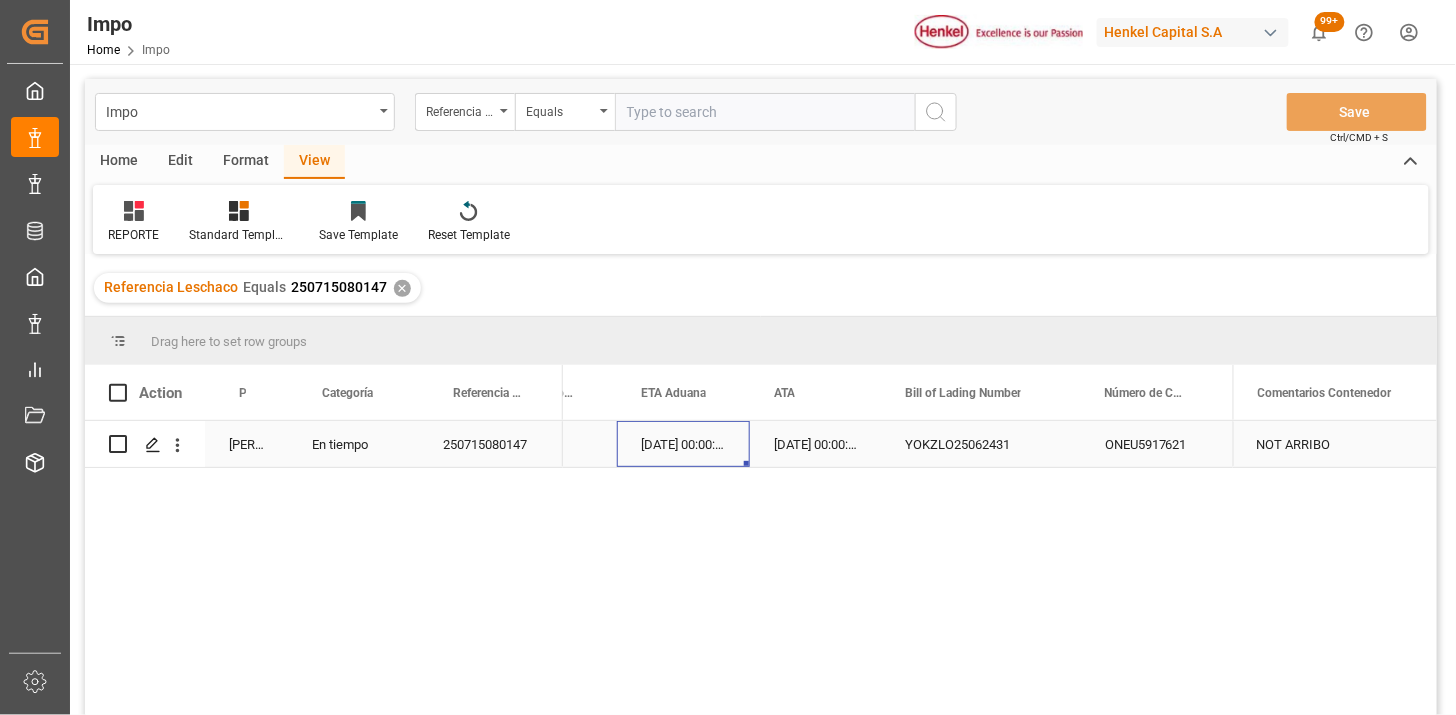 click on "NOT ARRIBO" at bounding box center [1335, 444] 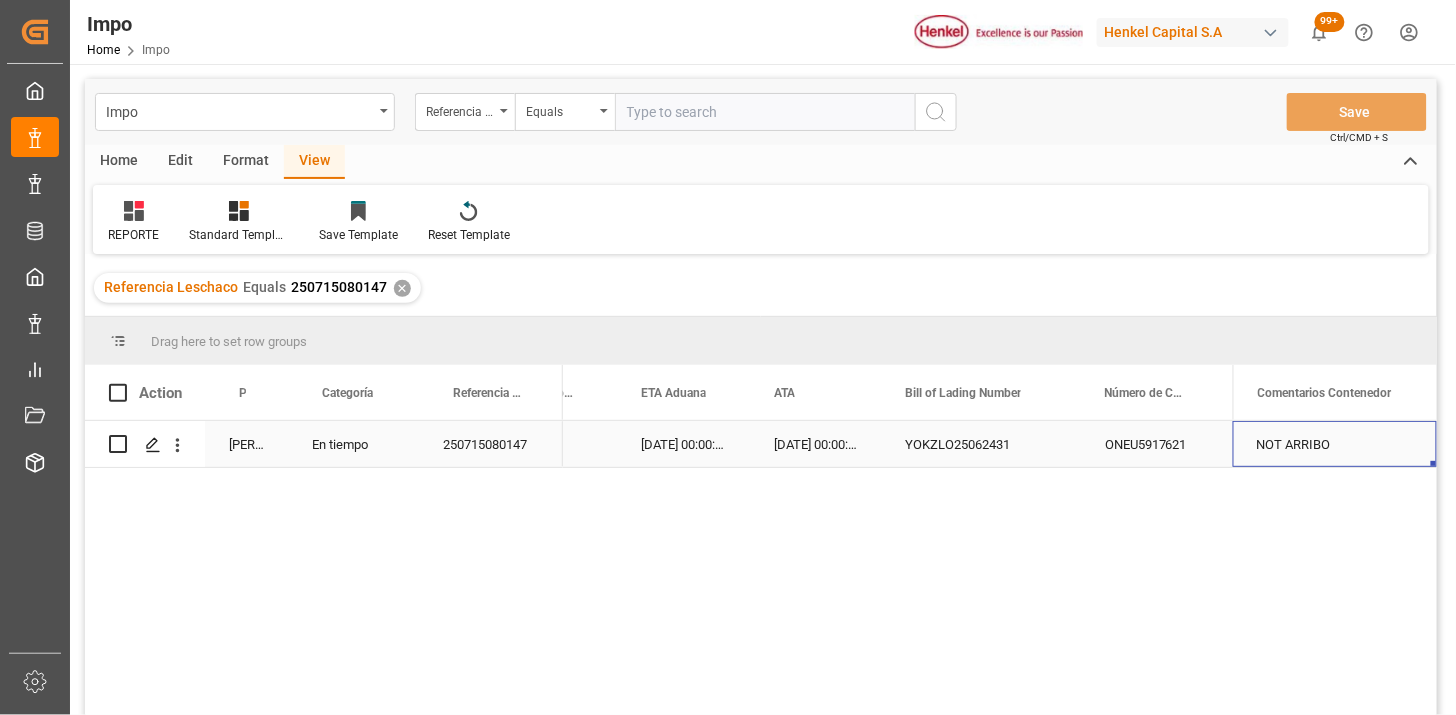 click on "NOT ARRIBO" at bounding box center [1335, 444] 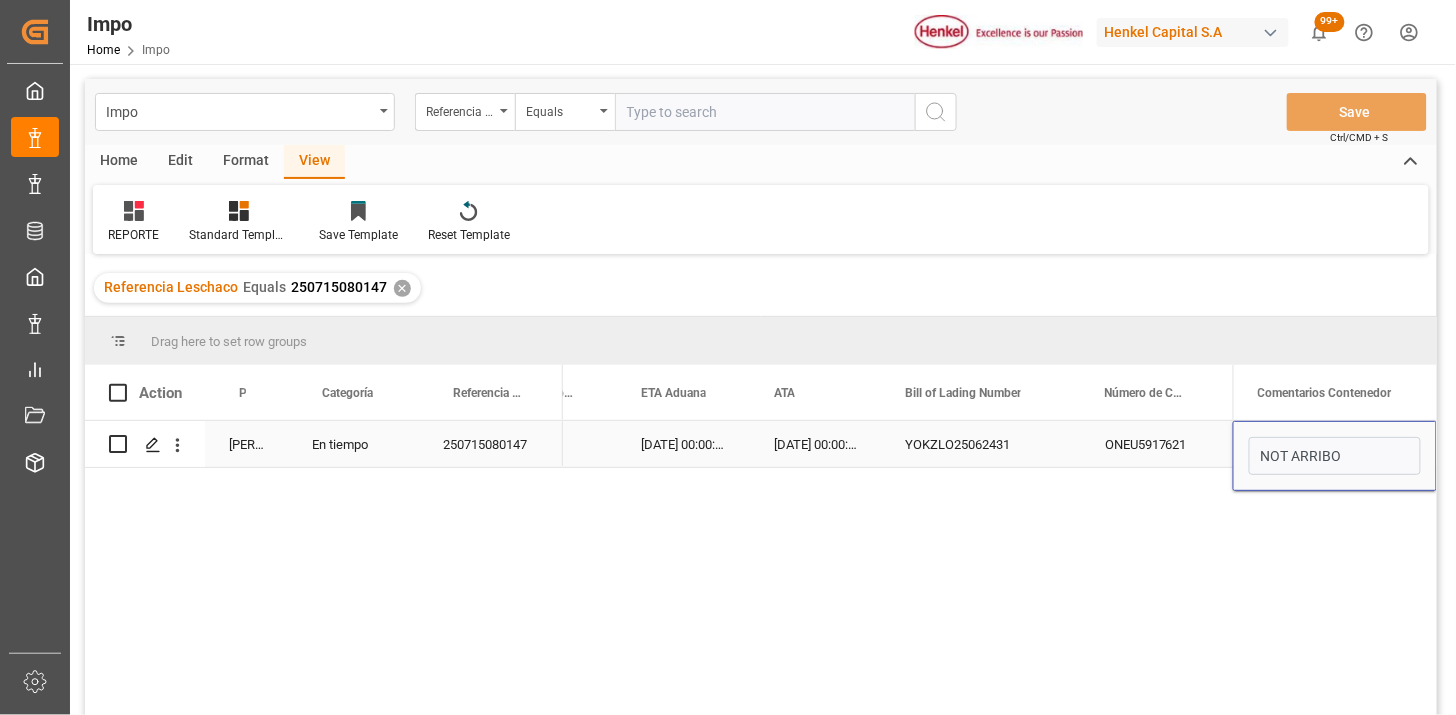 click on "NOT ARRIBO" at bounding box center (1335, 456) 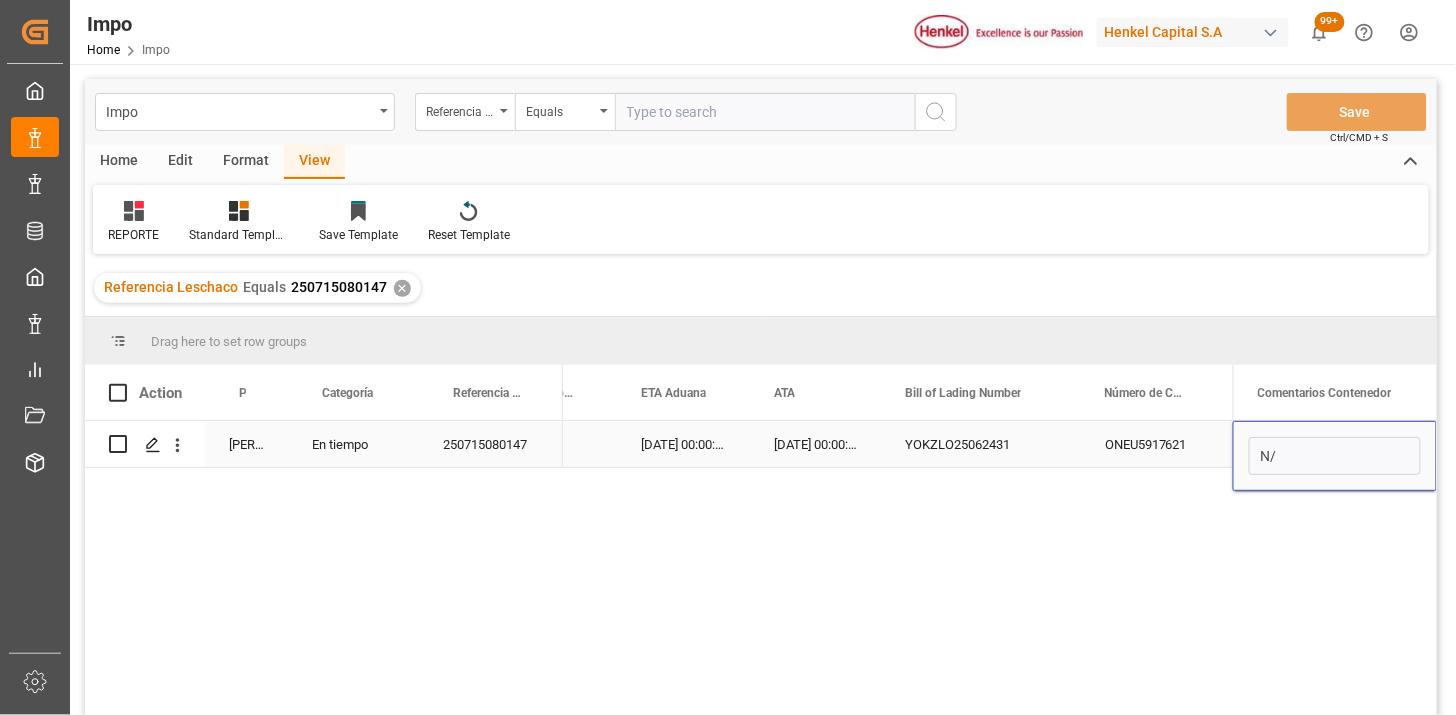 type on "N/A" 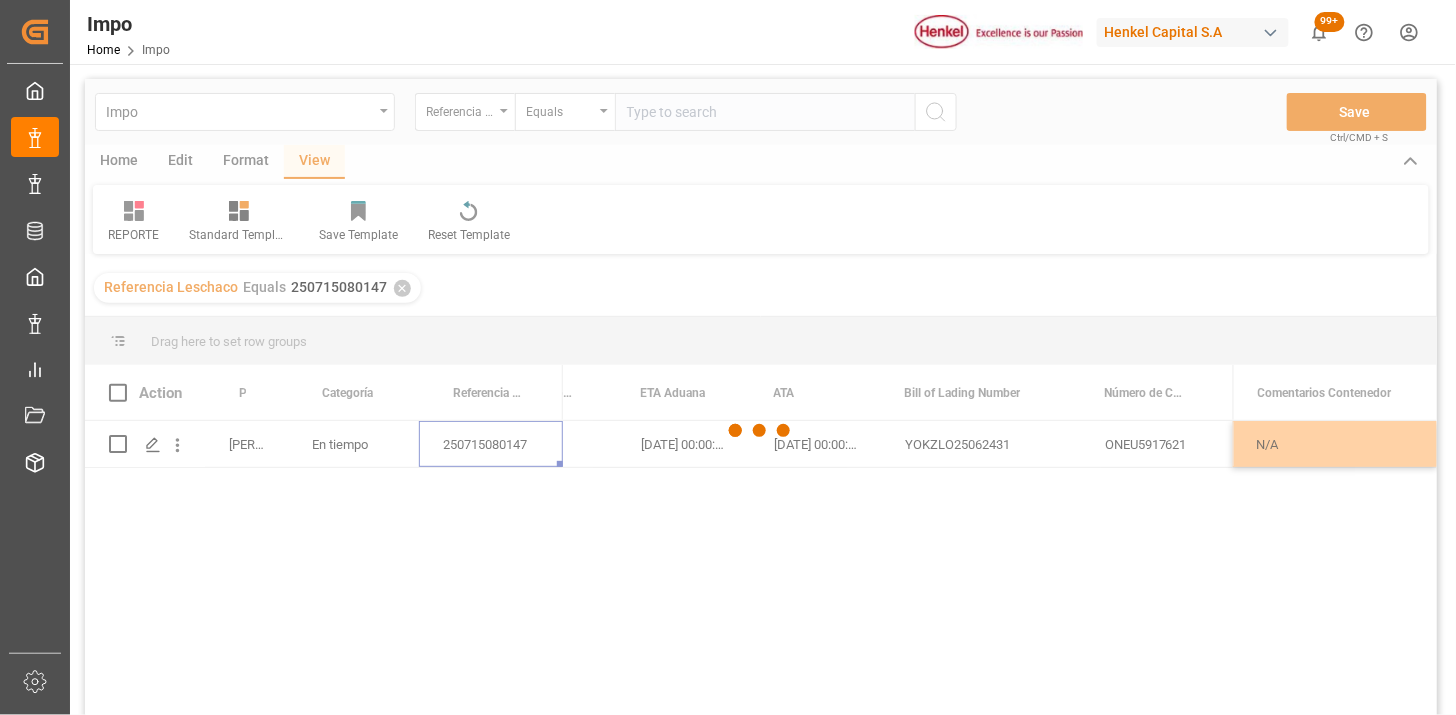 scroll, scrollTop: 0, scrollLeft: 0, axis: both 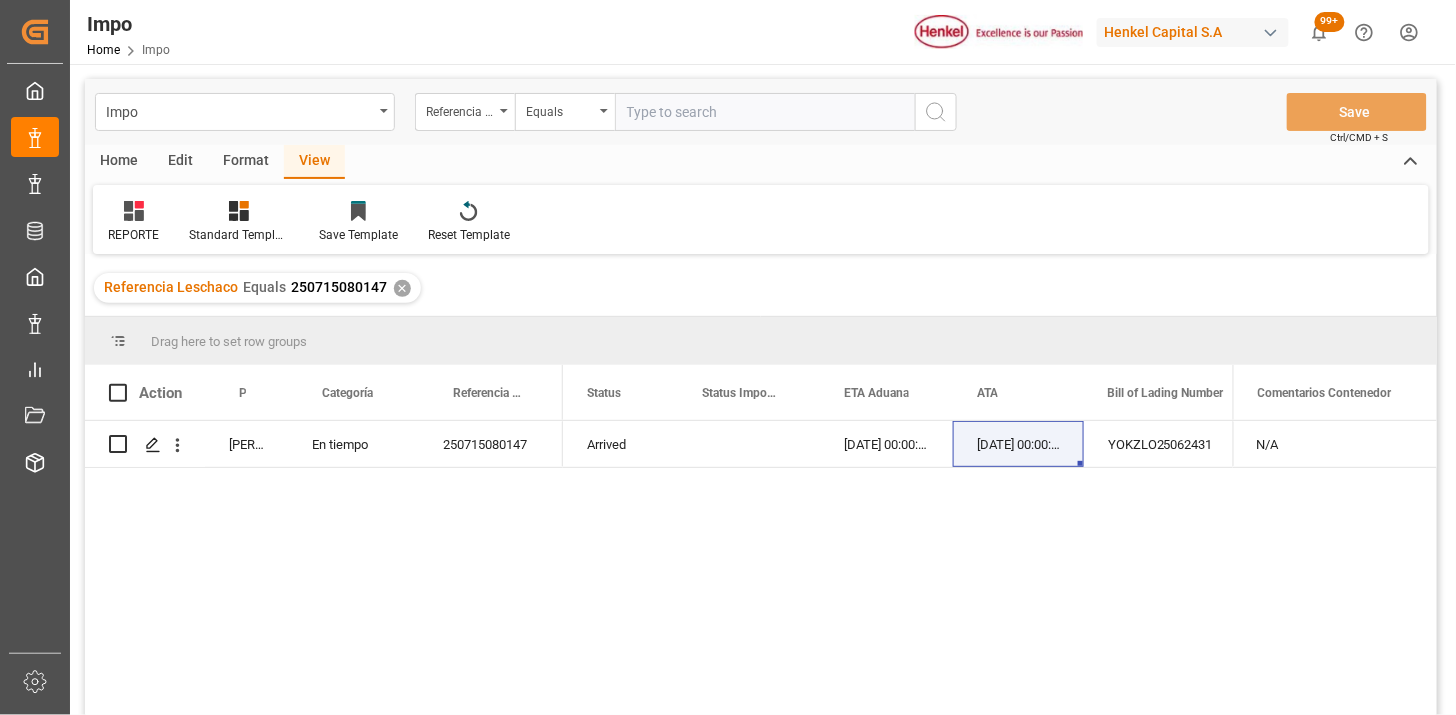 click at bounding box center [765, 112] 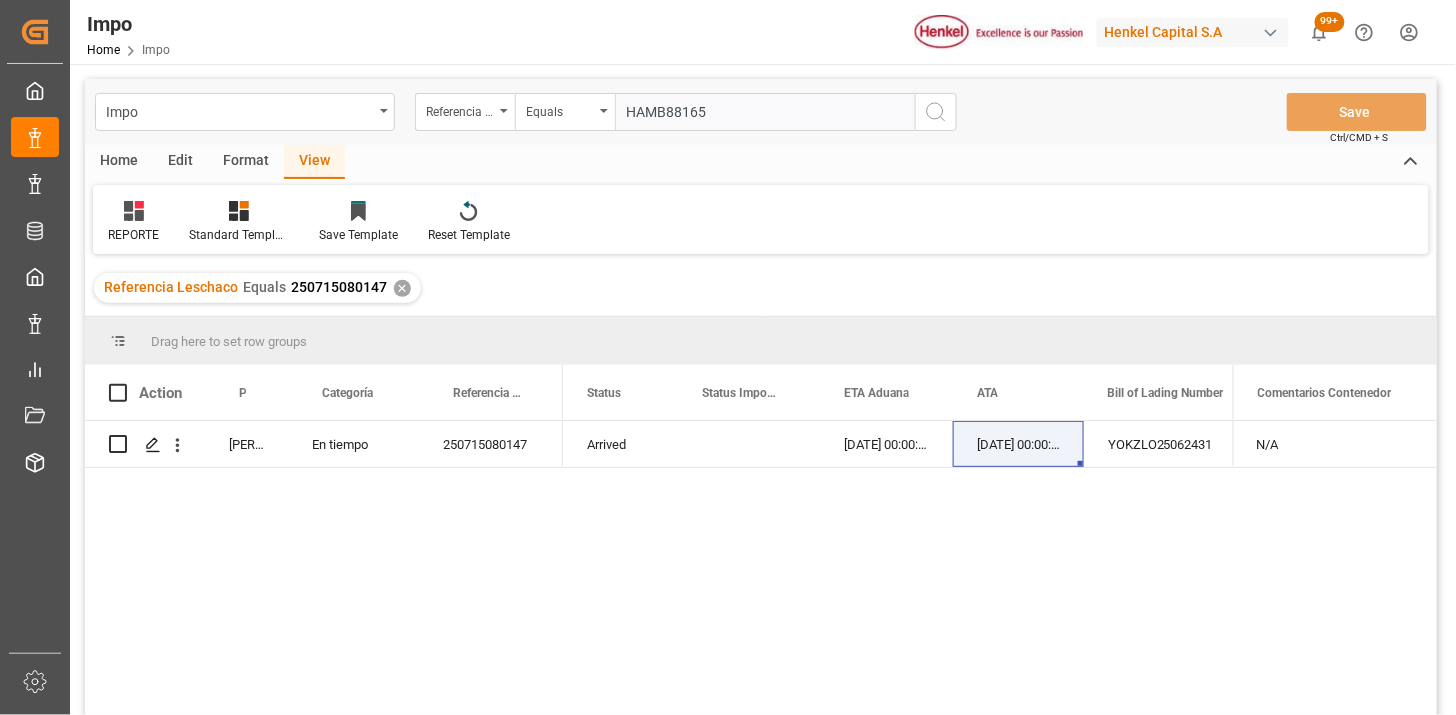 type on "HAMB88165" 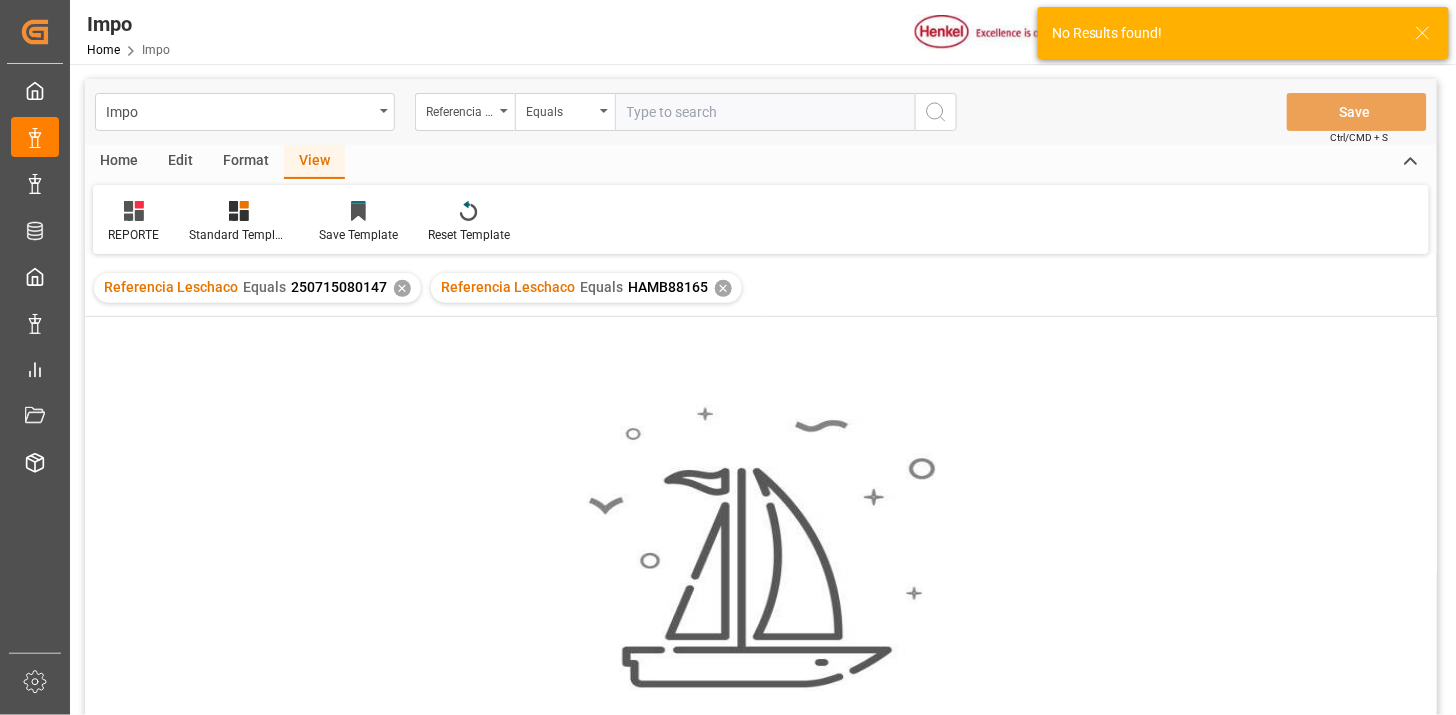 click on "✕" at bounding box center (402, 288) 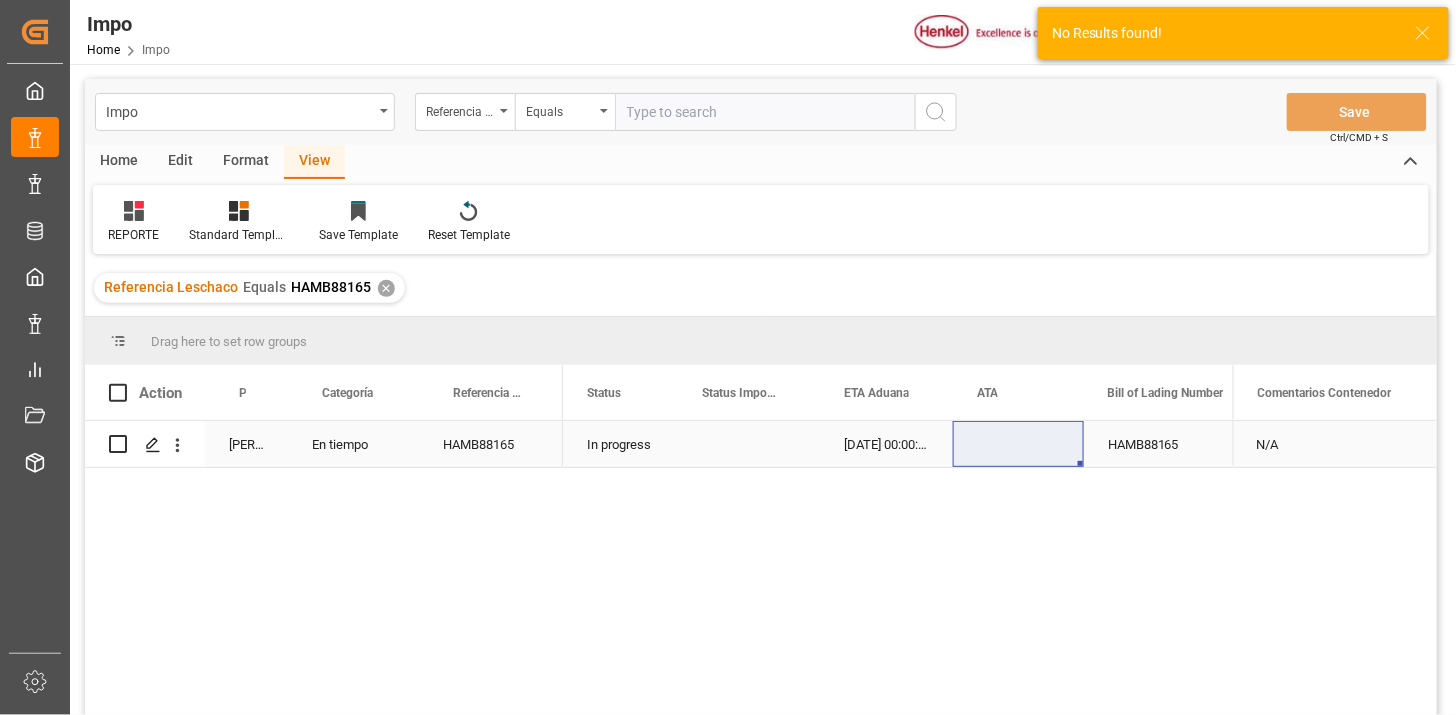click on "HAMB88165" at bounding box center (491, 444) 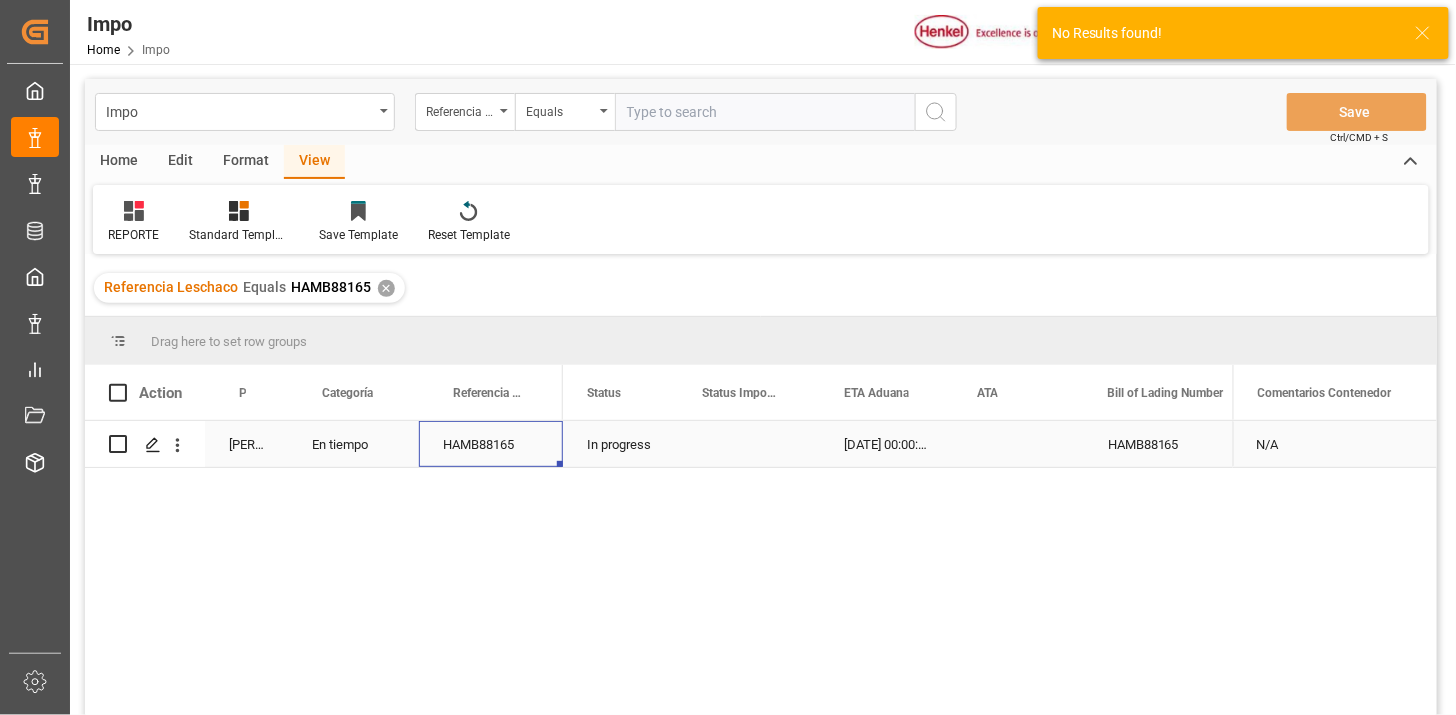 click on "HAMB88165" at bounding box center (491, 444) 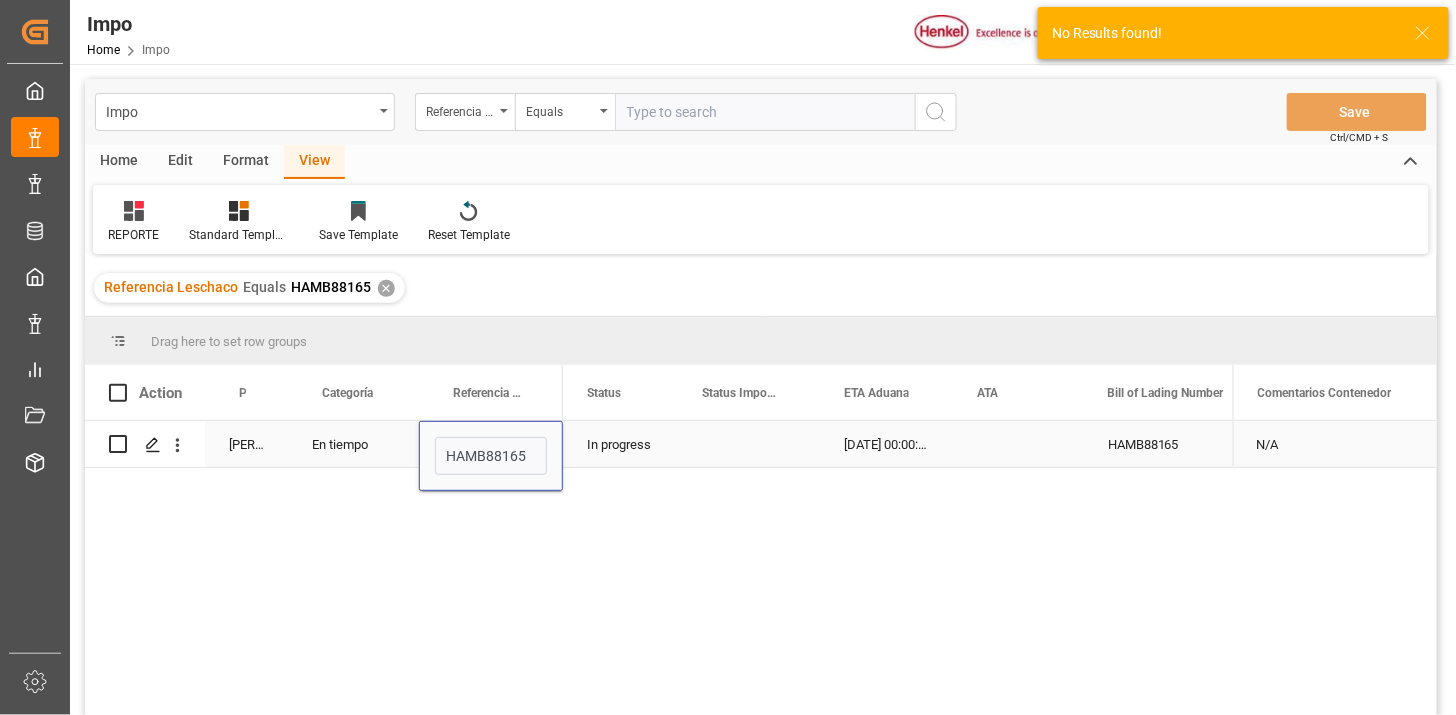 click on "HAMB88165" at bounding box center [491, 456] 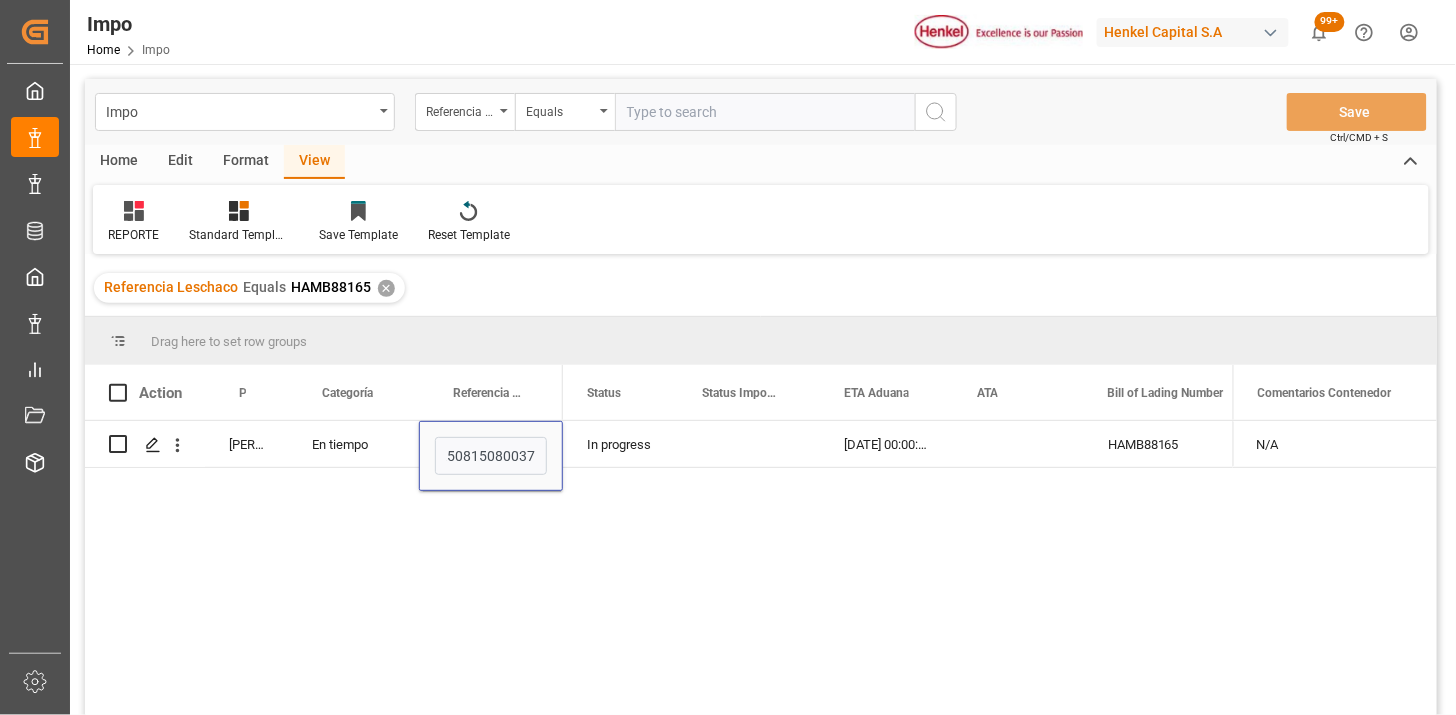 type on "250815080037" 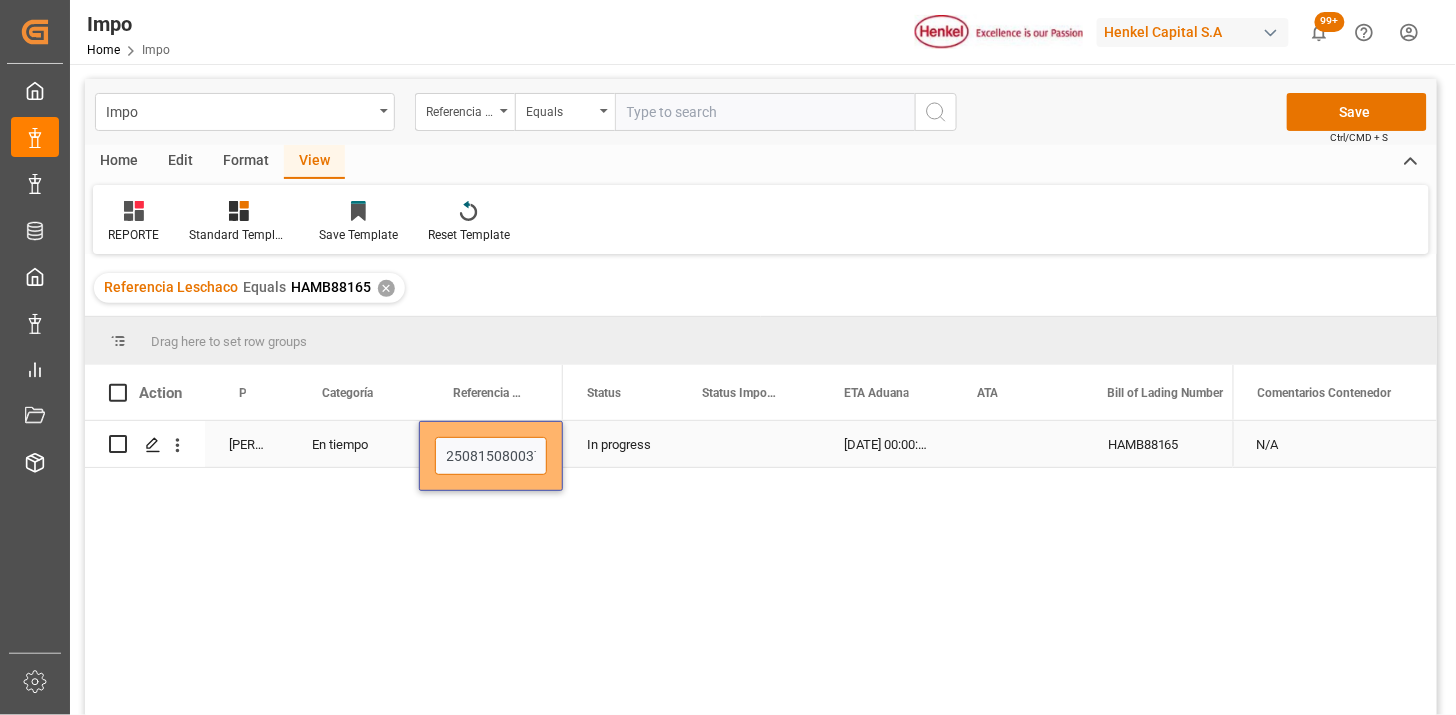 click on "250815080037" at bounding box center (491, 456) 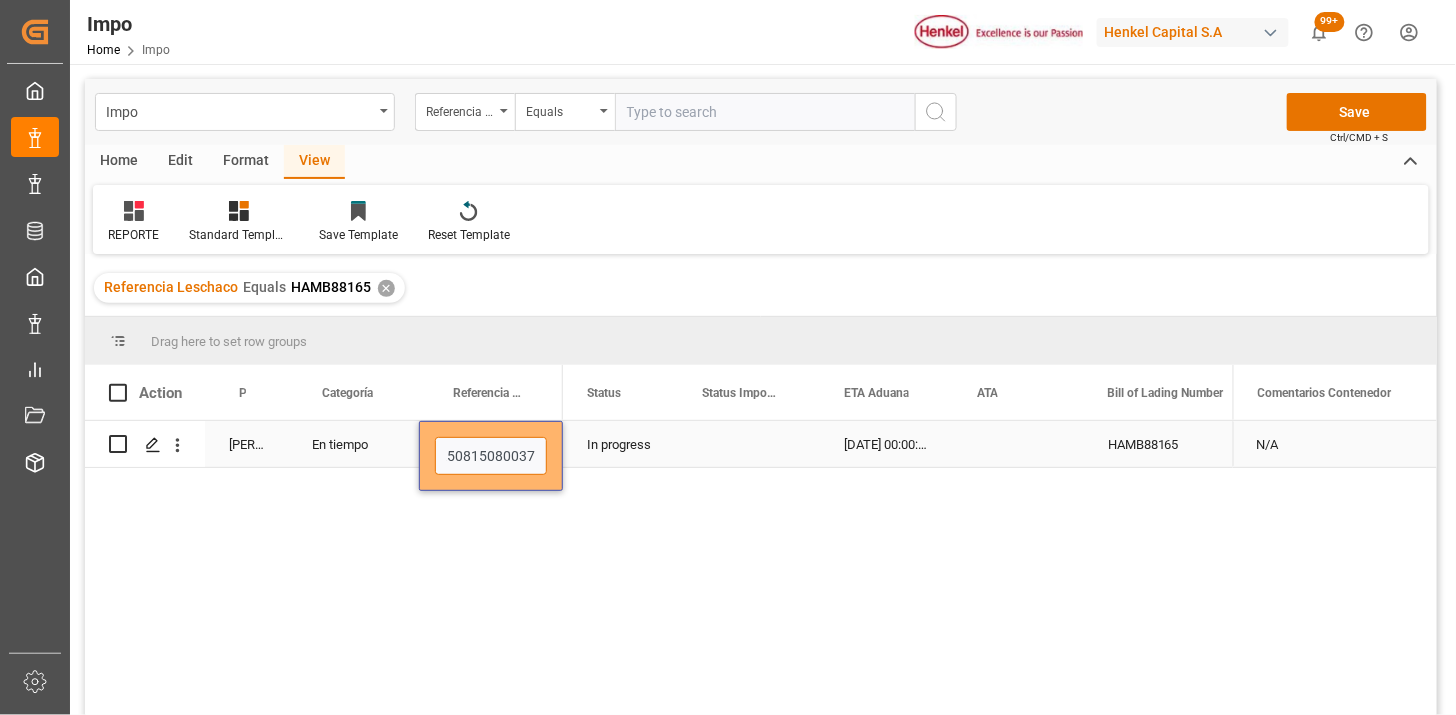 type on "250815080037" 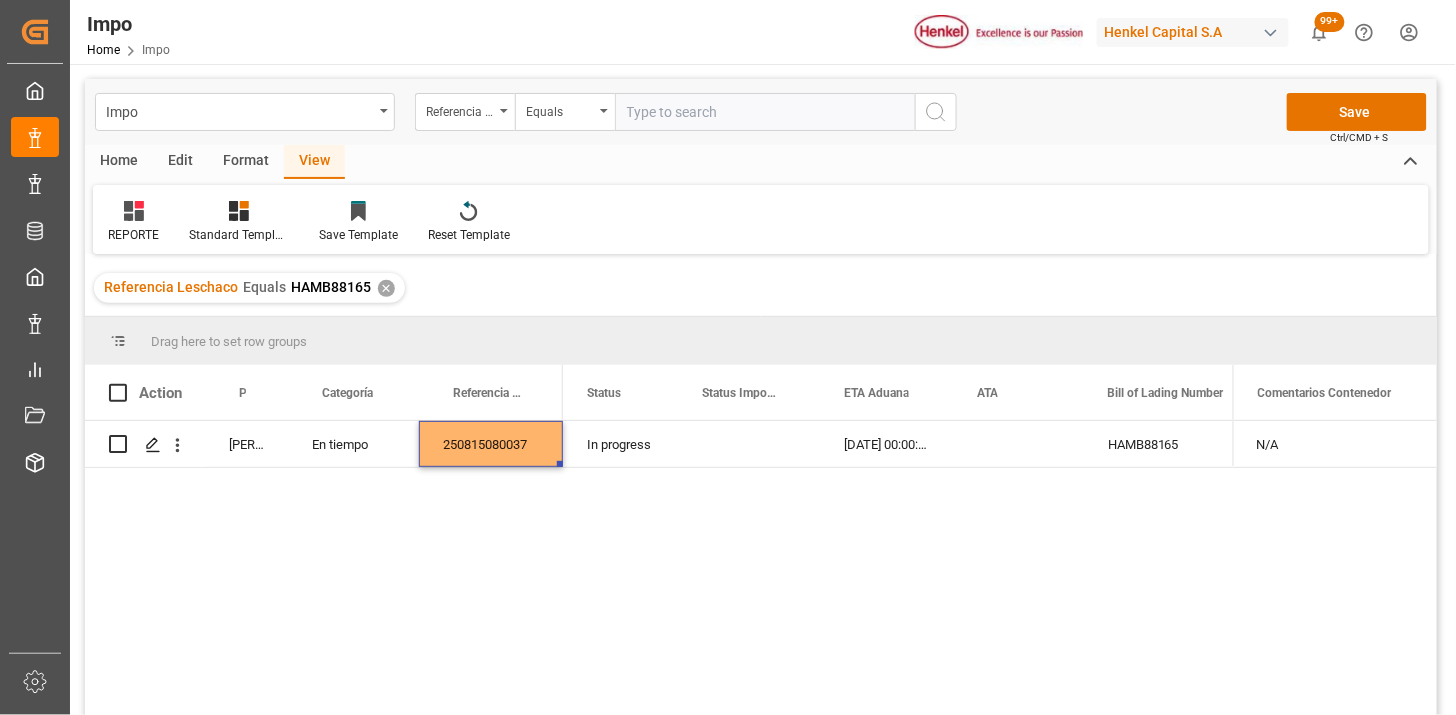 click on "HAMB88165" at bounding box center (1184, 444) 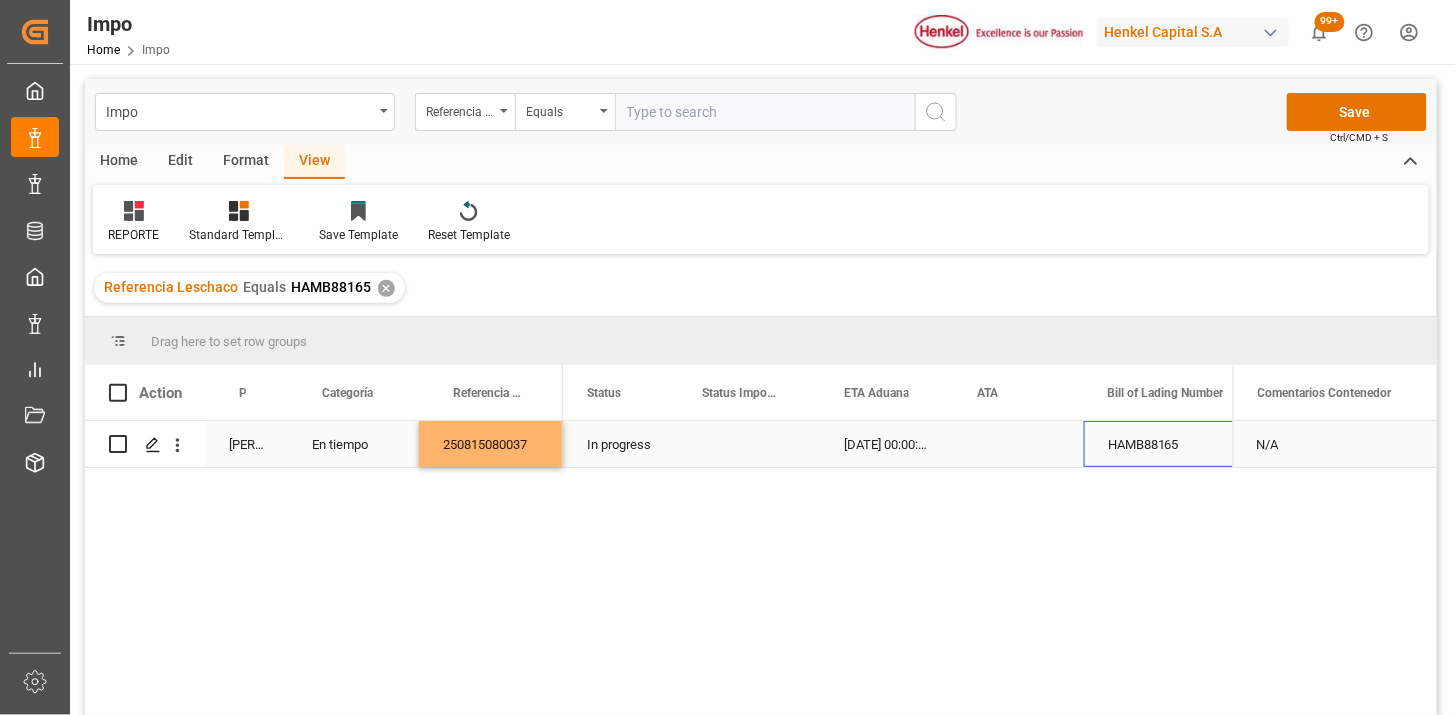 scroll, scrollTop: 0, scrollLeft: 203, axis: horizontal 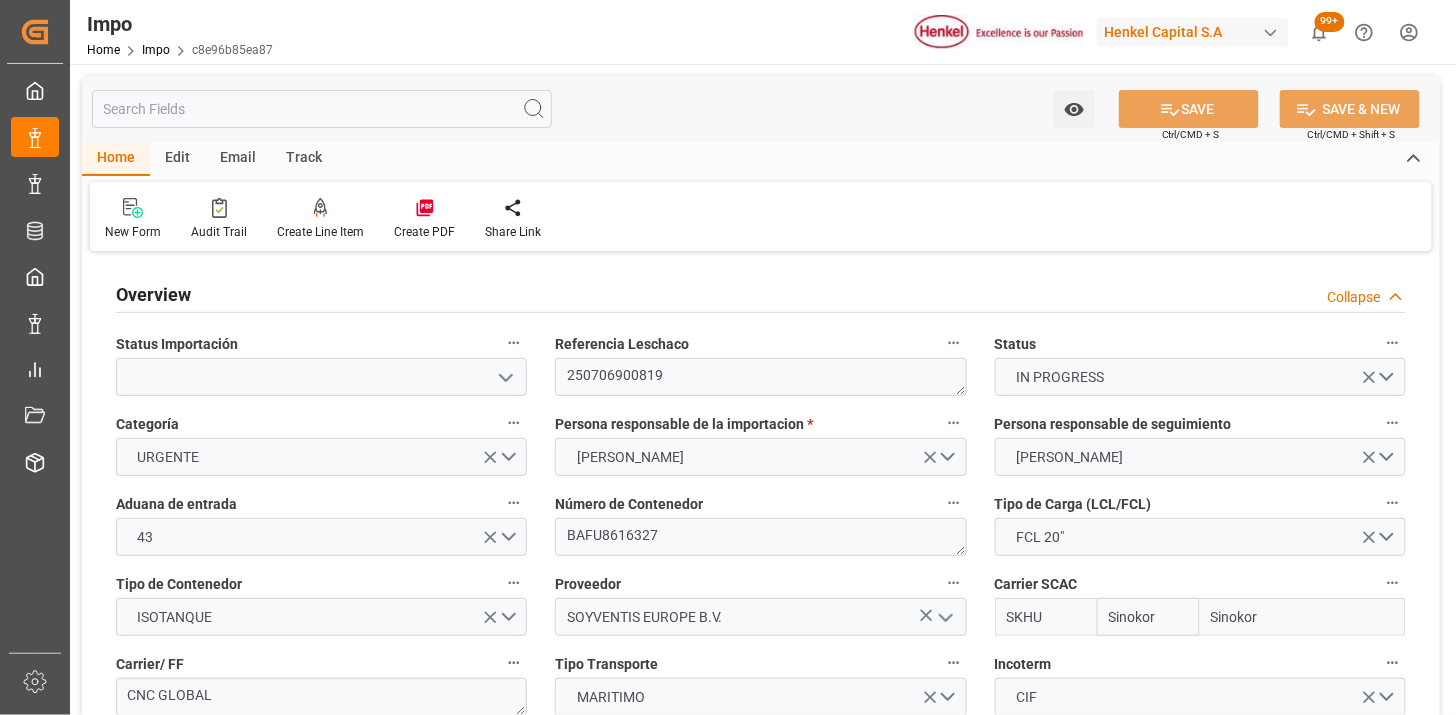 type on "Sinokor" 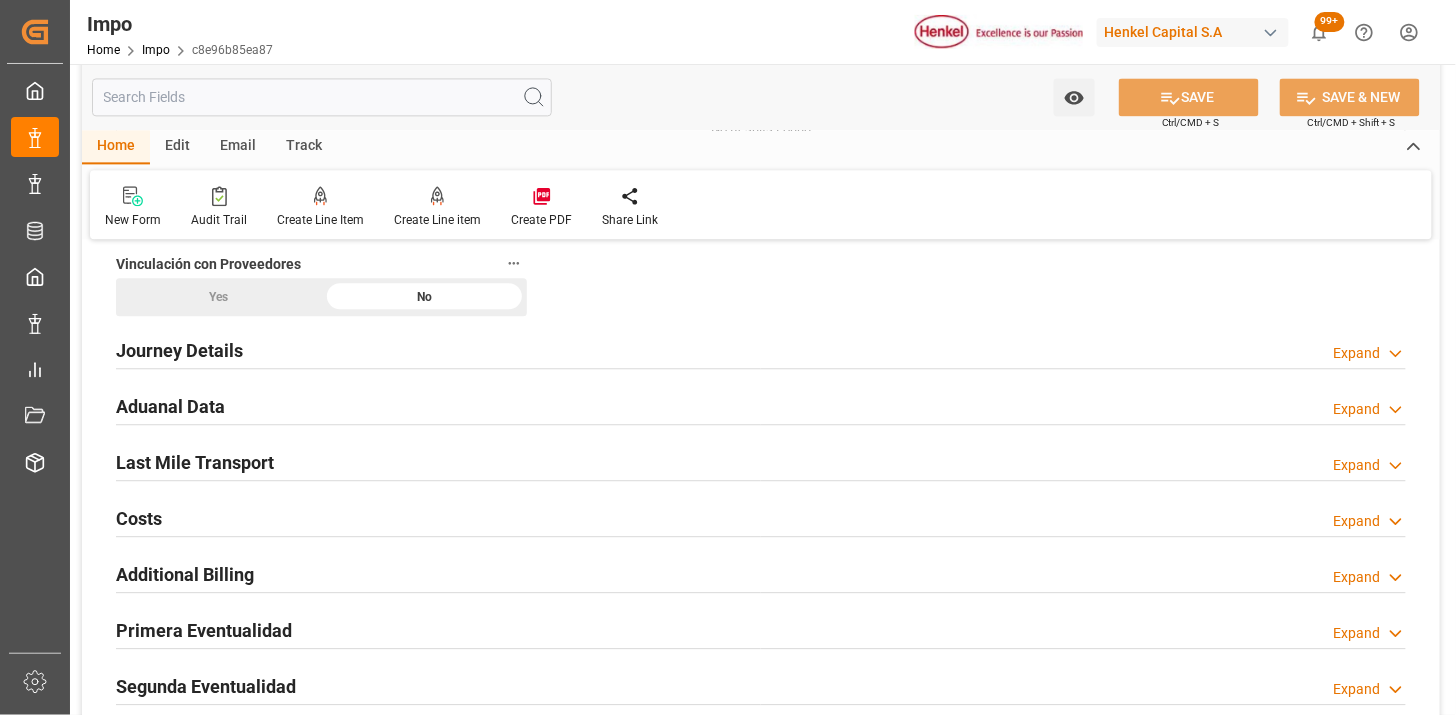 scroll, scrollTop: 1333, scrollLeft: 0, axis: vertical 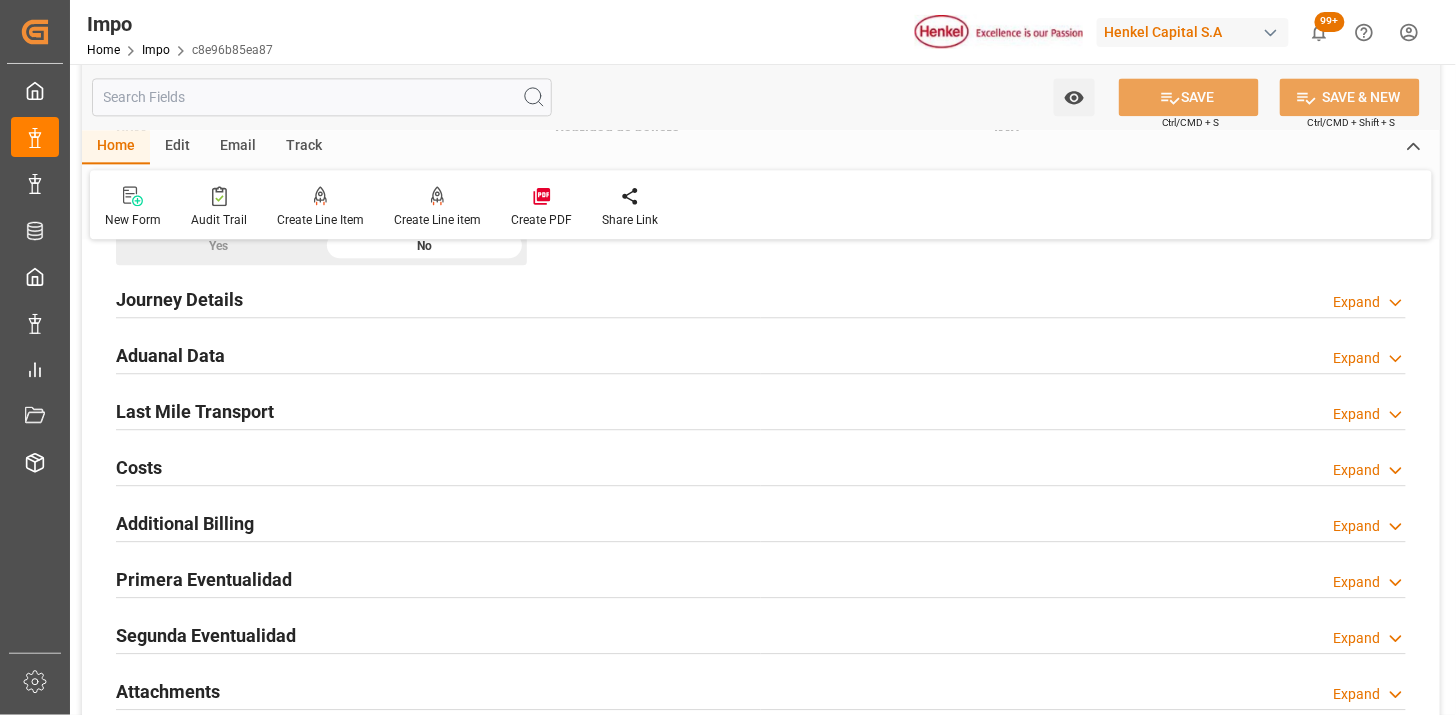 click on "Aduanal Data" at bounding box center [170, 355] 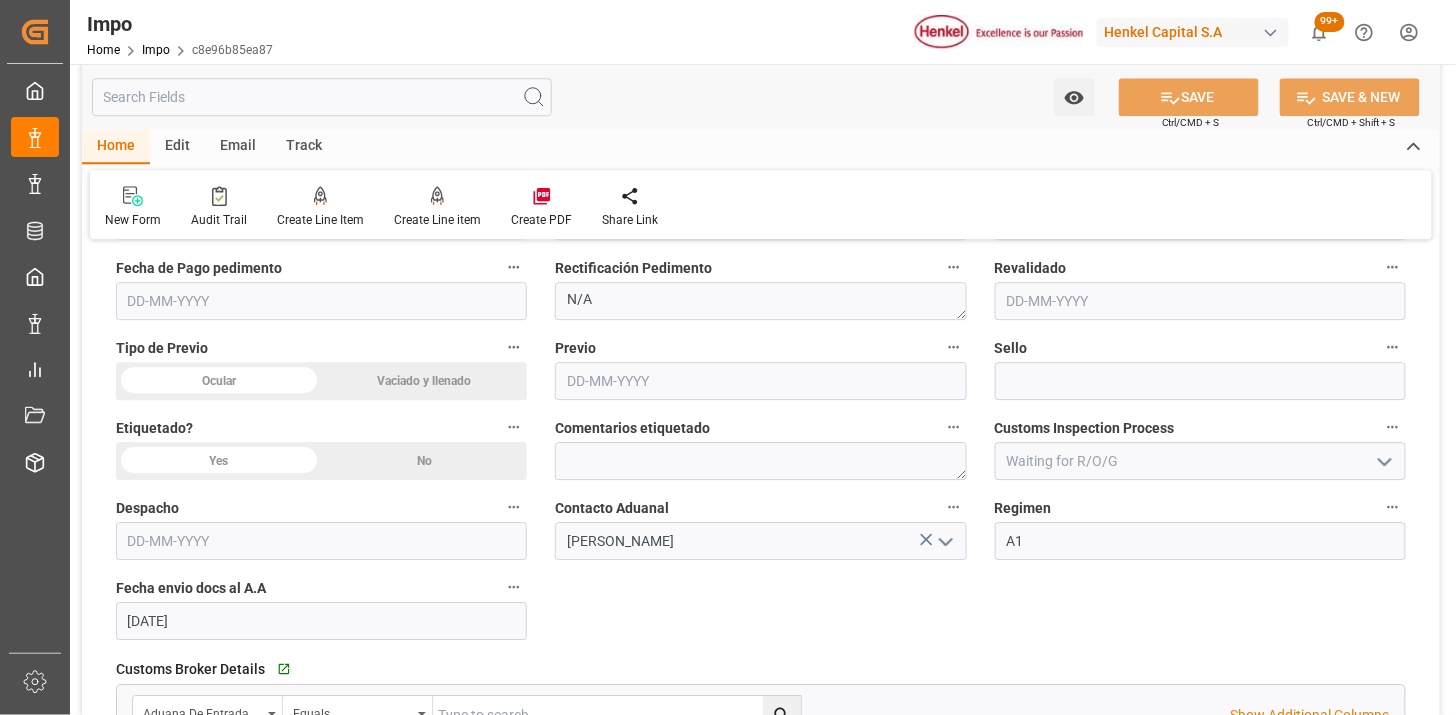 scroll, scrollTop: 1555, scrollLeft: 0, axis: vertical 